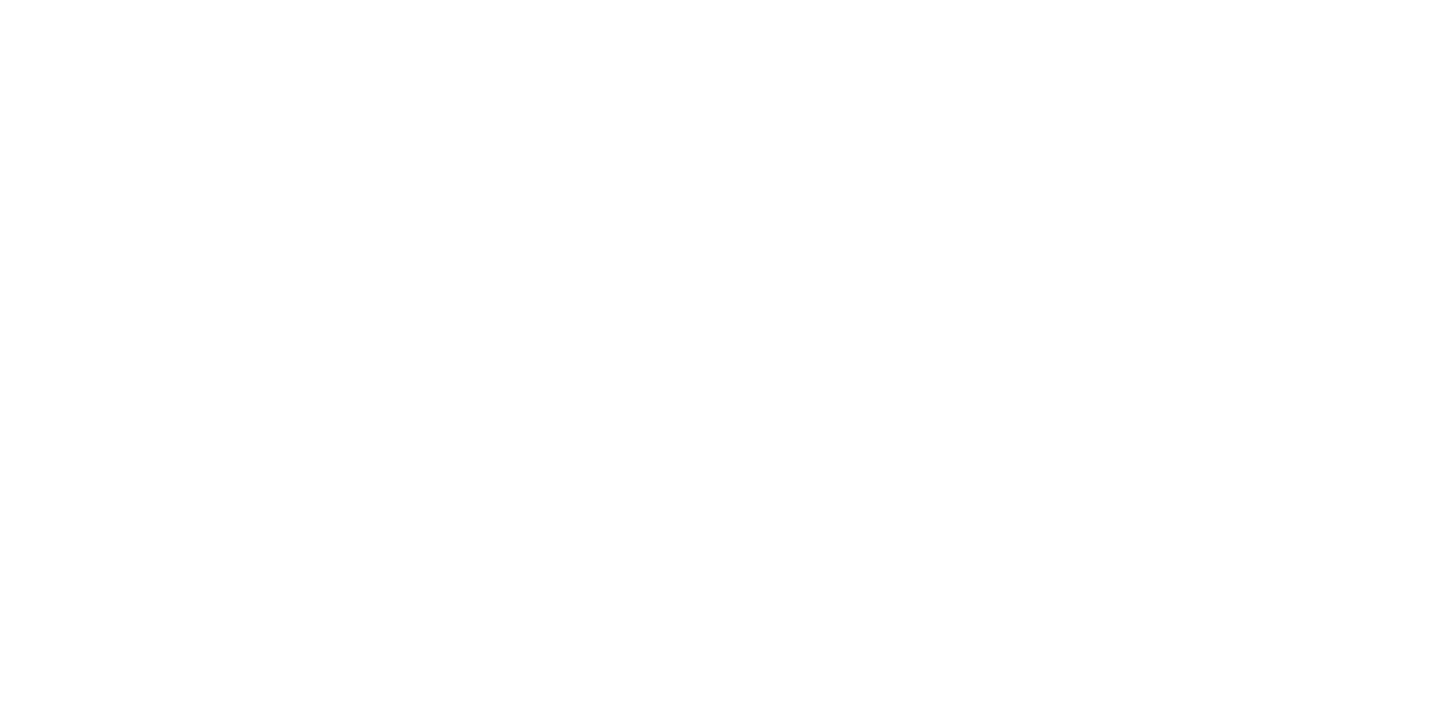 scroll, scrollTop: 0, scrollLeft: 0, axis: both 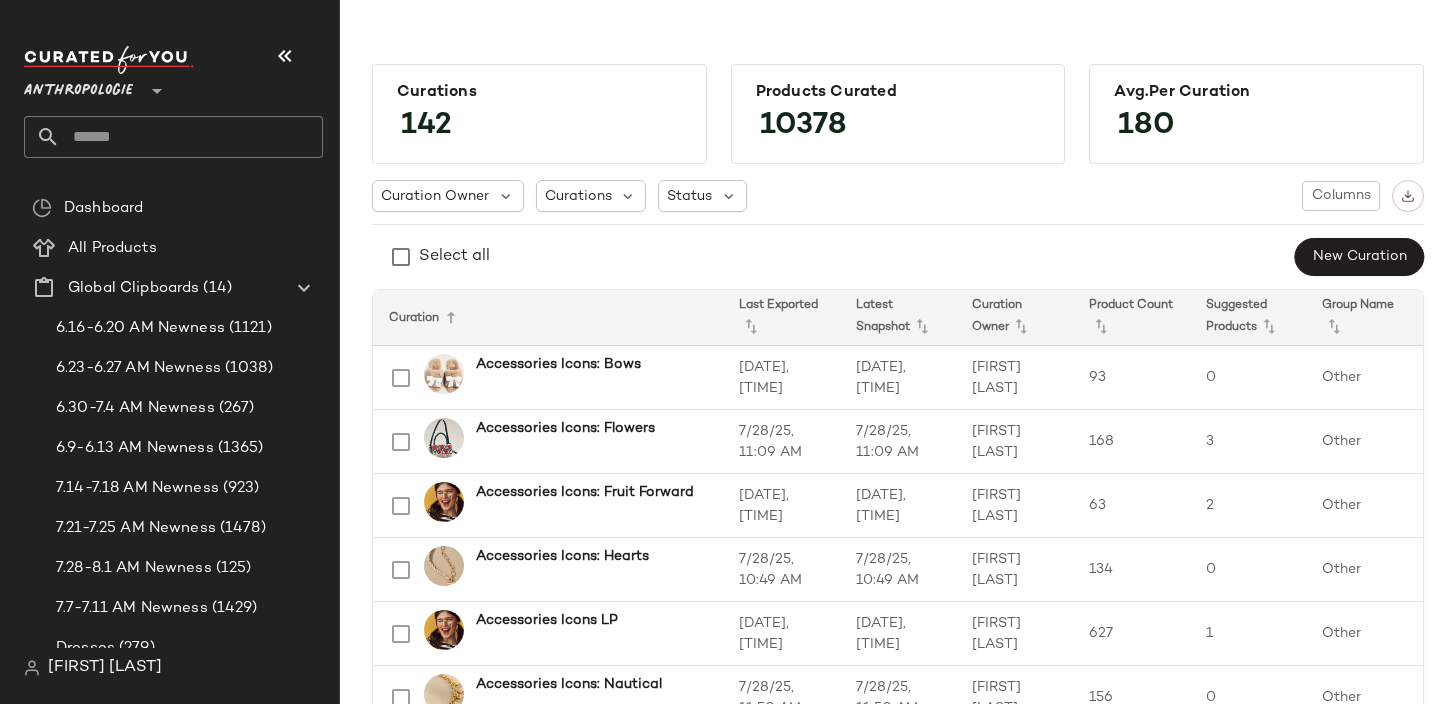 click on "Anthropologie" at bounding box center [78, 86] 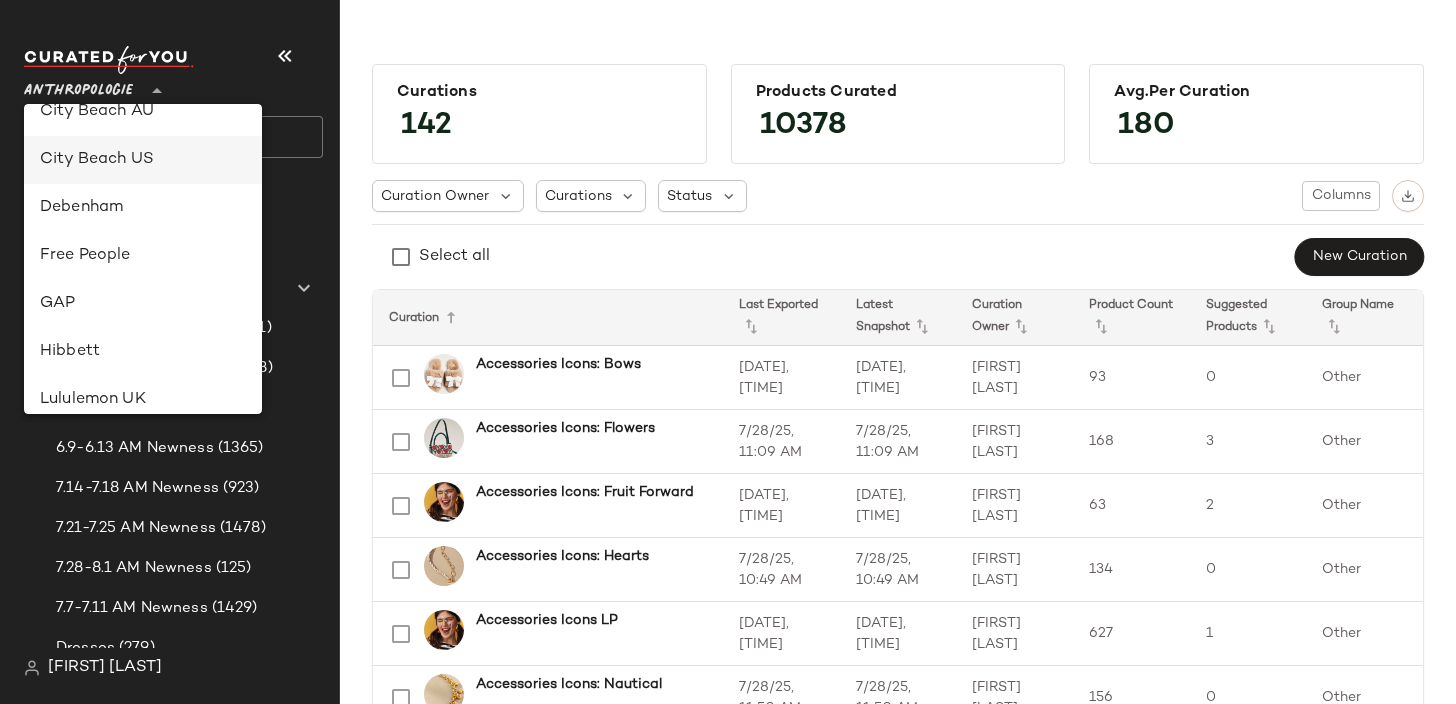 scroll, scrollTop: 378, scrollLeft: 0, axis: vertical 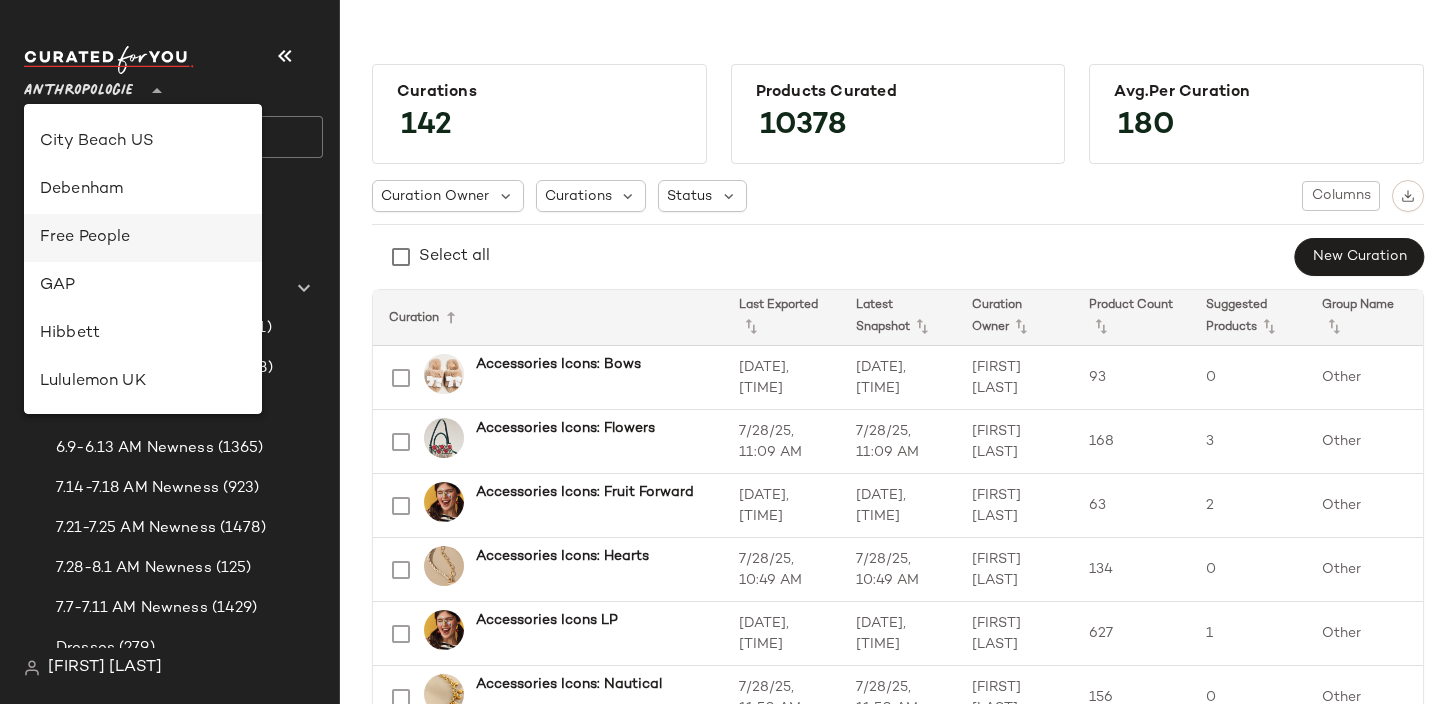 click on "Free People" at bounding box center [143, 238] 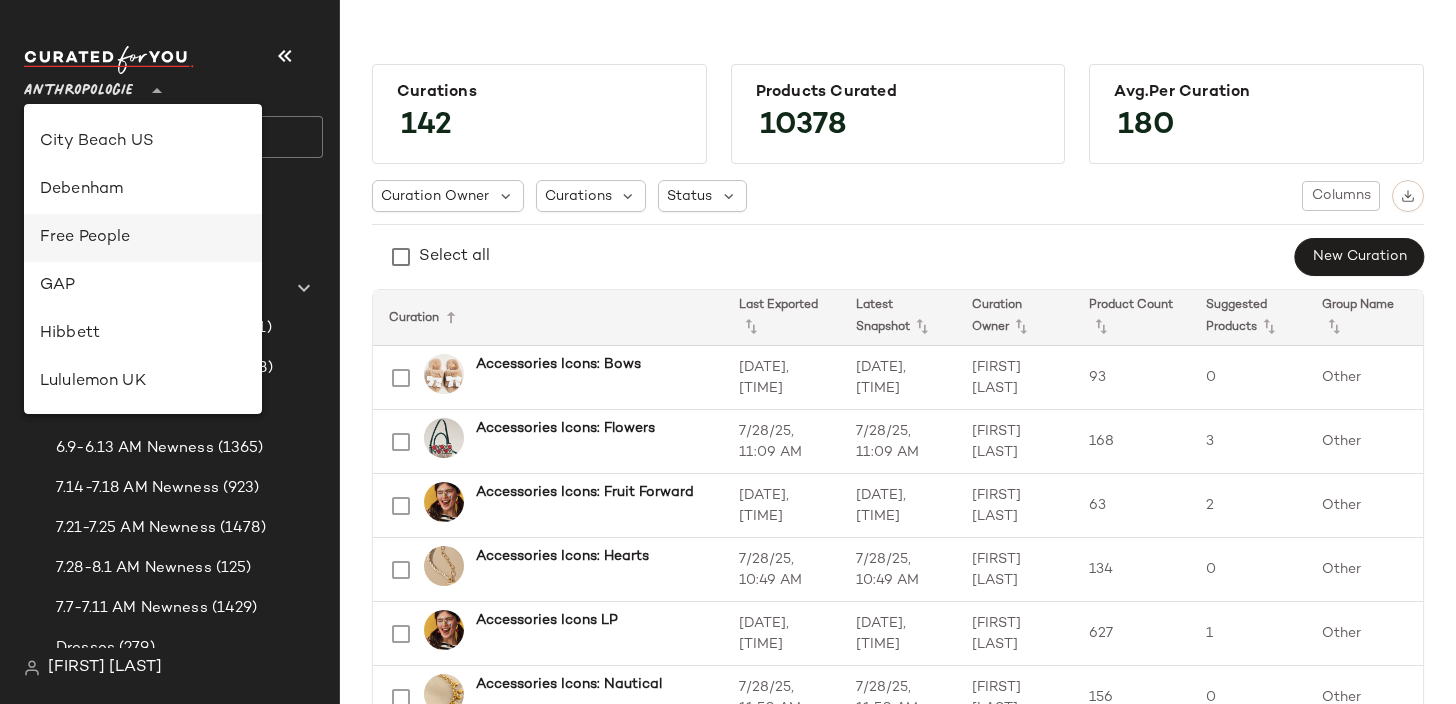 type on "**" 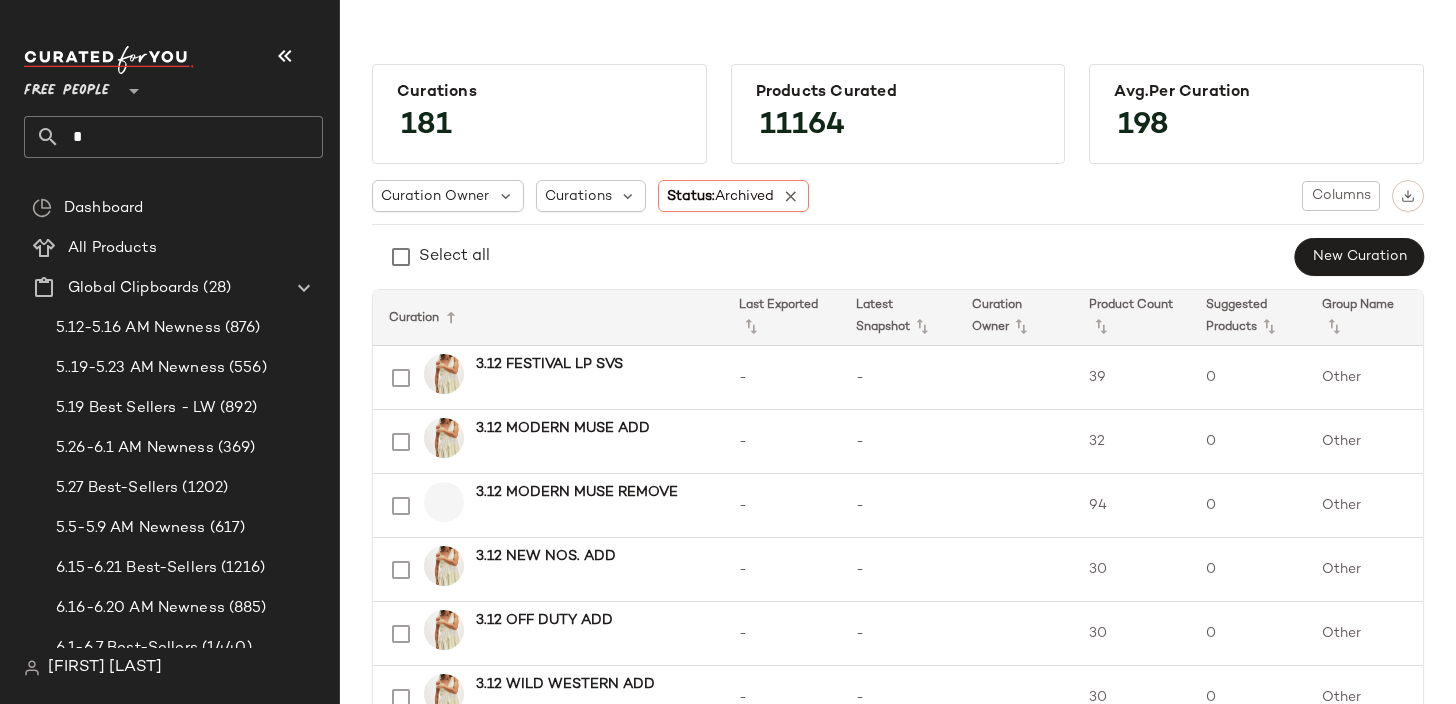 click on "*" 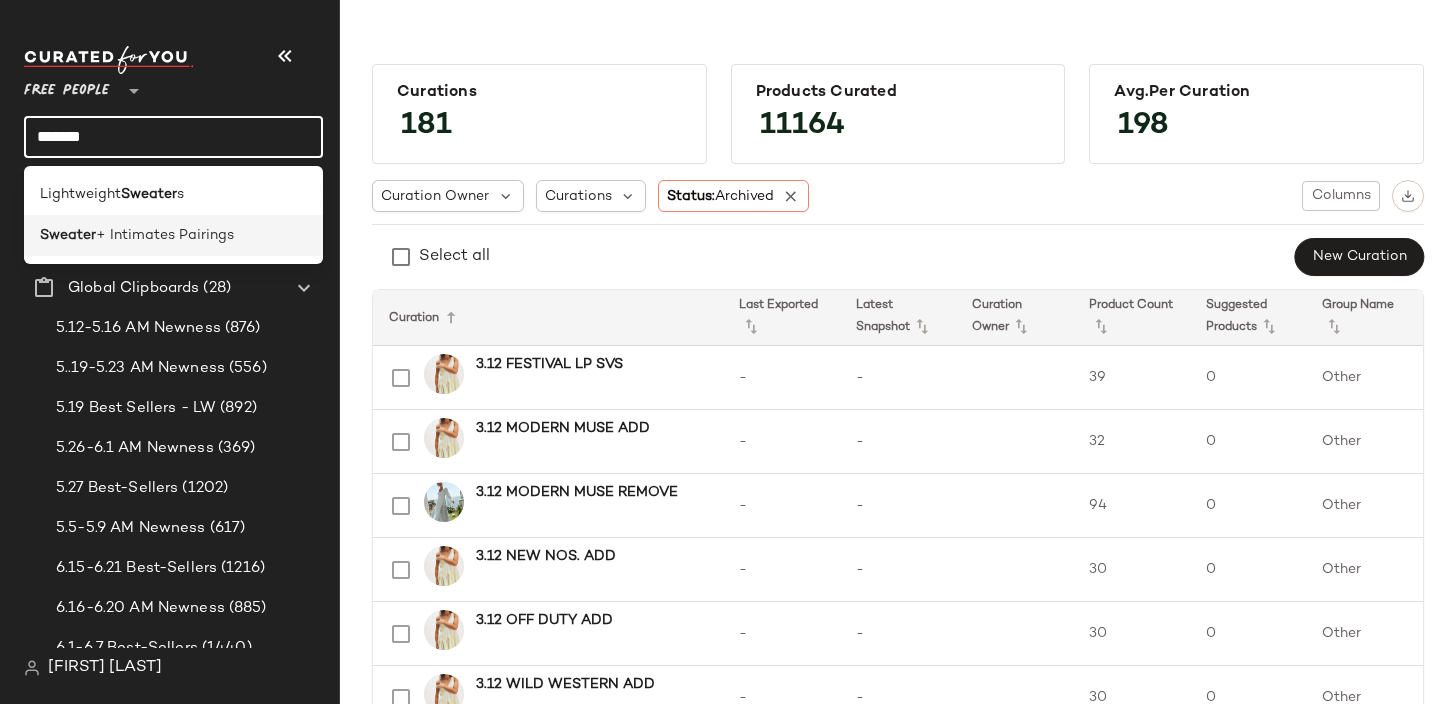 type on "*******" 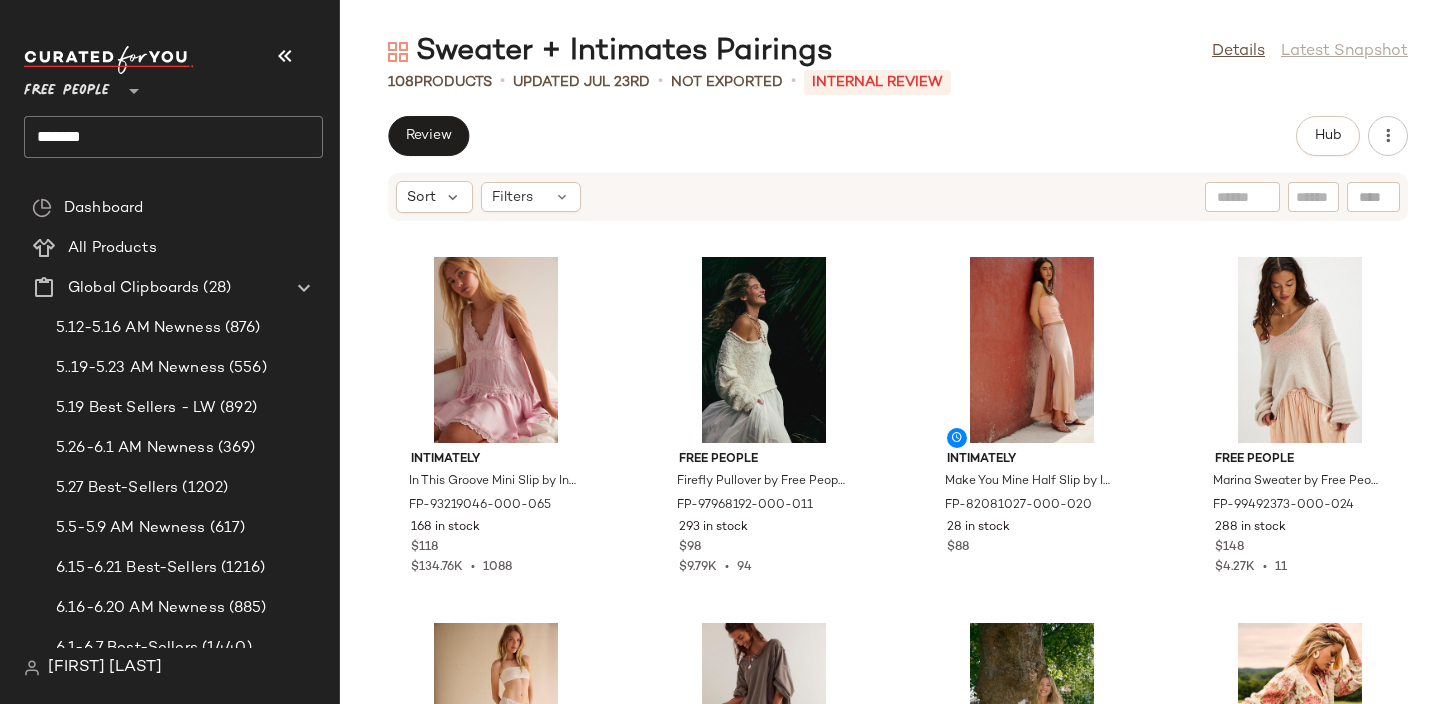 click on "Sweater + Intimates Pairings  Details   Latest Snapshot" 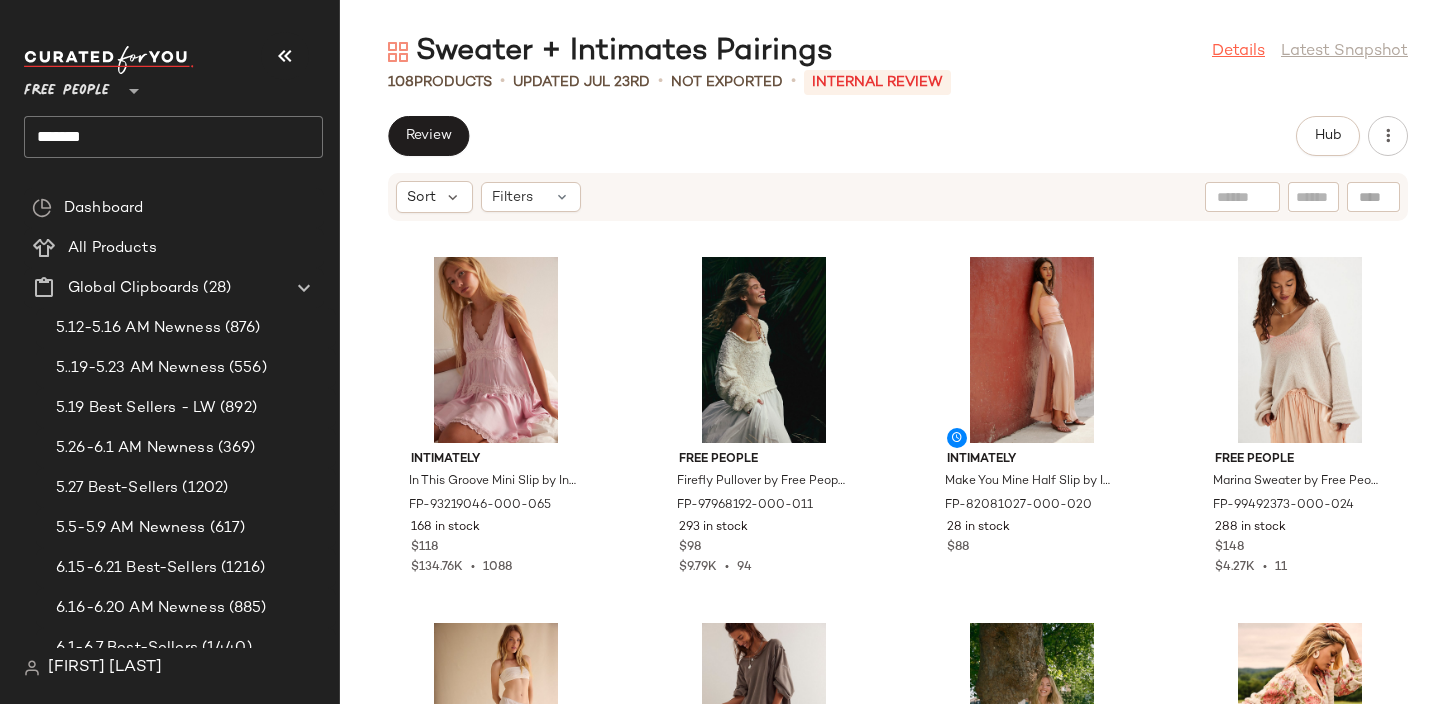 click on "Details" at bounding box center (1238, 52) 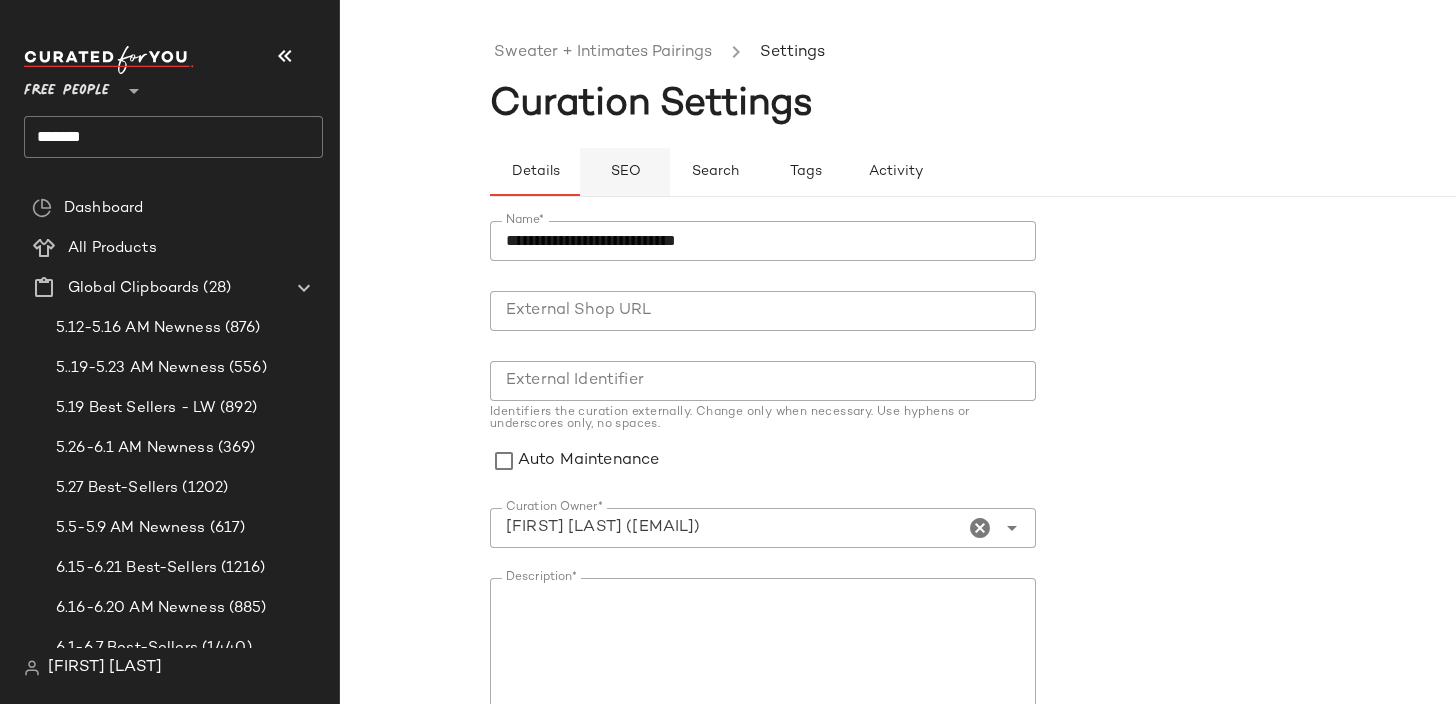click on "SEO" 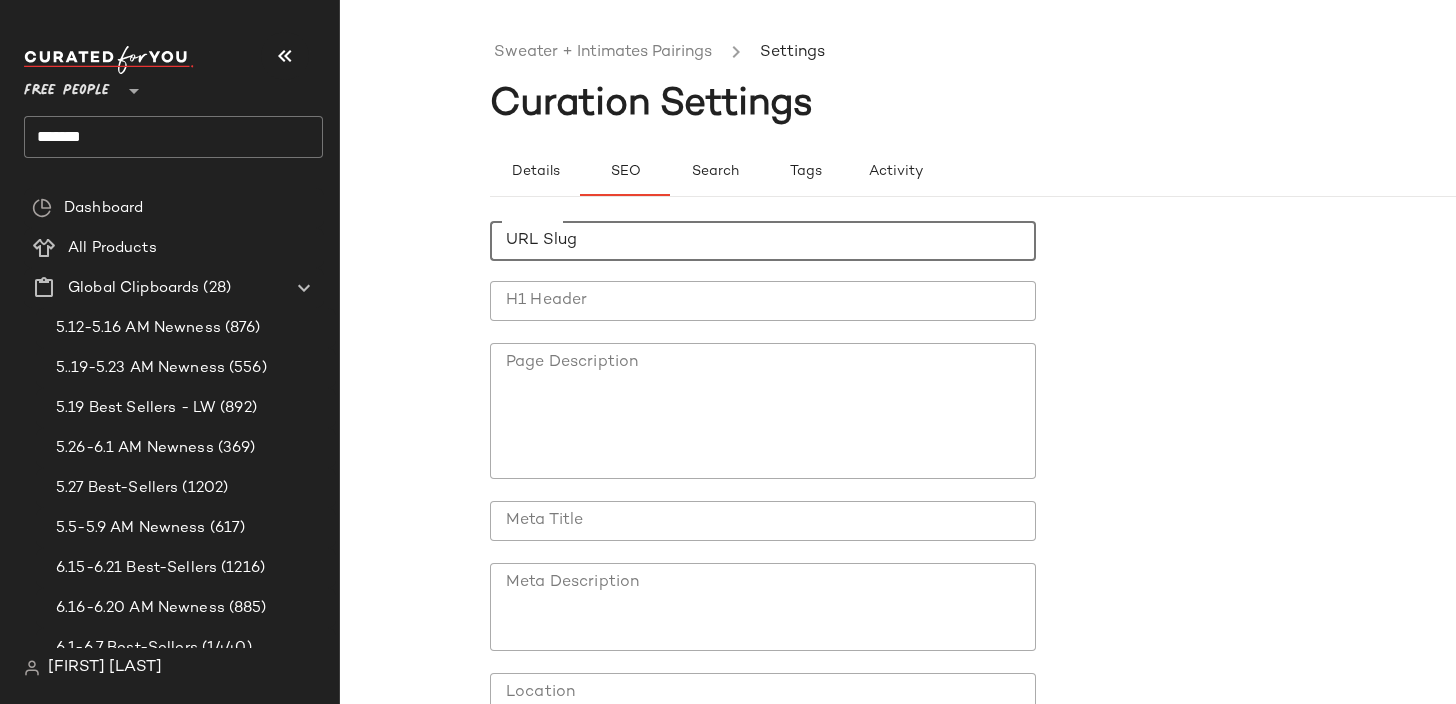 click on "URL Slug" 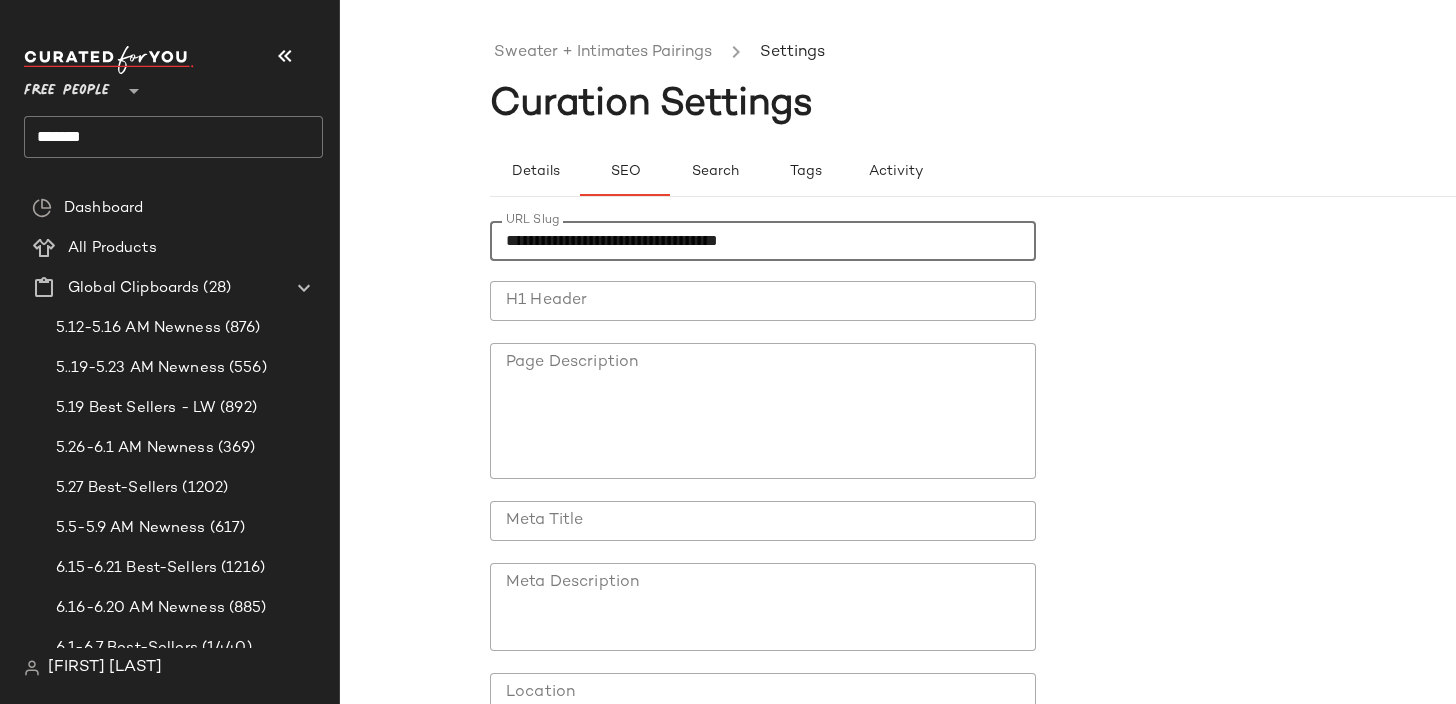 type on "**********" 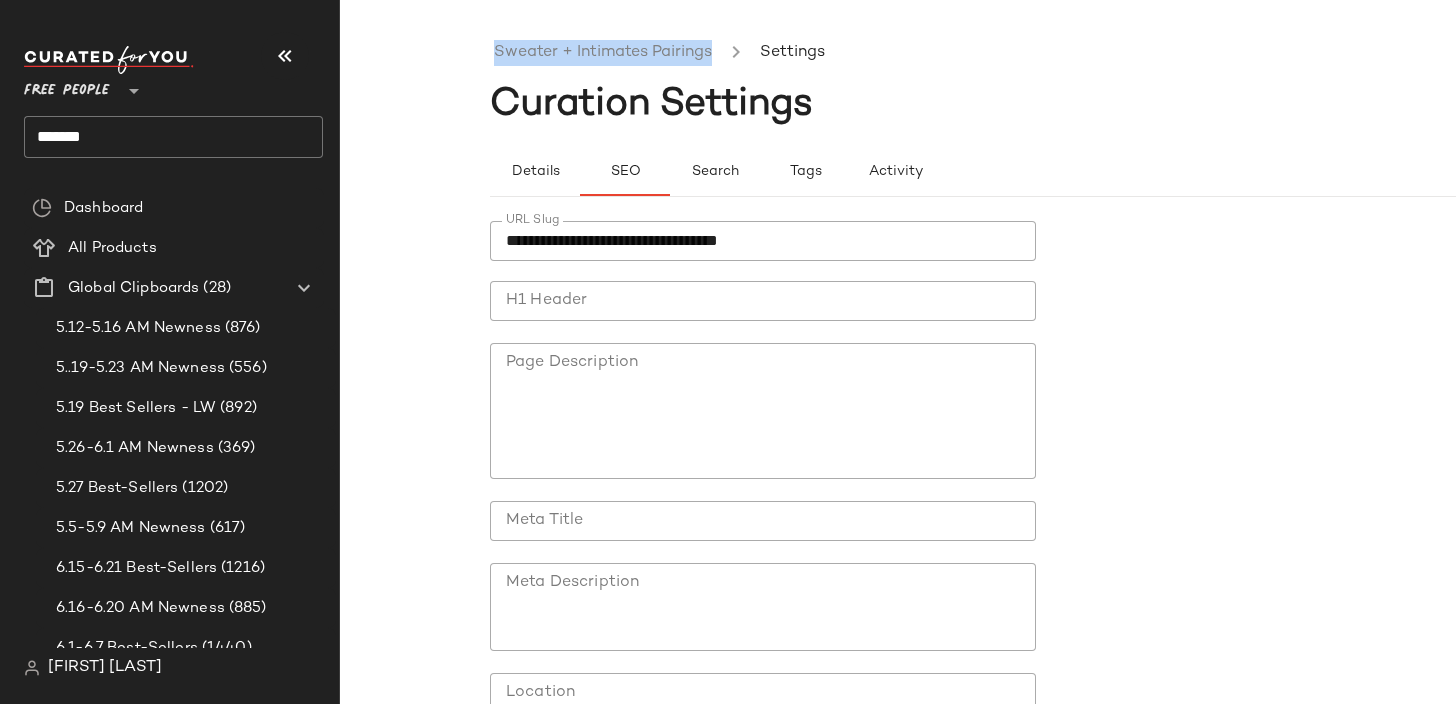 drag, startPoint x: 724, startPoint y: 51, endPoint x: 491, endPoint y: 54, distance: 233.01932 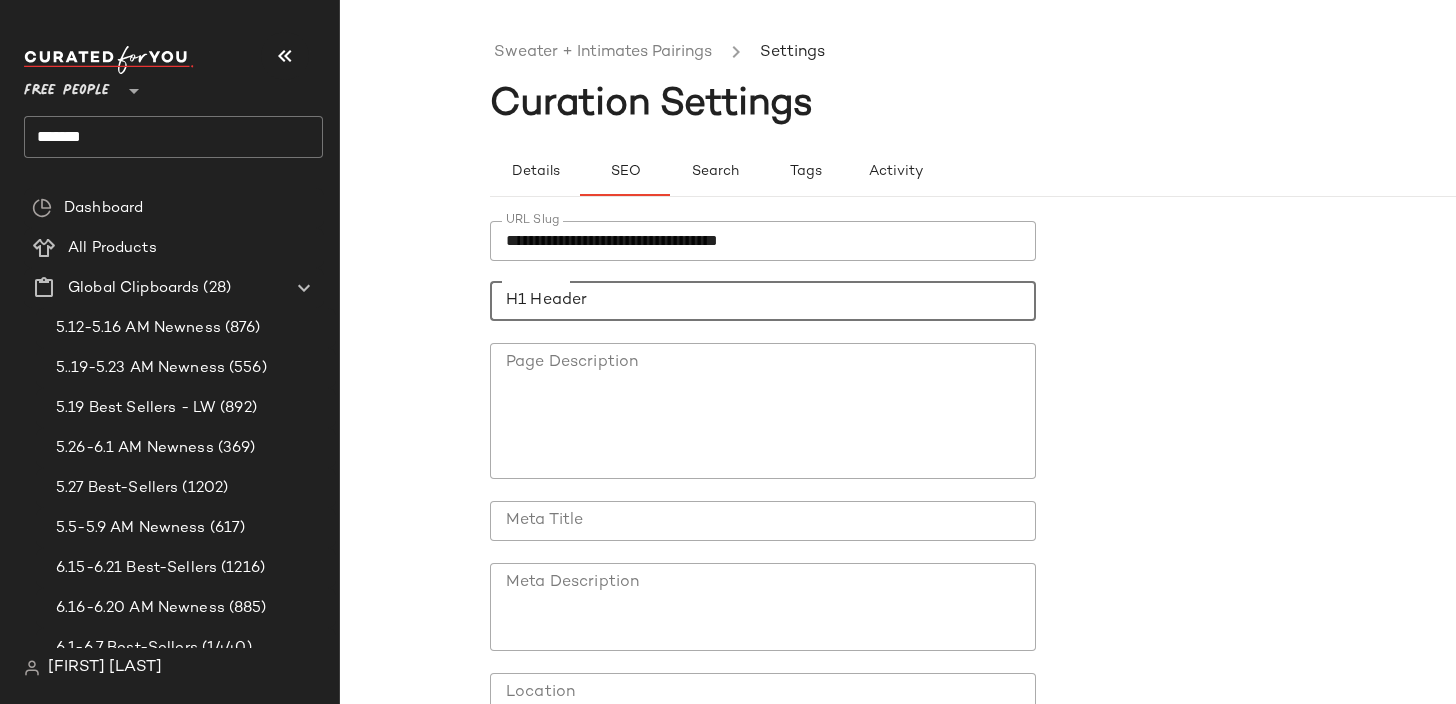 click on "H1 Header" 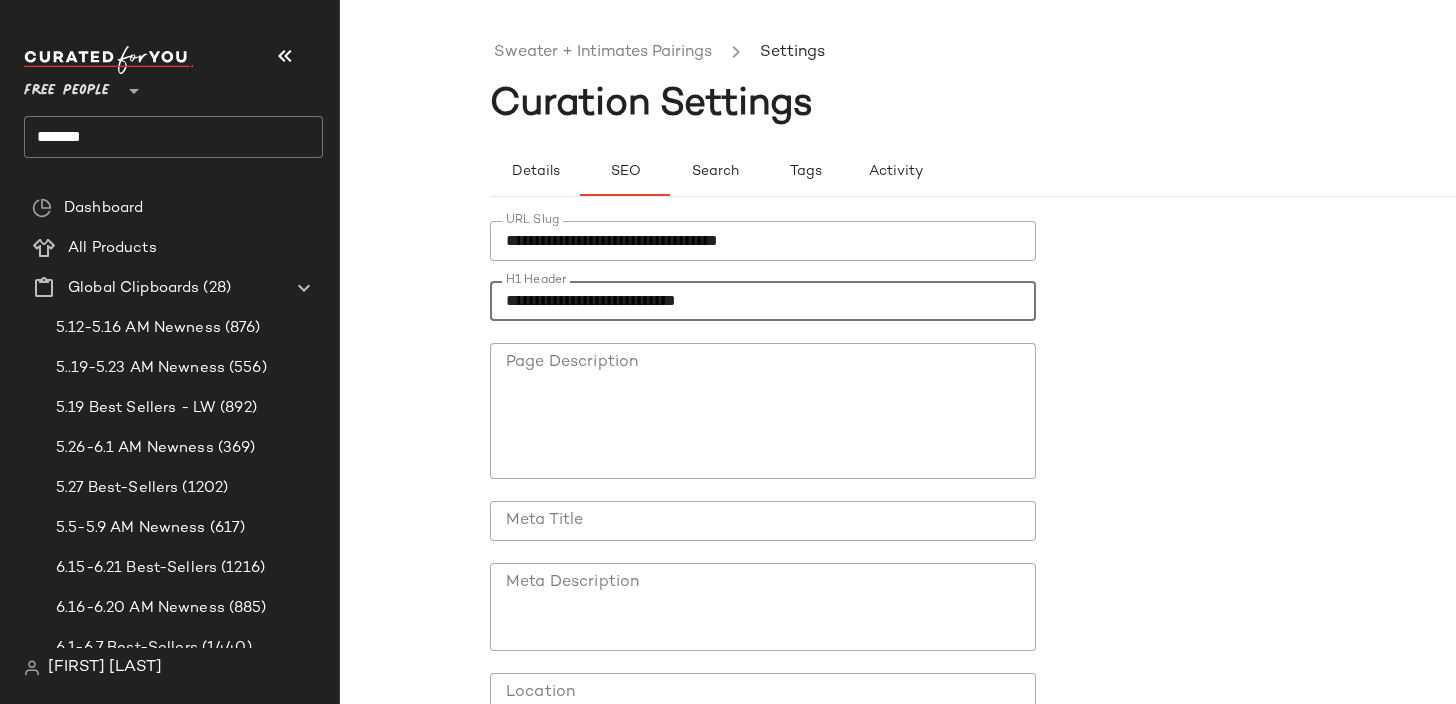 type on "**********" 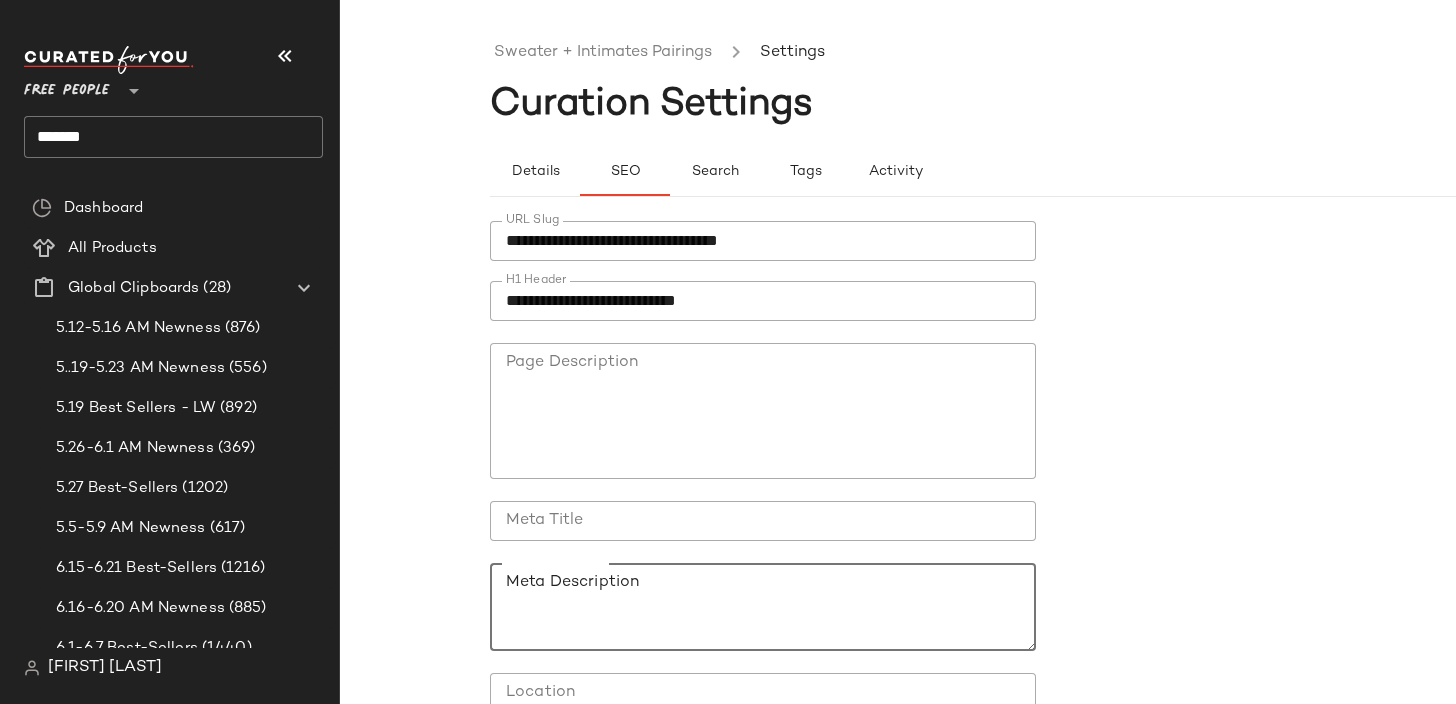 paste on "**********" 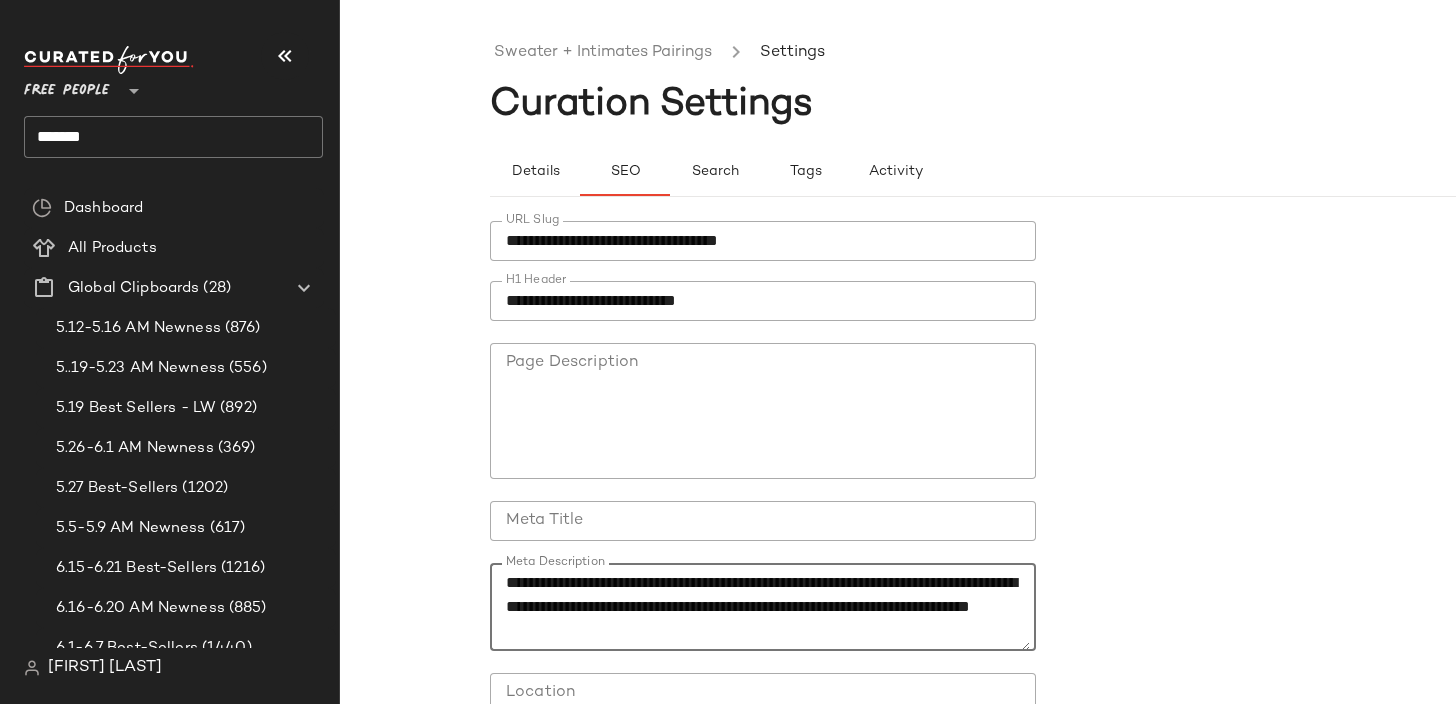 scroll, scrollTop: 0, scrollLeft: 0, axis: both 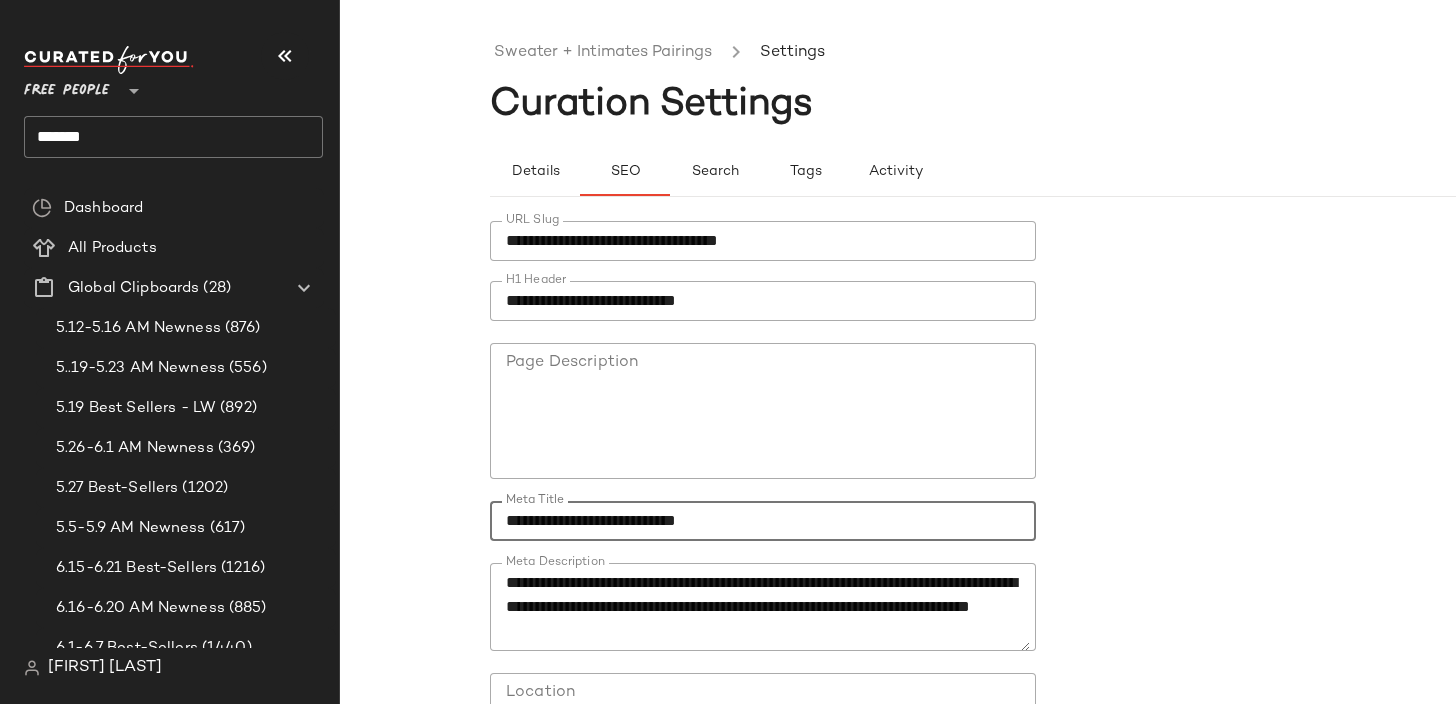 click on "**********" 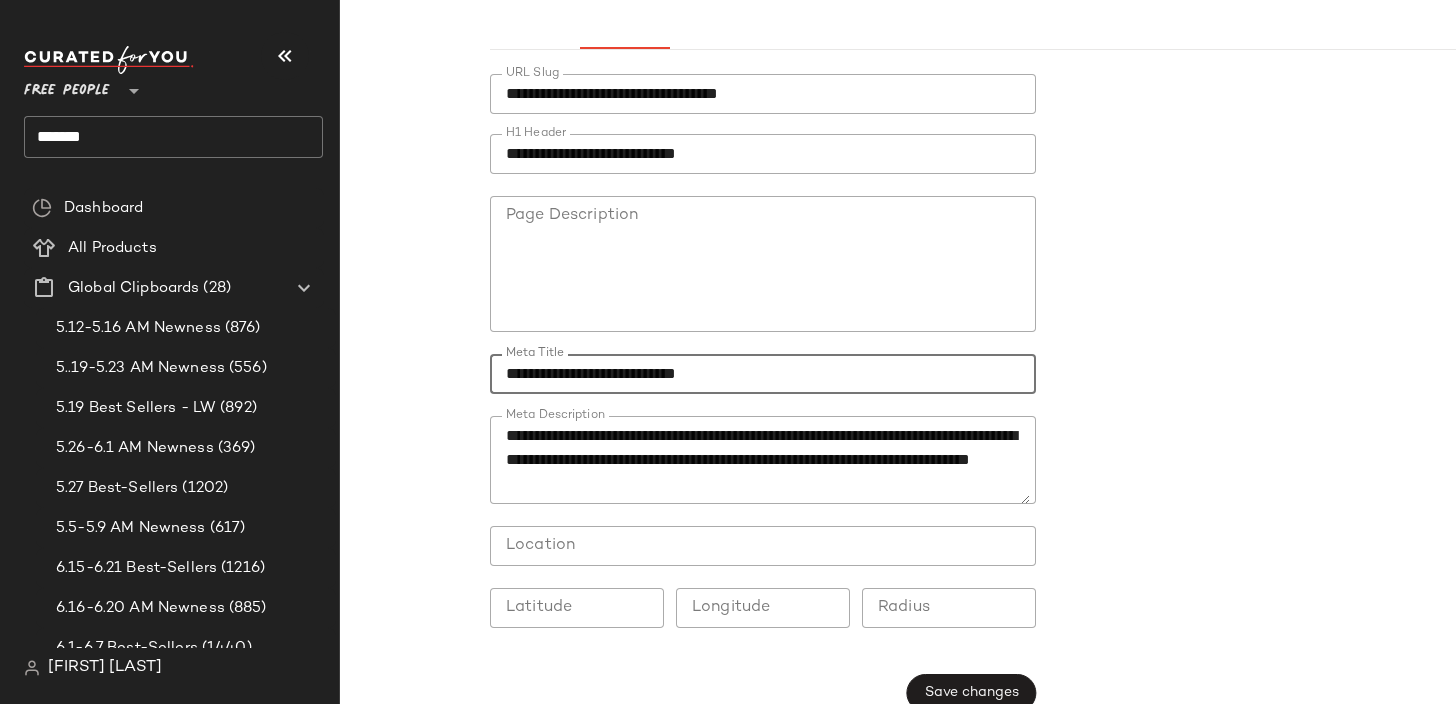 scroll, scrollTop: 178, scrollLeft: 0, axis: vertical 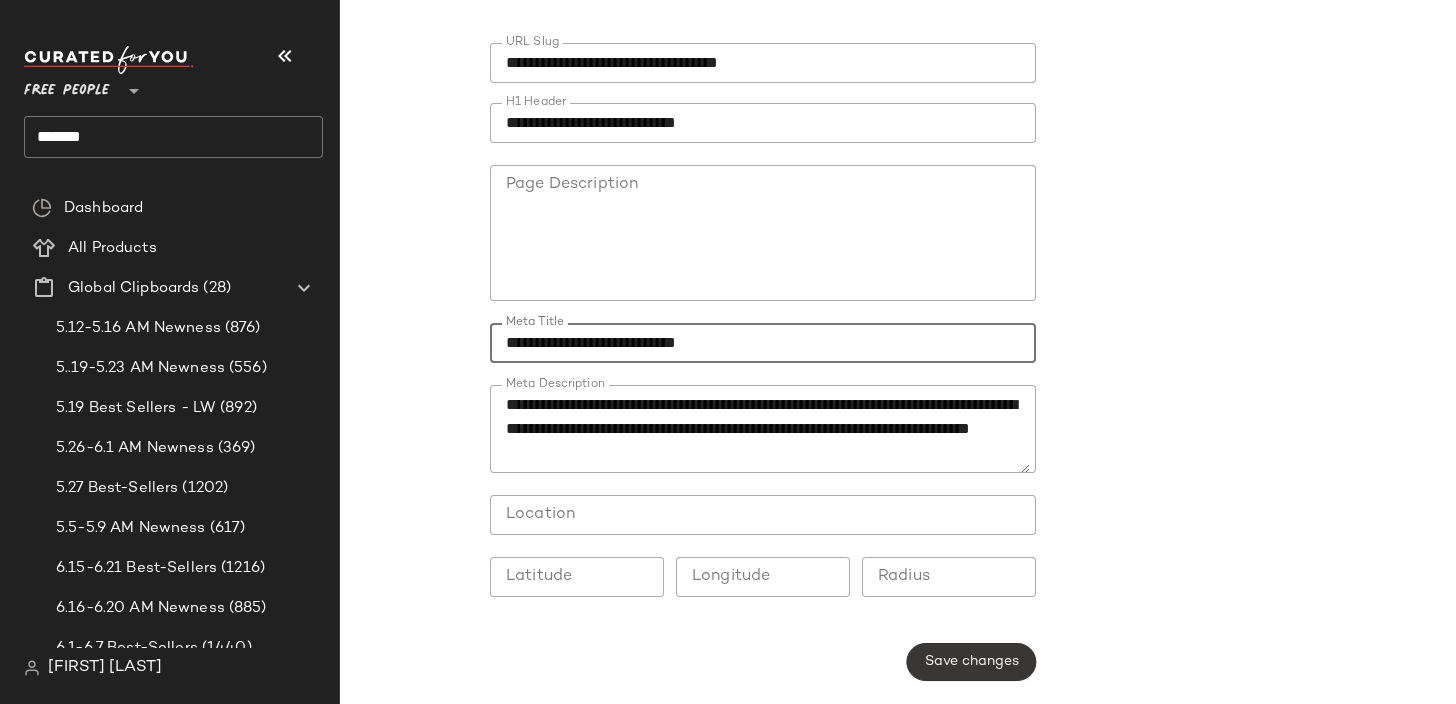 type on "**********" 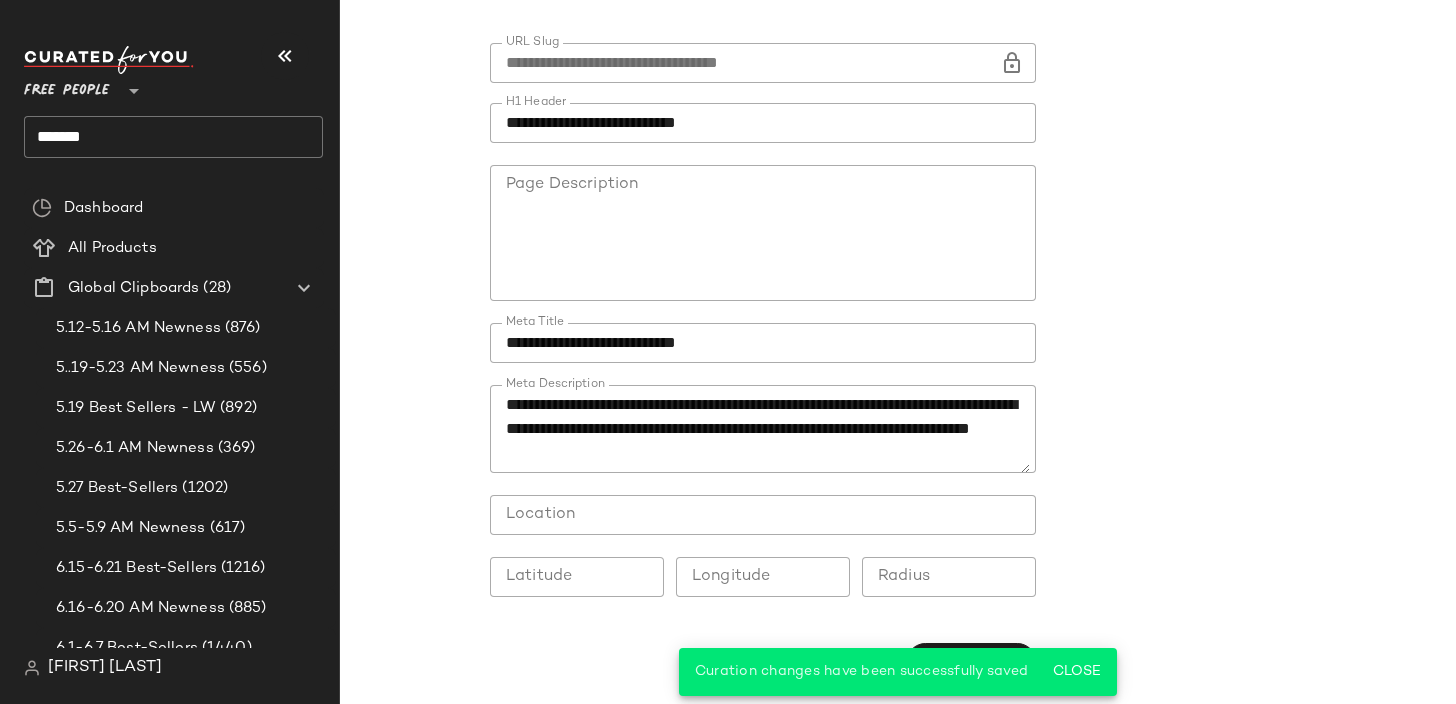 scroll, scrollTop: 0, scrollLeft: 0, axis: both 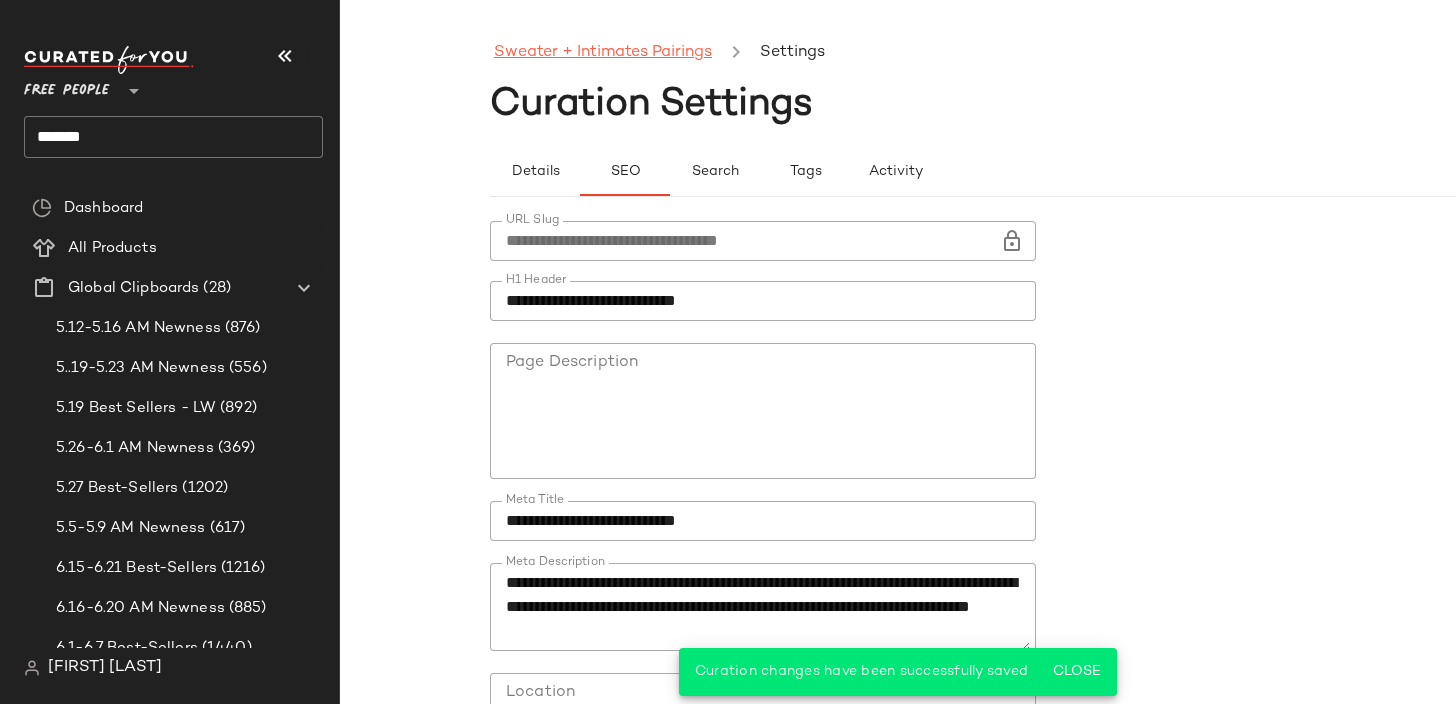 click on "Sweater + Intimates Pairings" at bounding box center (603, 53) 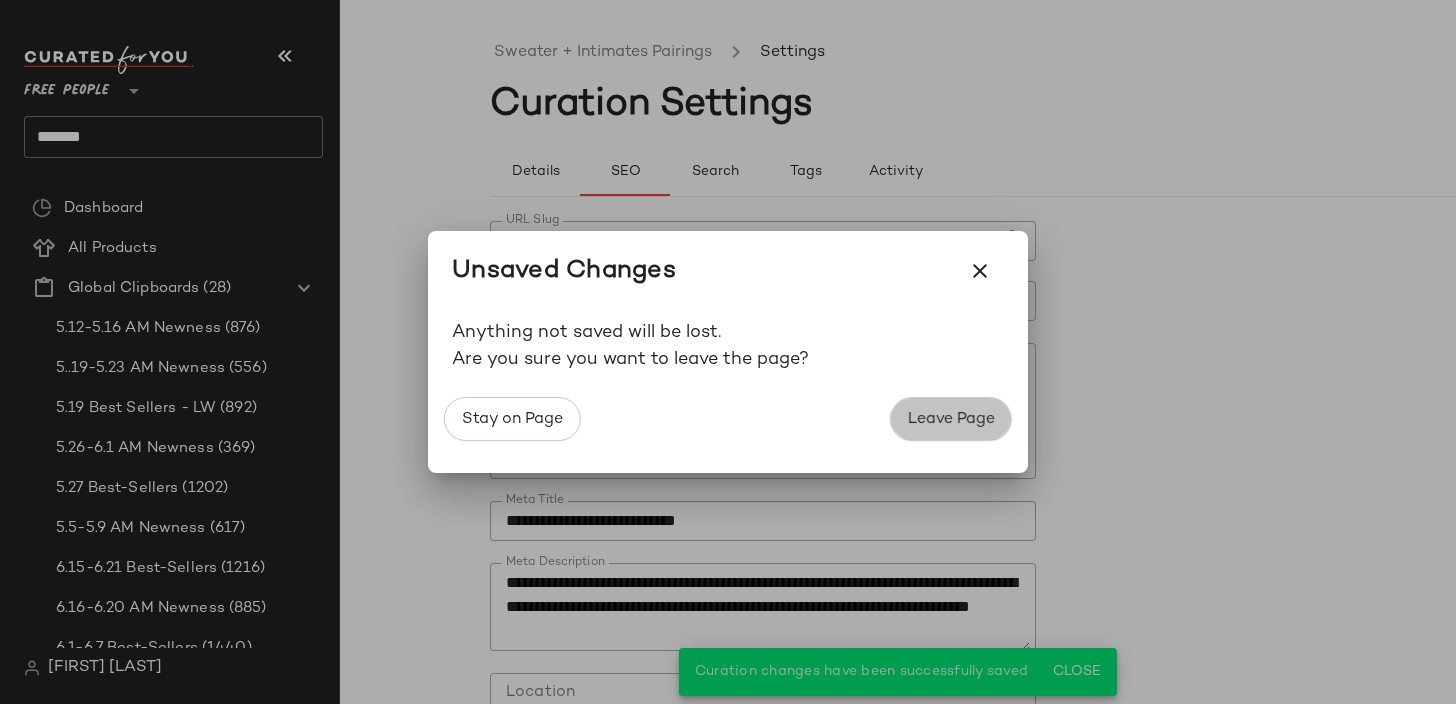 click on "Leave Page" 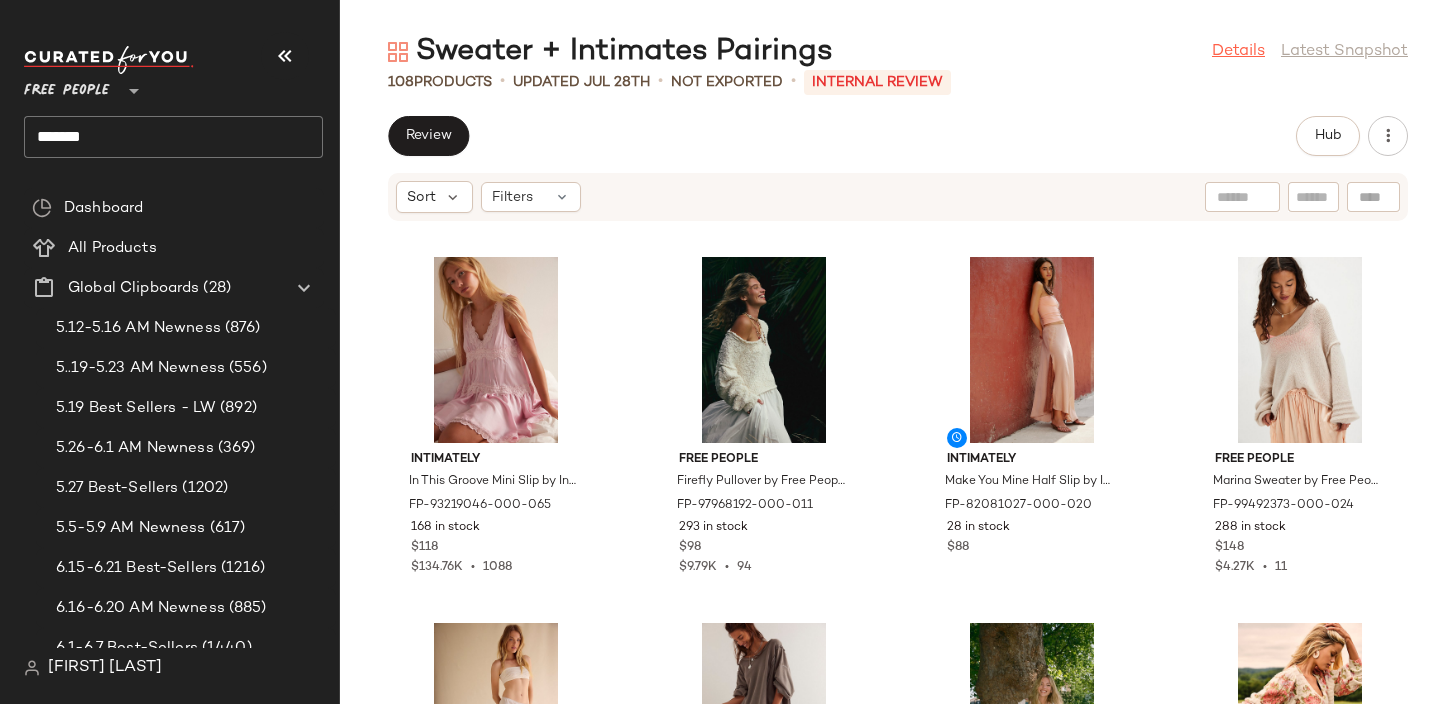 click on "Details" at bounding box center [1238, 52] 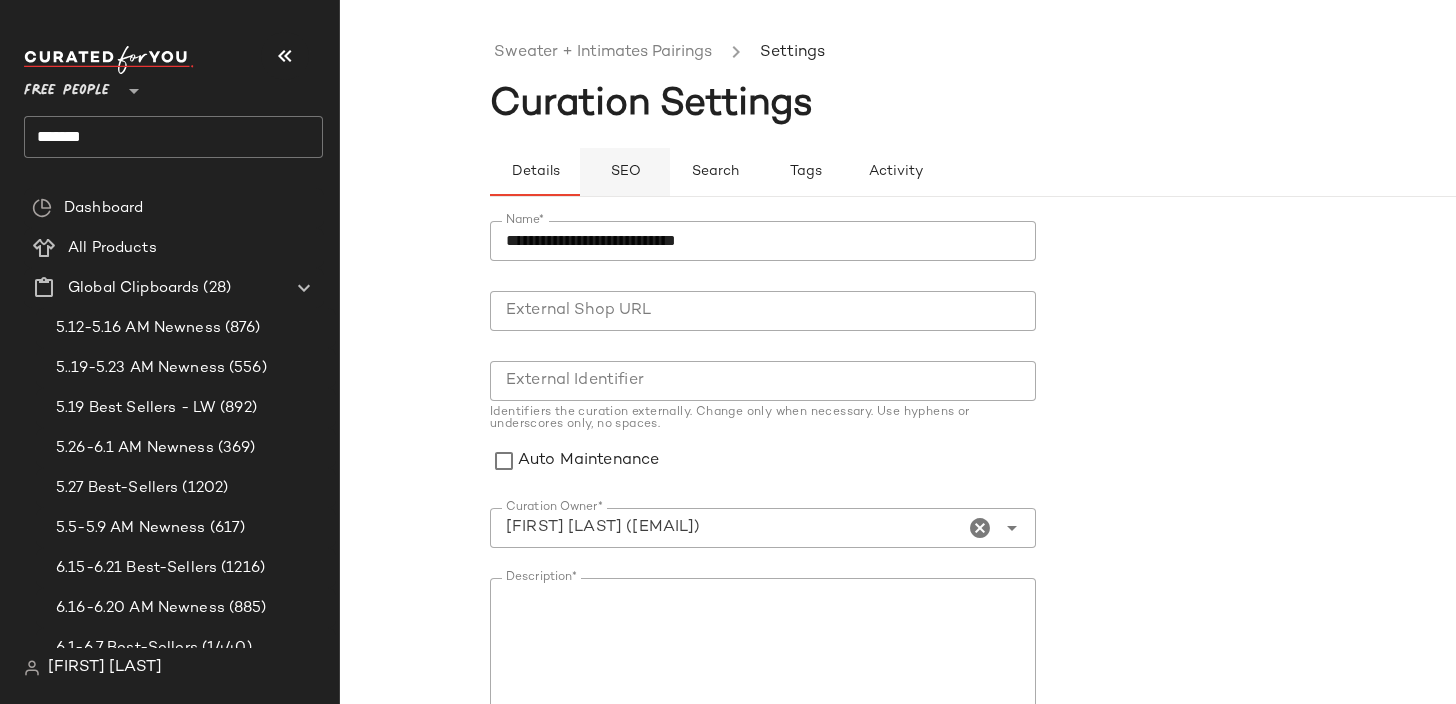 click on "SEO" 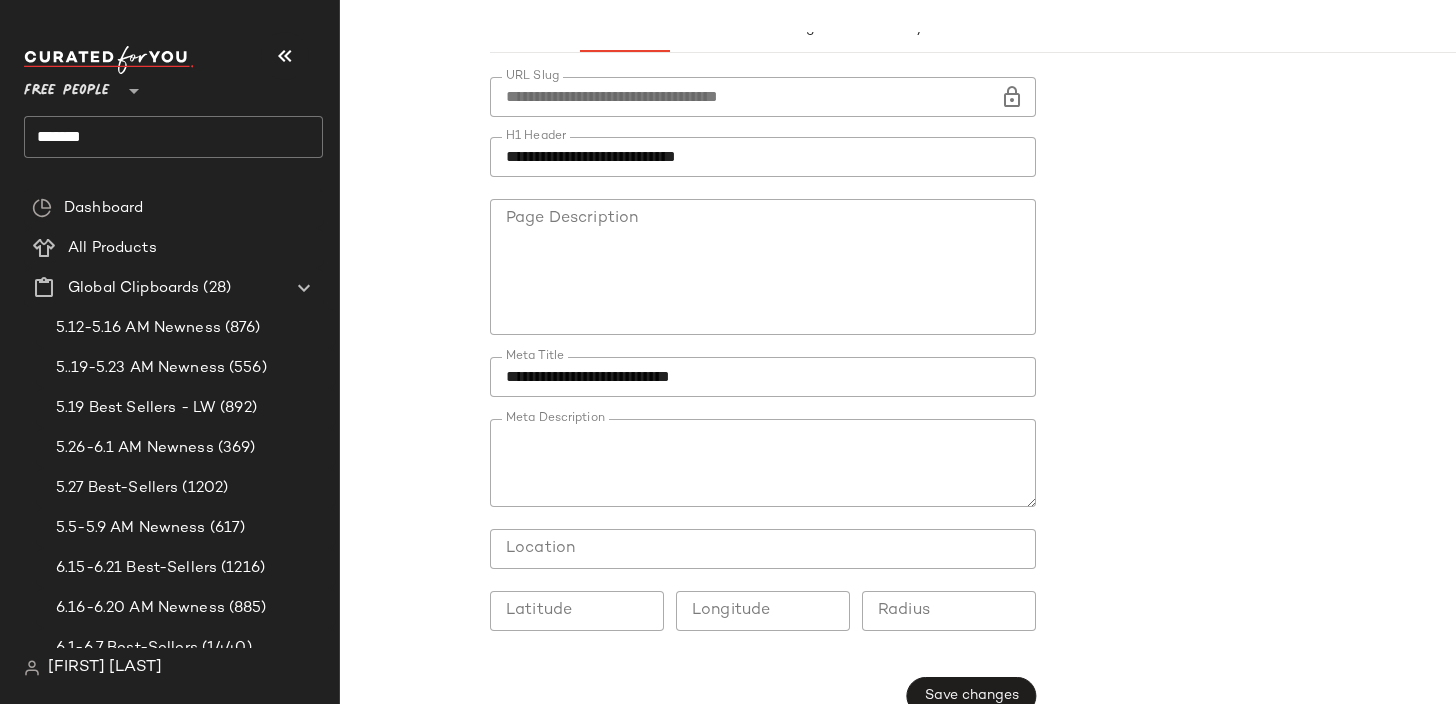 scroll, scrollTop: 178, scrollLeft: 0, axis: vertical 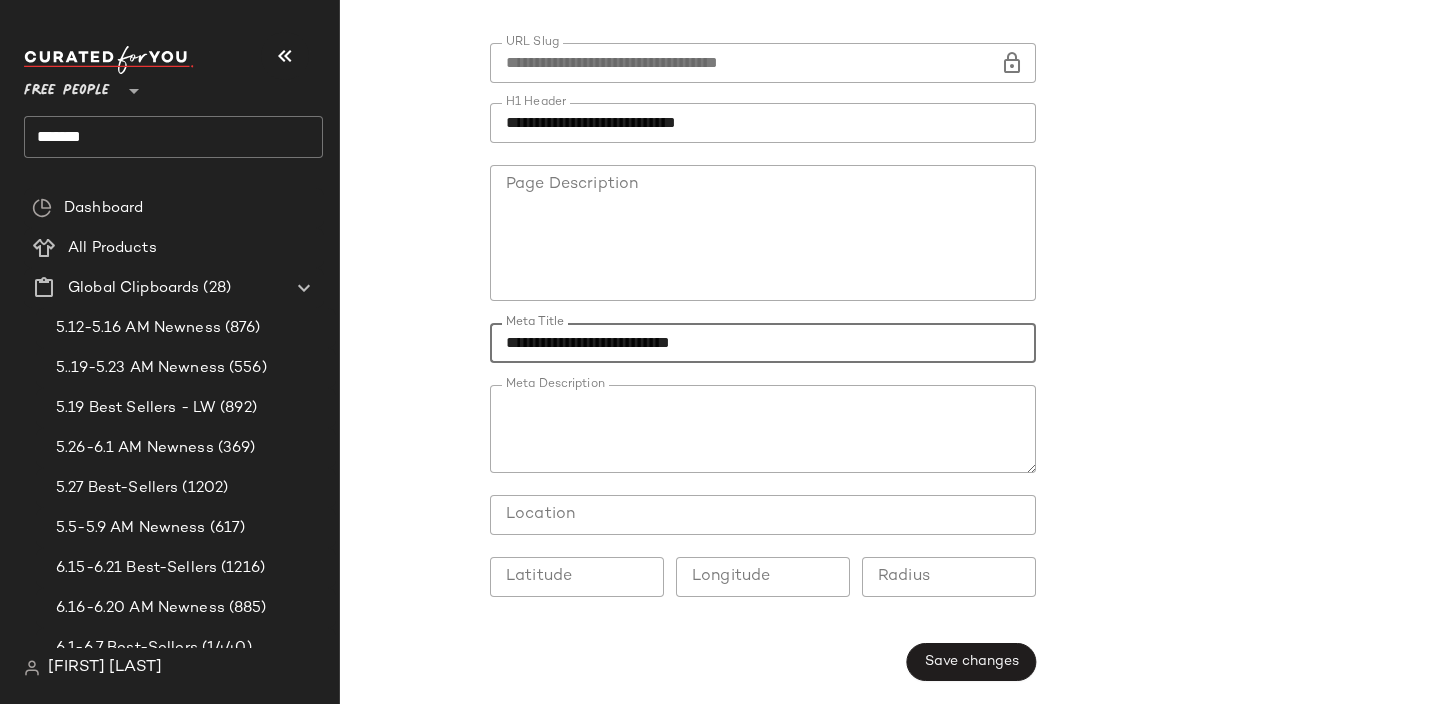 click on "**********" 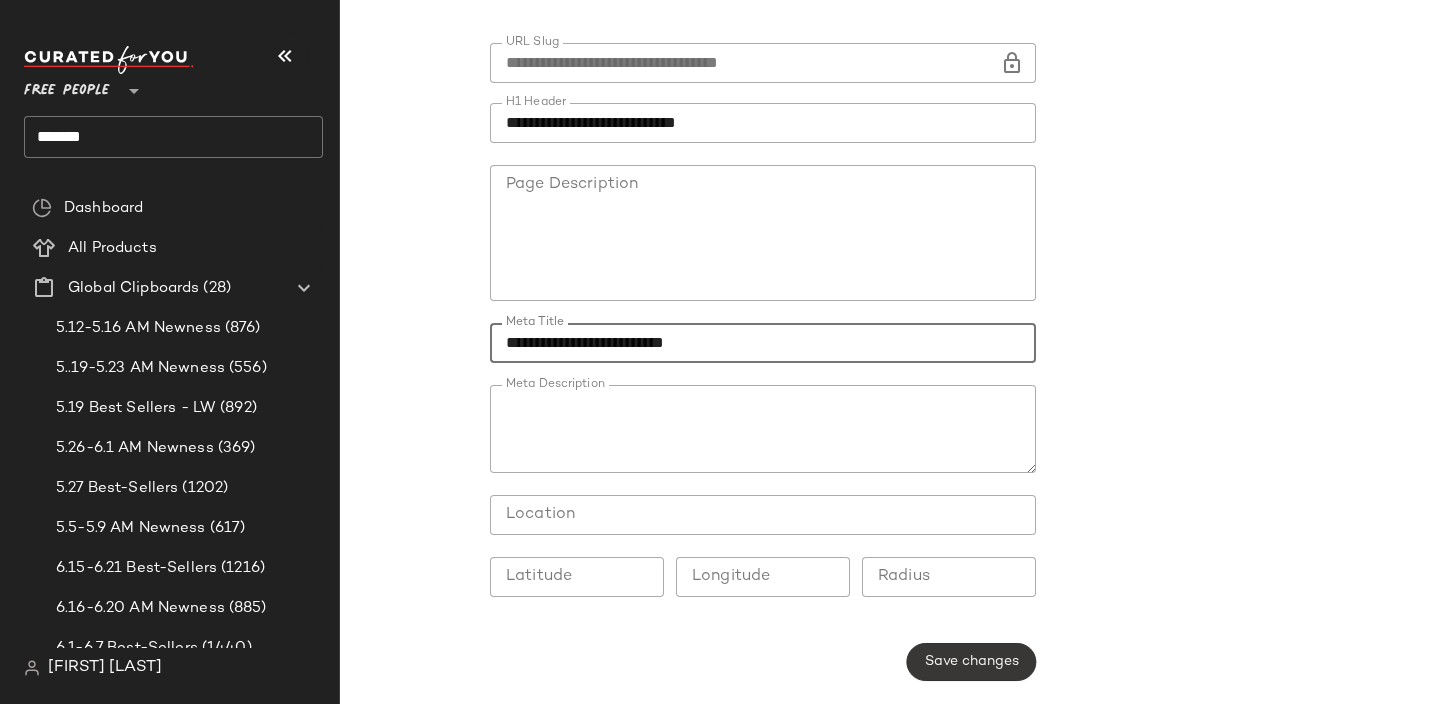 type on "**********" 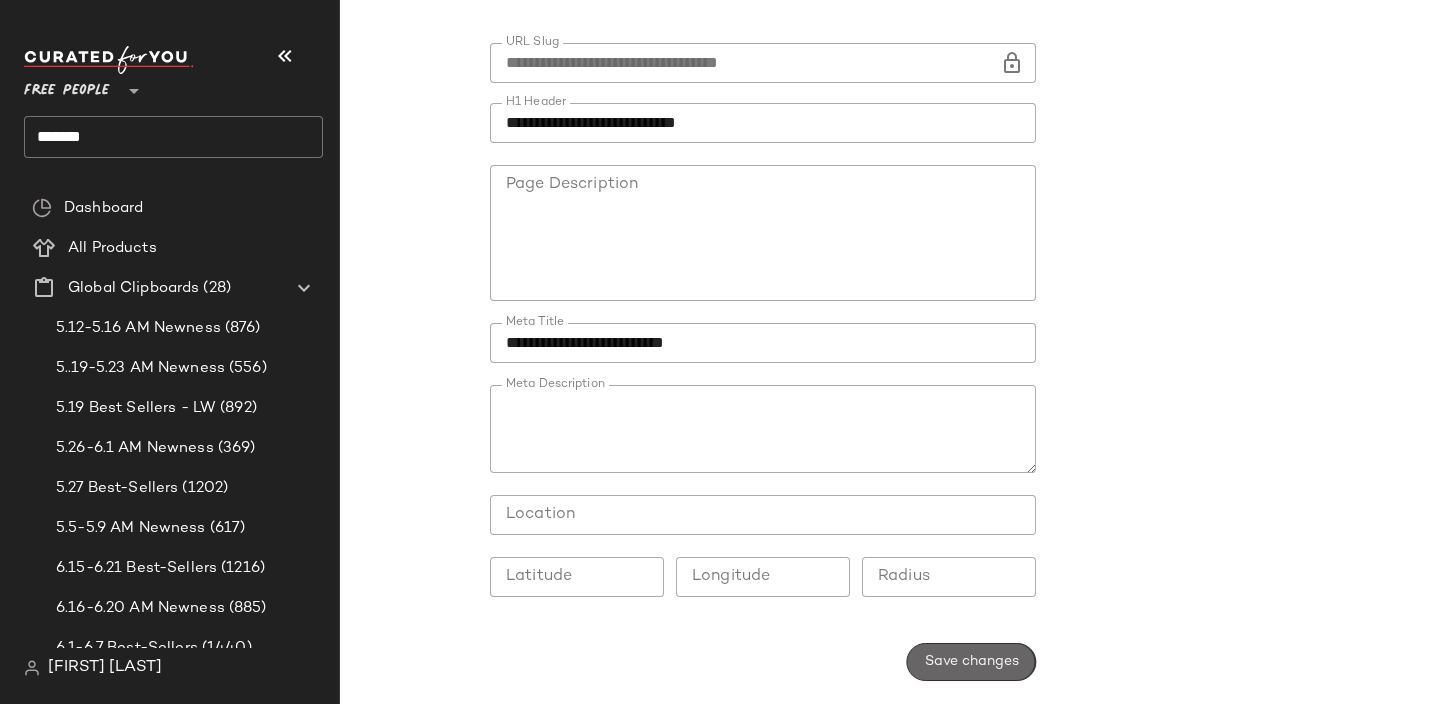 click on "Save changes" at bounding box center (971, 662) 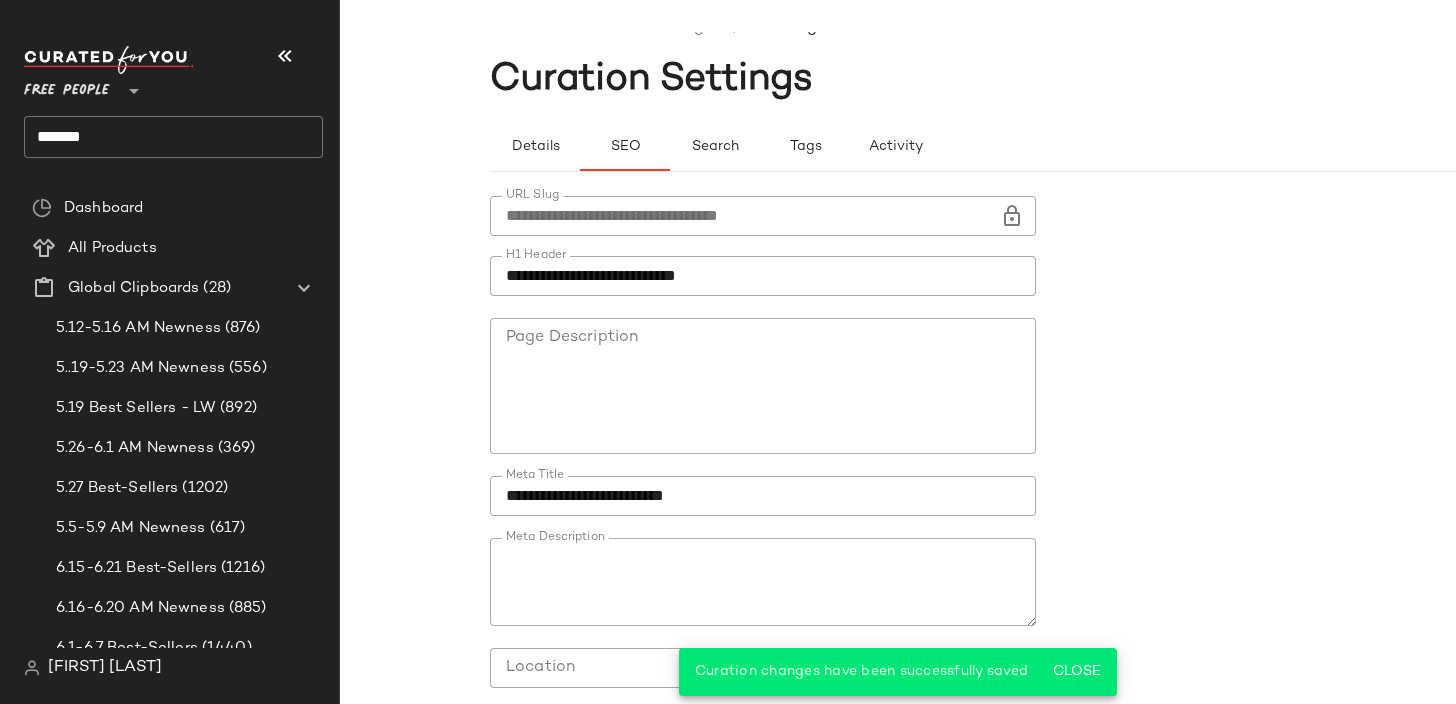 scroll, scrollTop: 0, scrollLeft: 0, axis: both 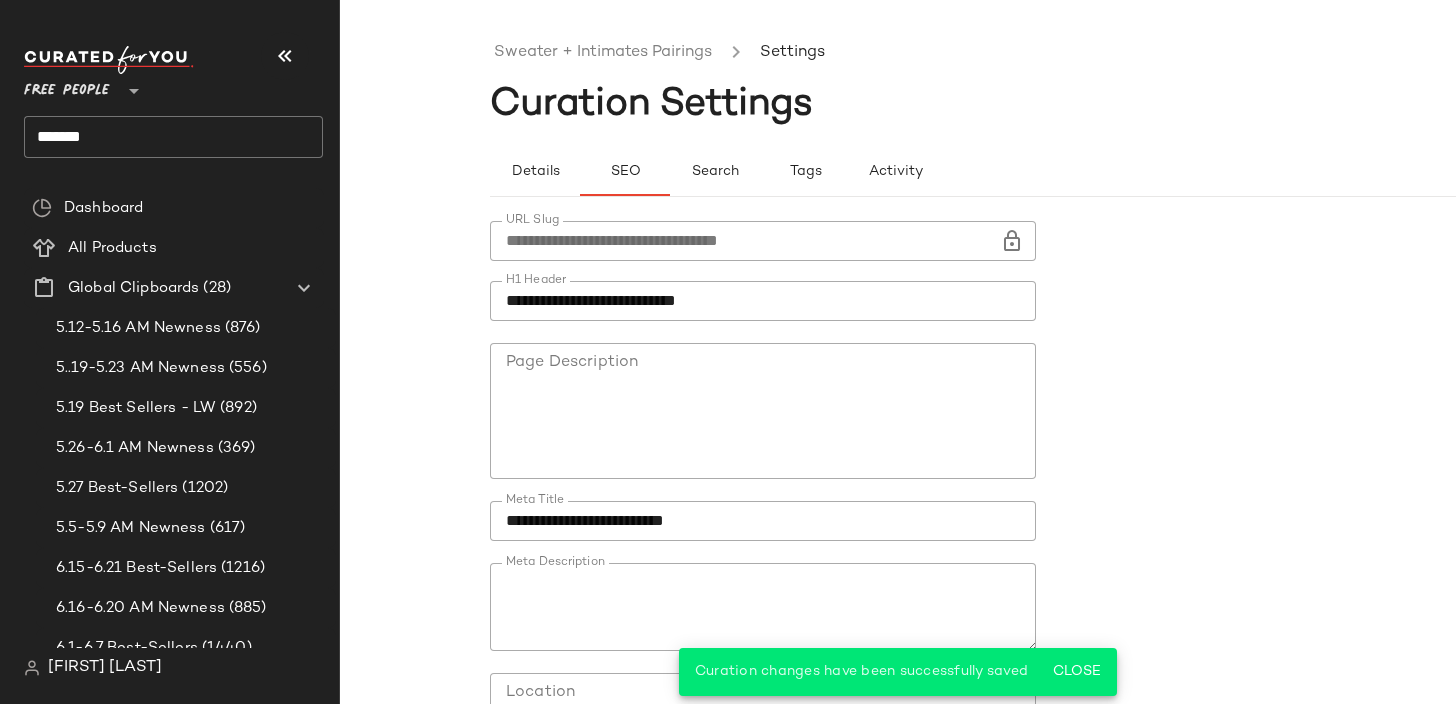 click on "Sweater + Intimates Pairings Settings" at bounding box center [1048, 53] 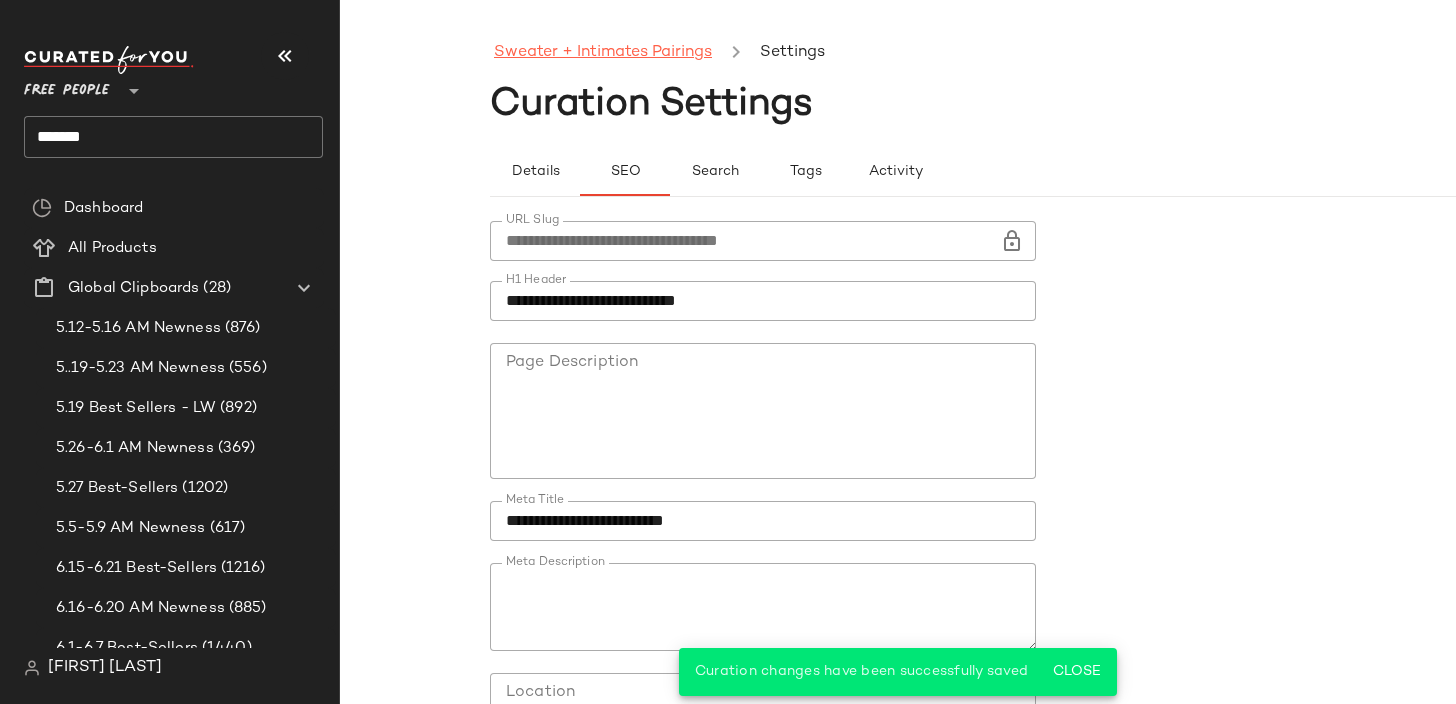 click on "Sweater + Intimates Pairings" at bounding box center [603, 53] 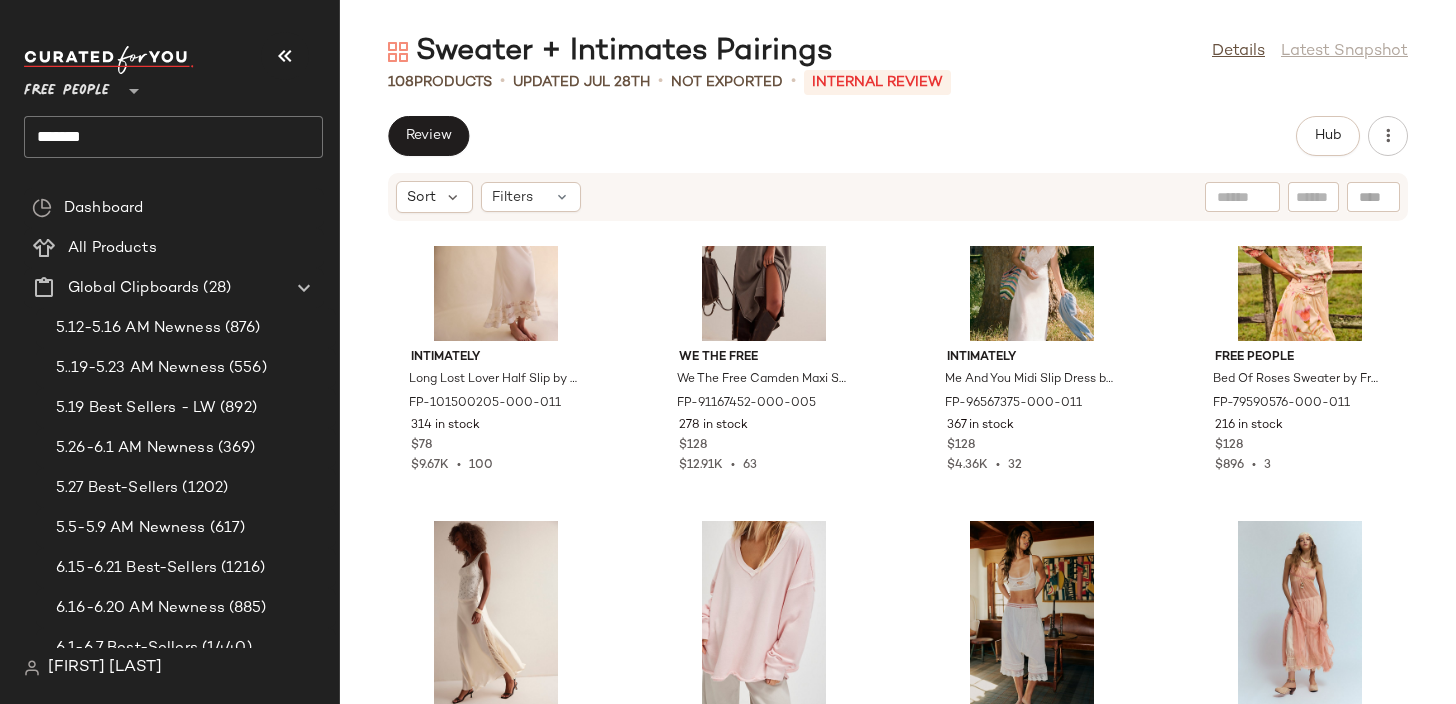 scroll, scrollTop: 0, scrollLeft: 0, axis: both 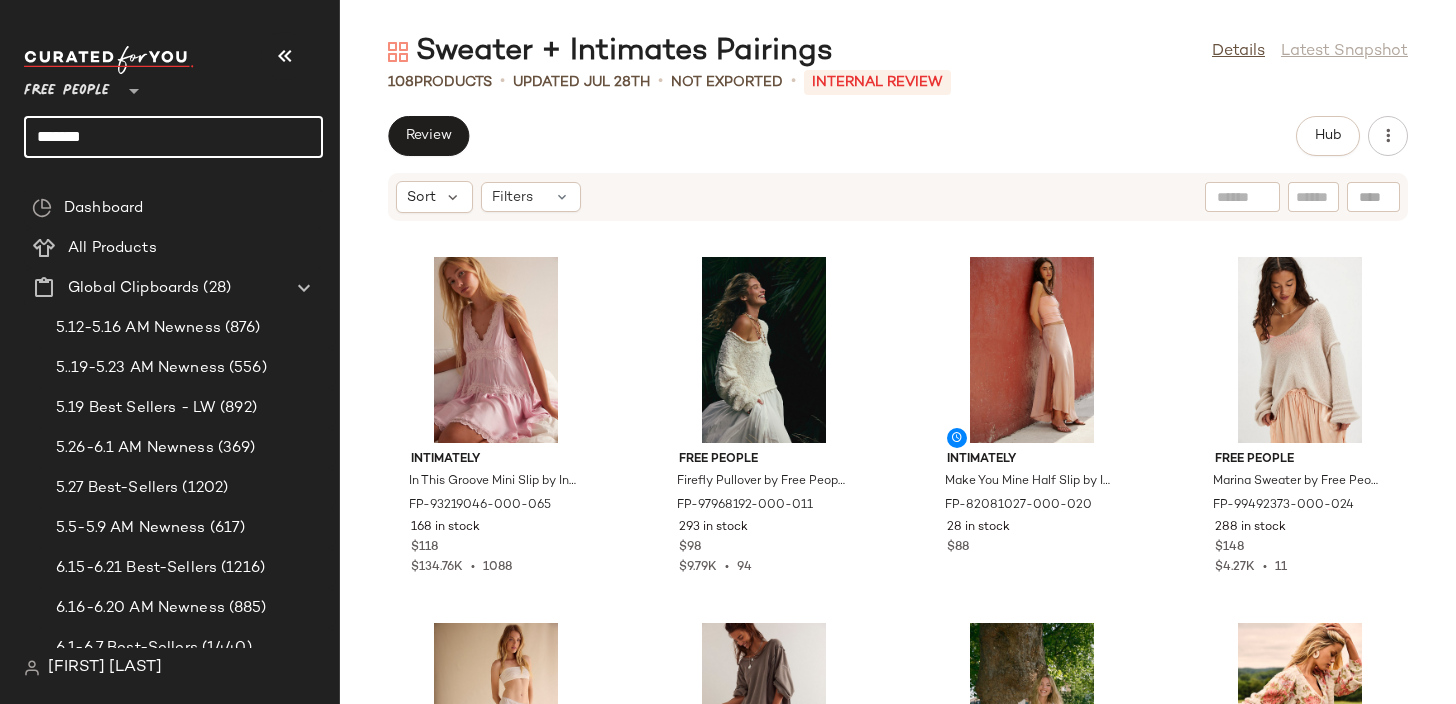 click on "*******" 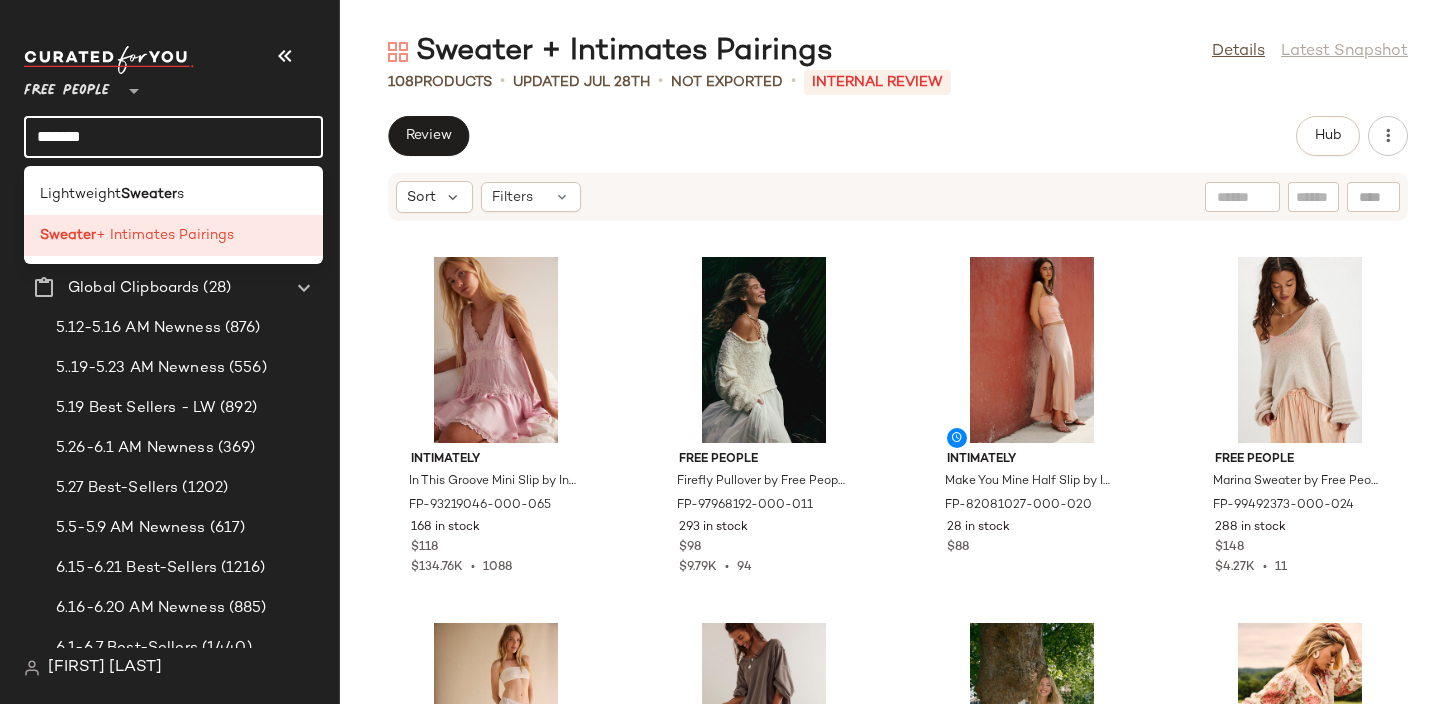 click on "*******" 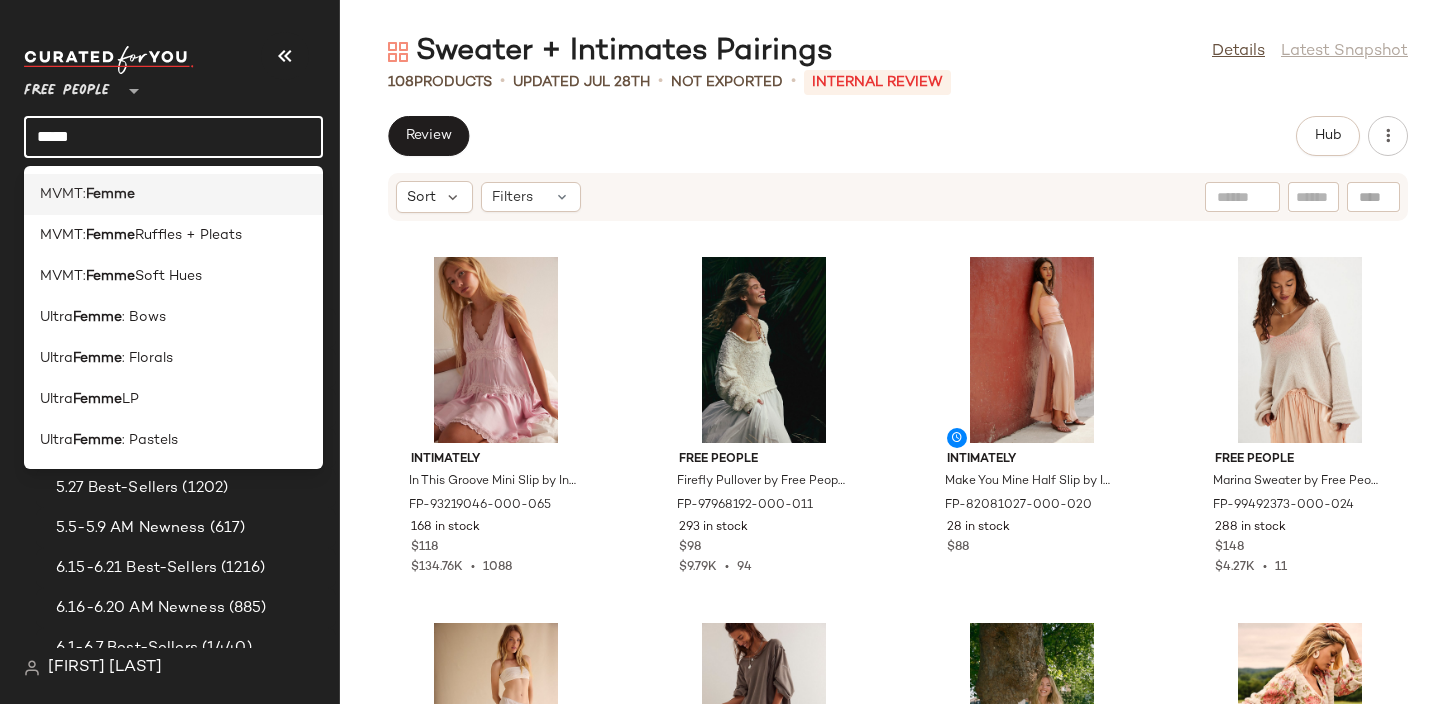 type on "*****" 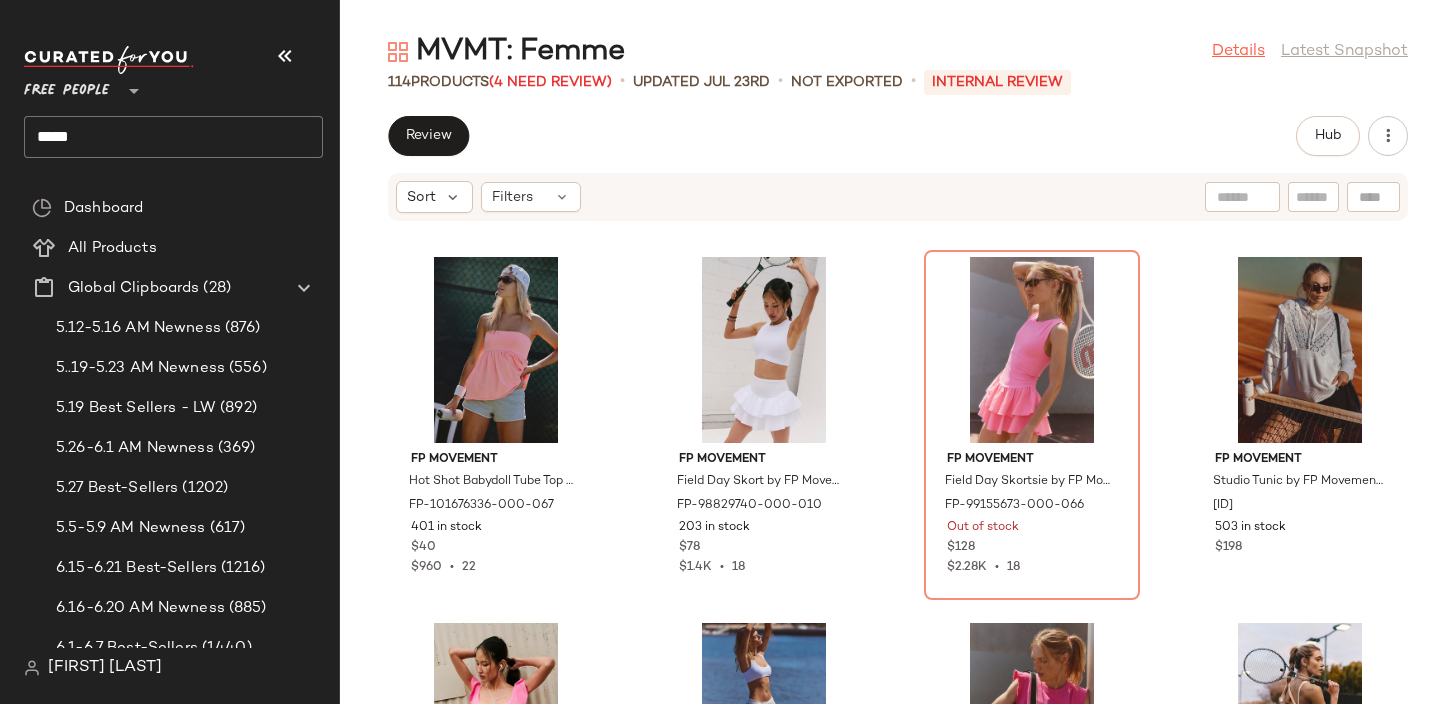 click on "Details" at bounding box center [1238, 52] 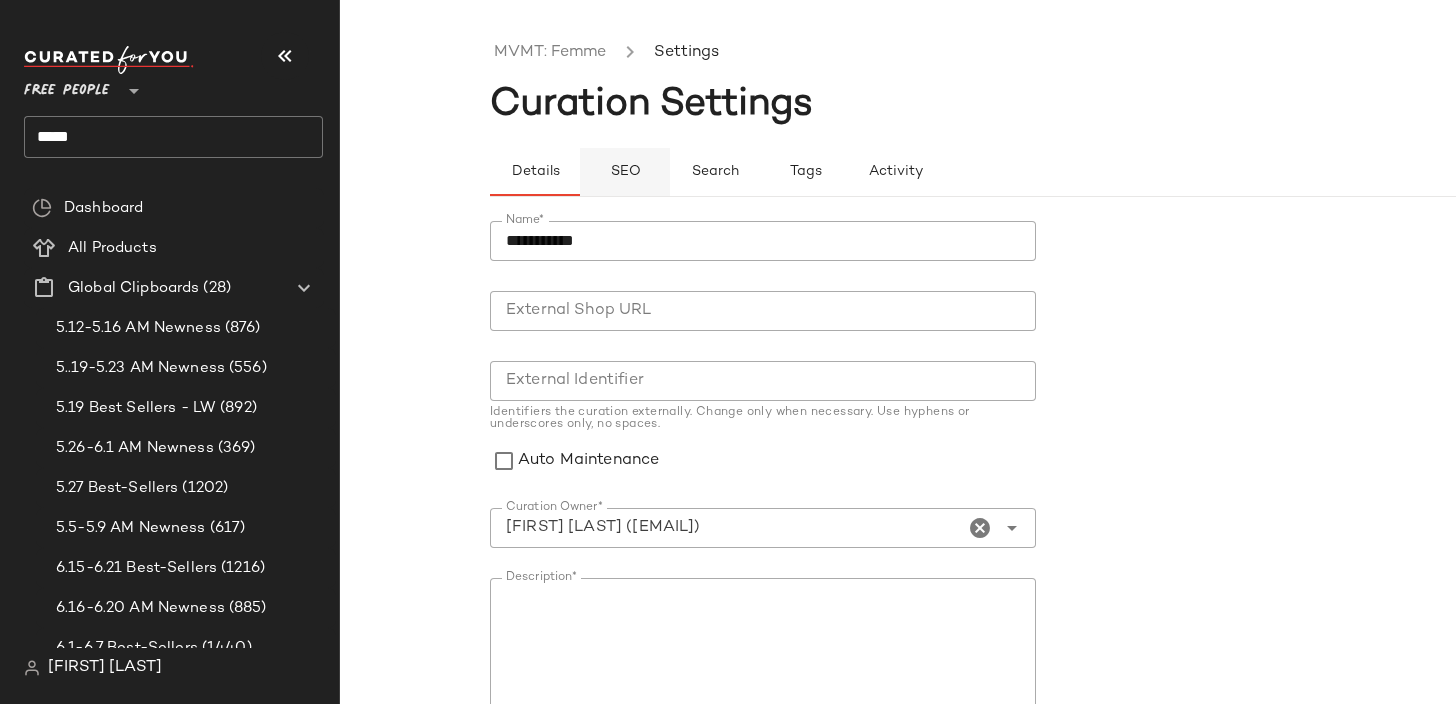 click on "SEO" 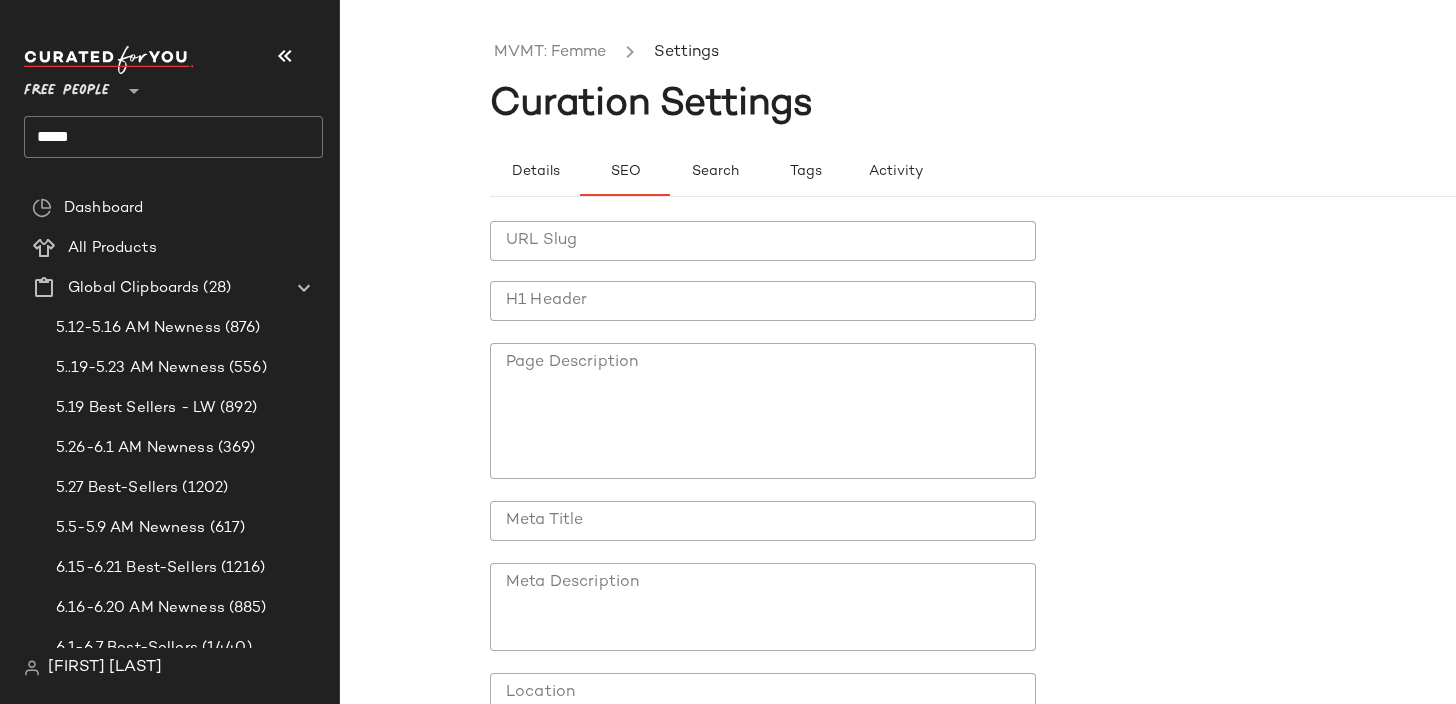 click on "URL Slug URL Slug H1 Header H1 Header Page Description Page Description Meta Title Meta Title Meta Description Meta Description Location Location Latitude Latitude Longitude Longitude Radius Radius  Save changes" 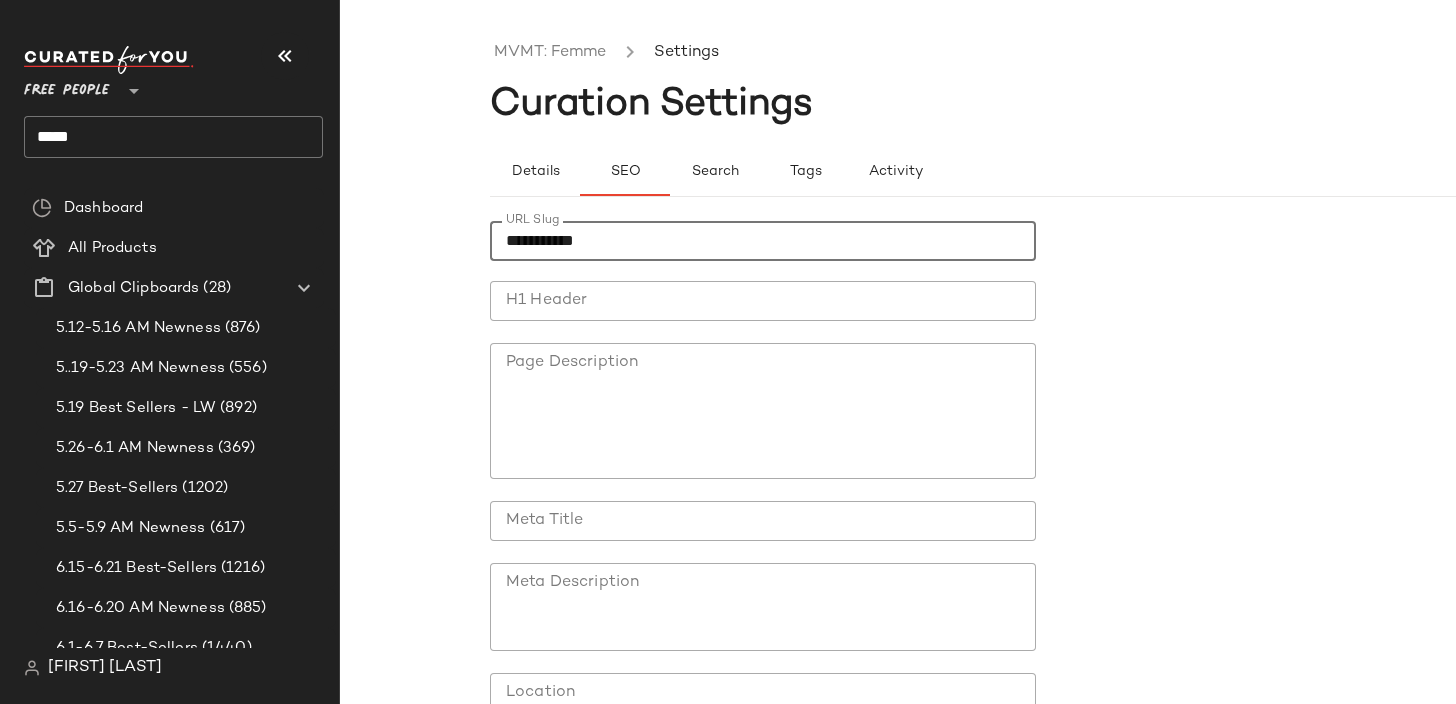 click on "**********" 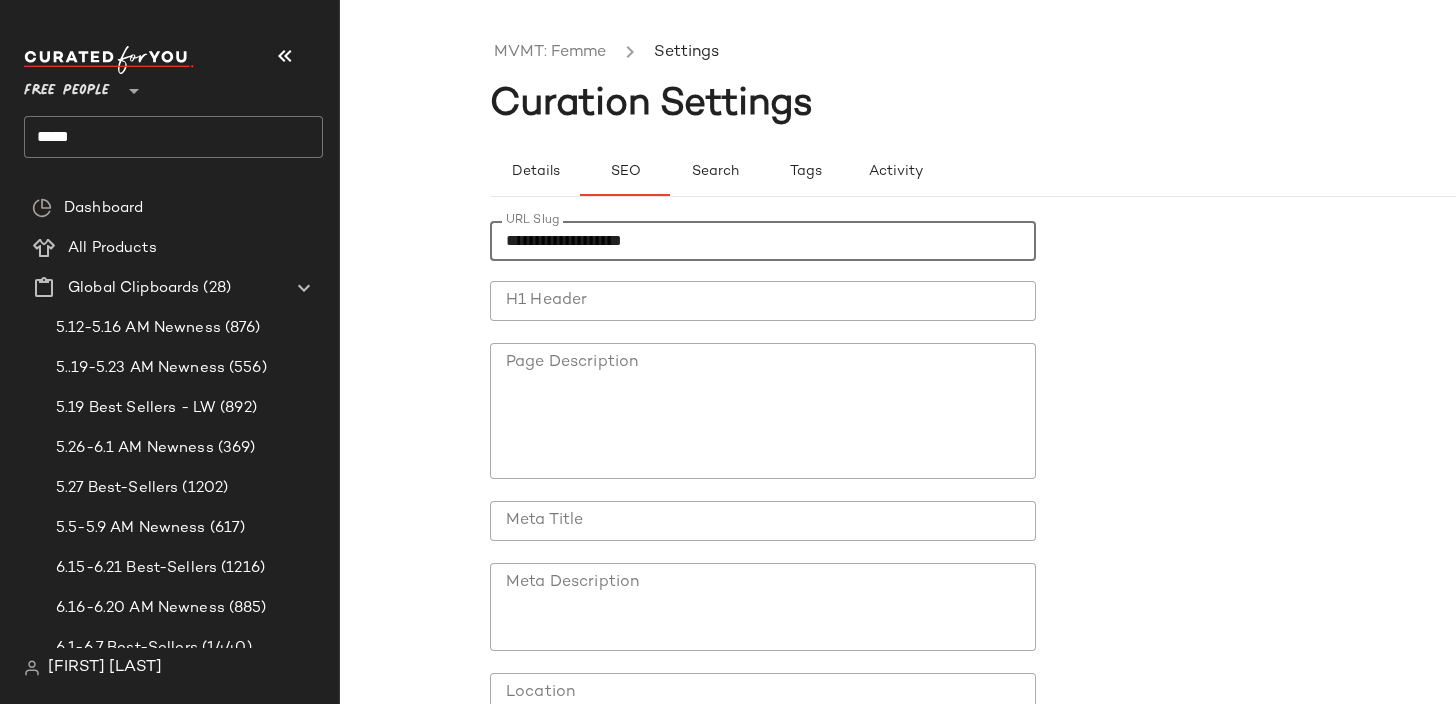 type on "**********" 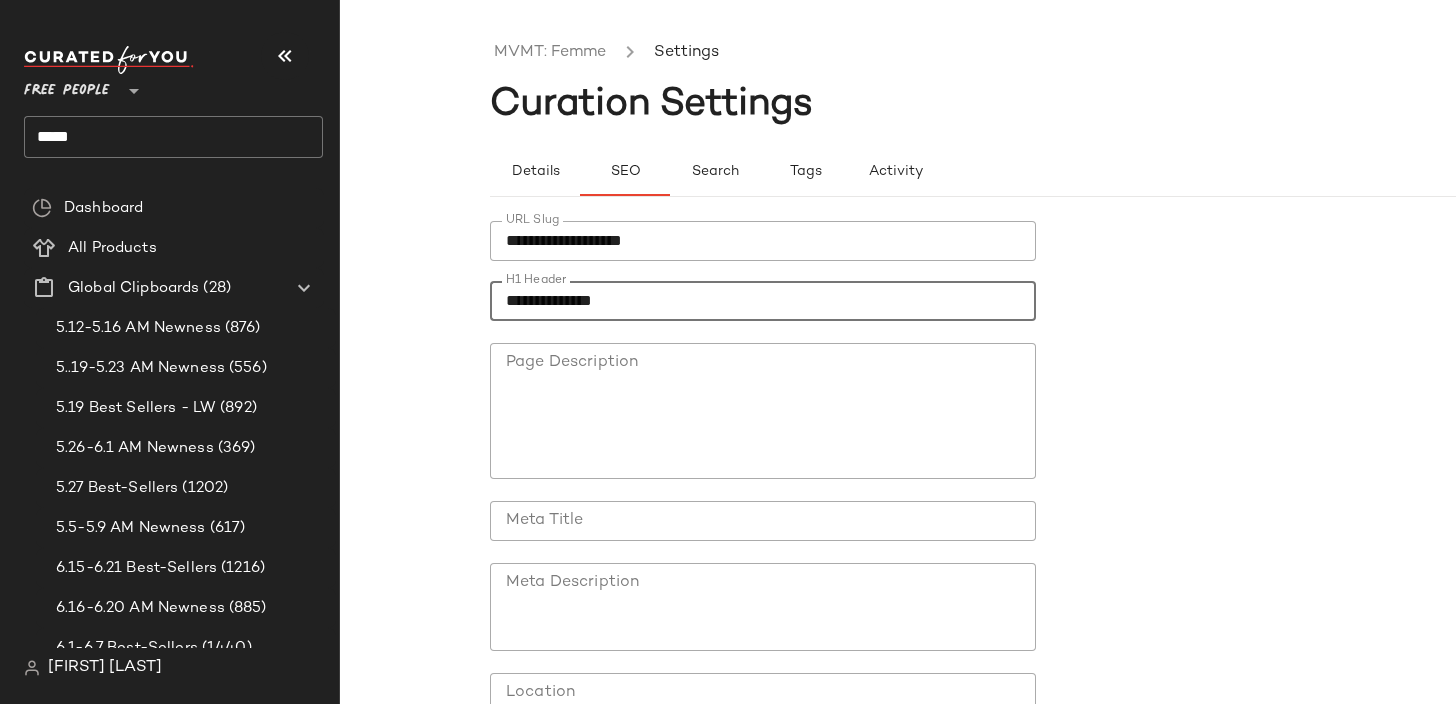 type on "**********" 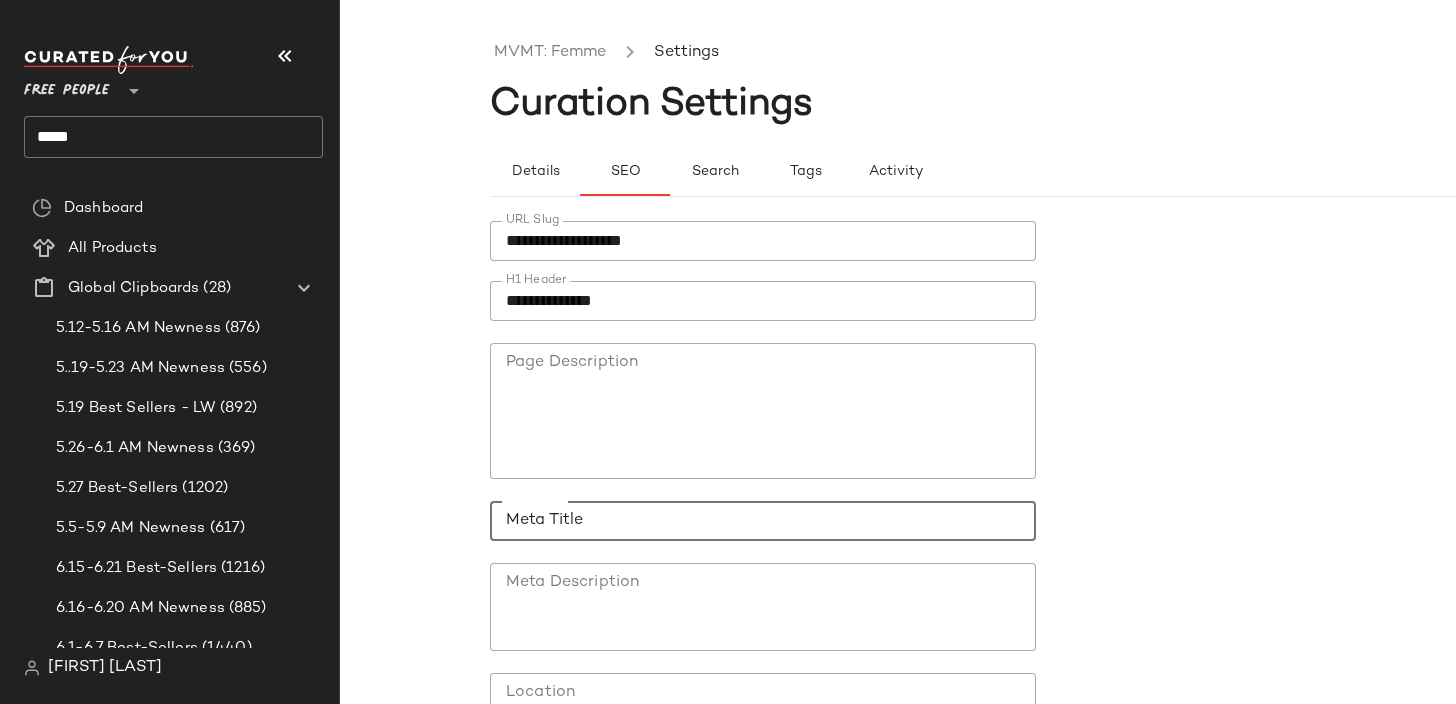 paste on "**********" 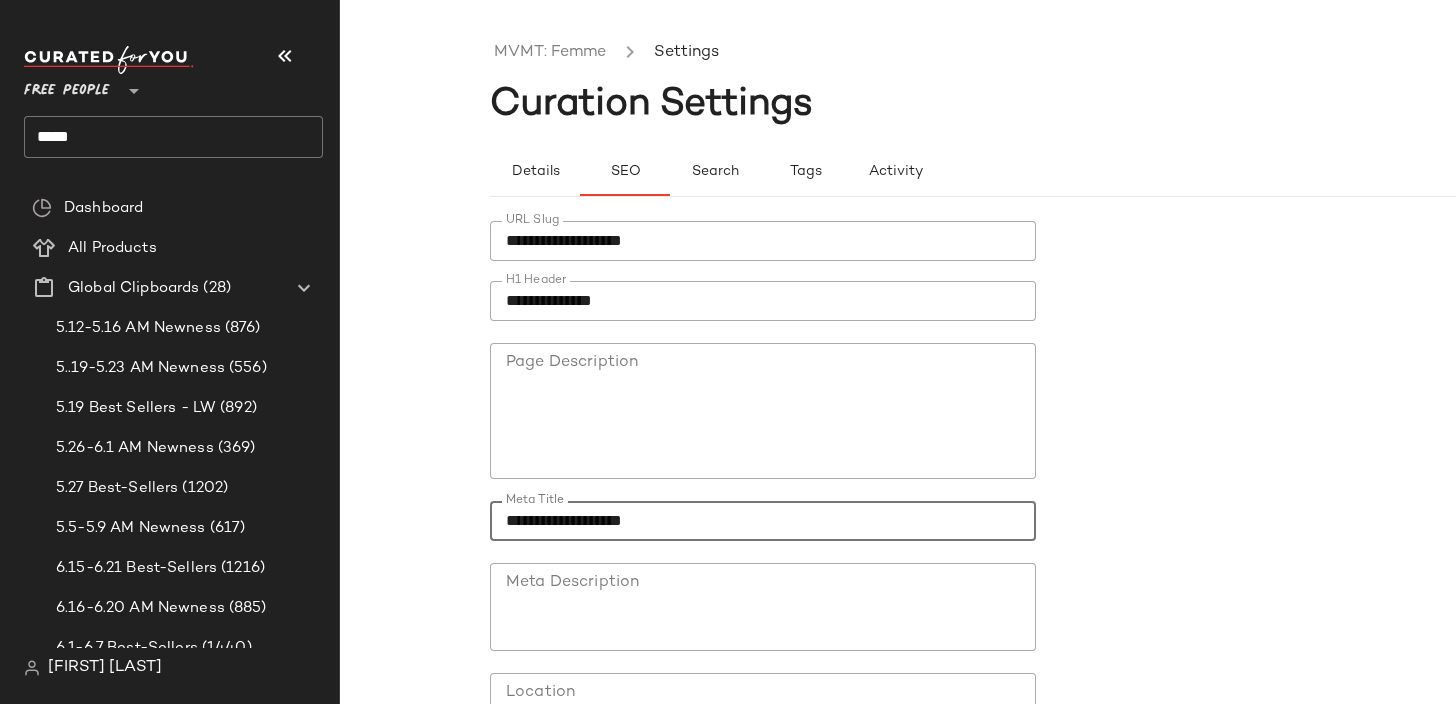type on "**********" 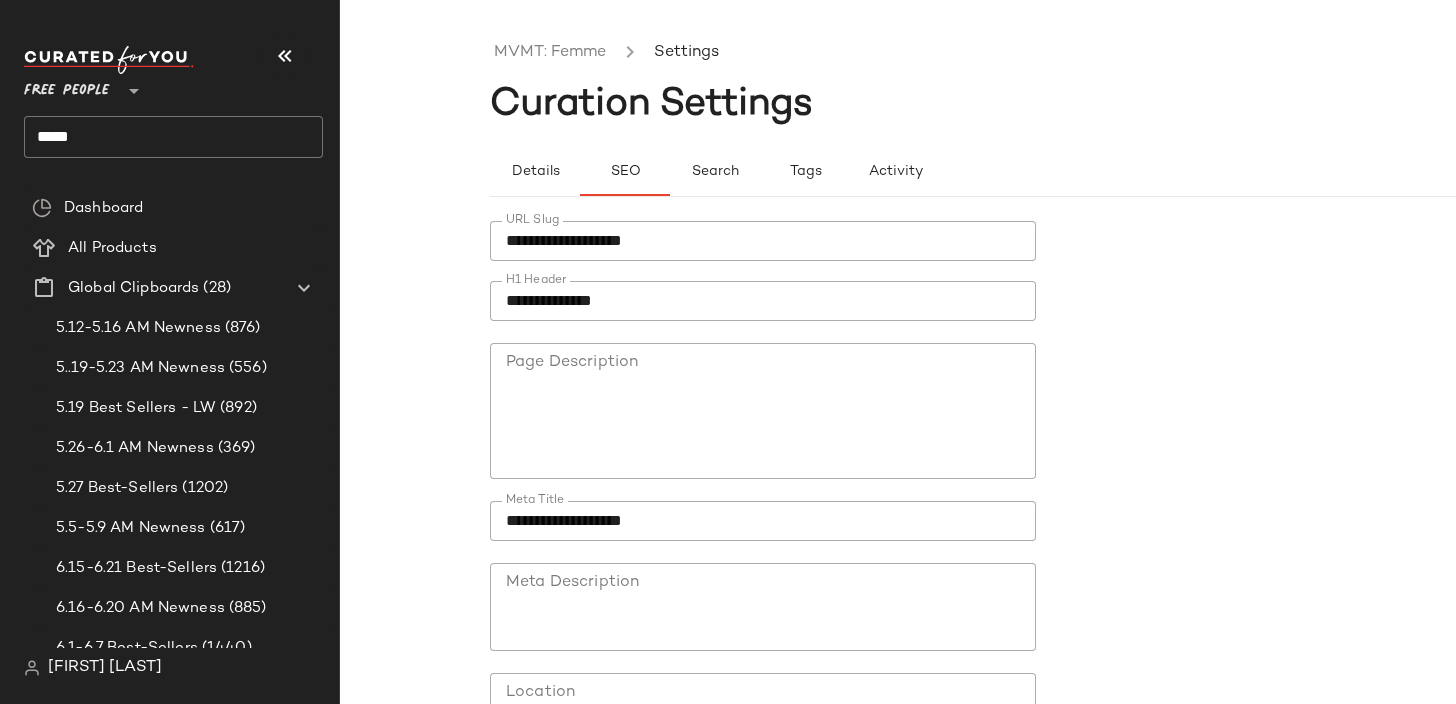 click at bounding box center [763, 556] 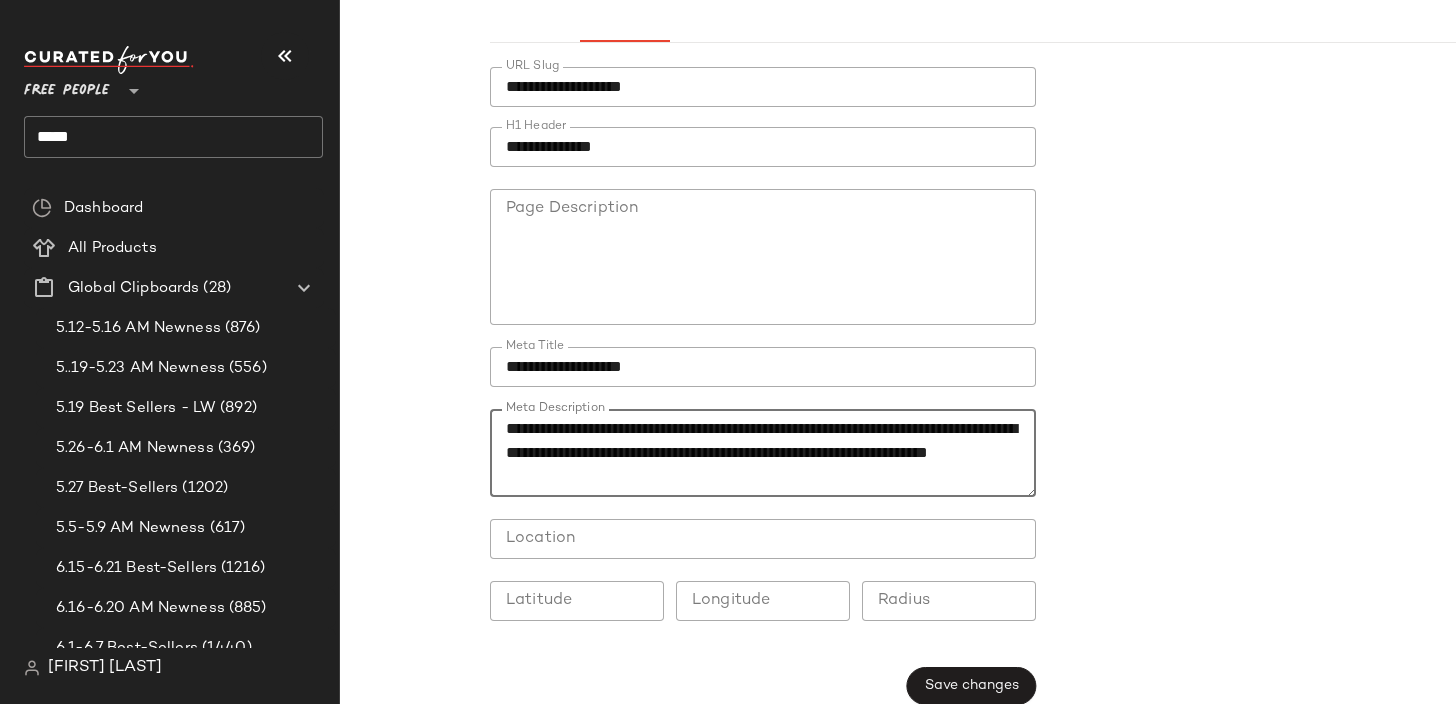 scroll, scrollTop: 178, scrollLeft: 0, axis: vertical 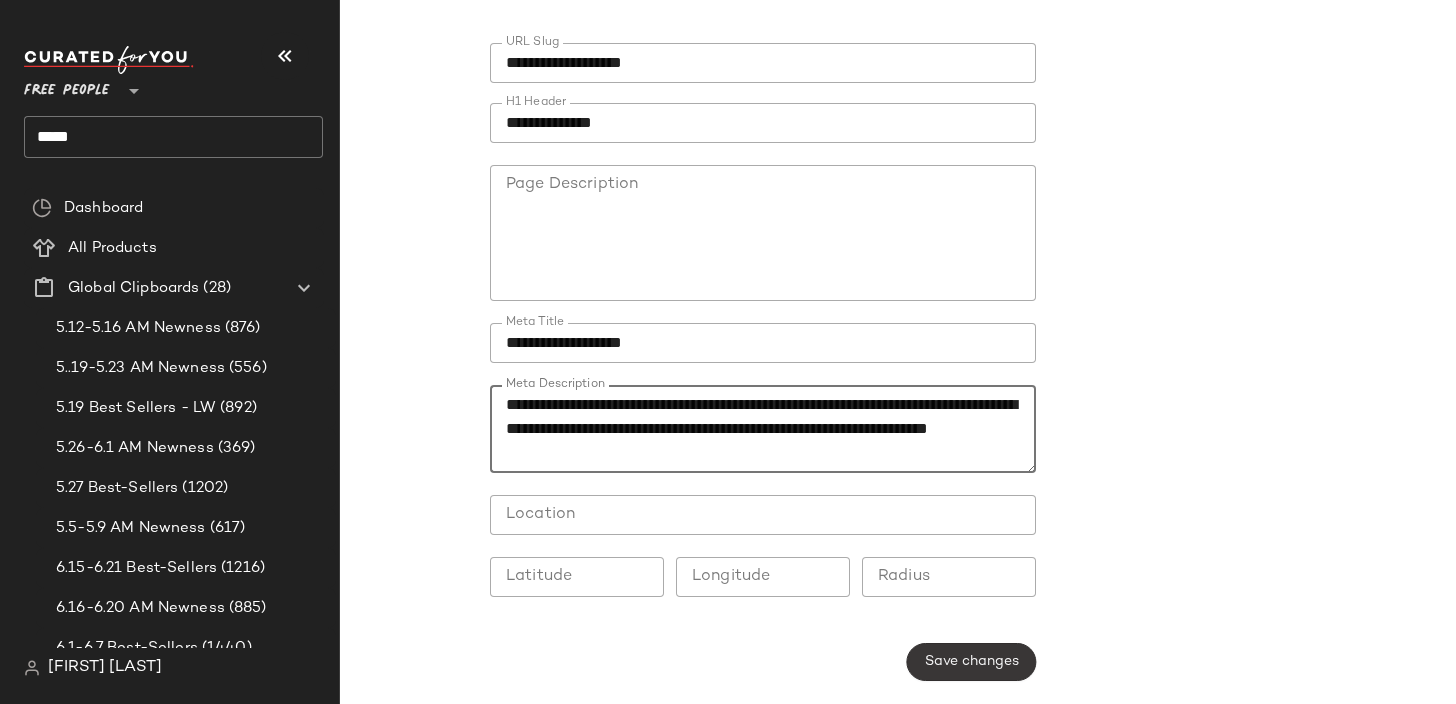 type on "**********" 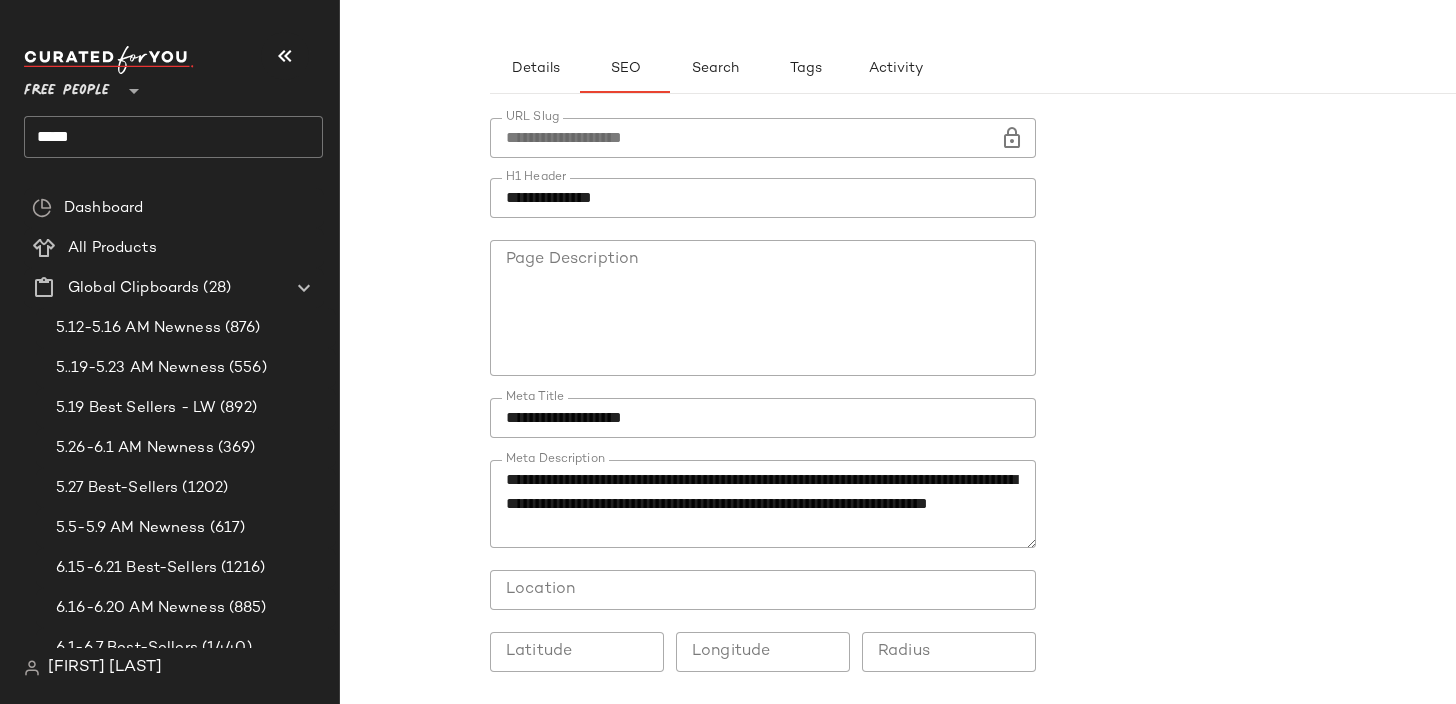 scroll, scrollTop: 178, scrollLeft: 0, axis: vertical 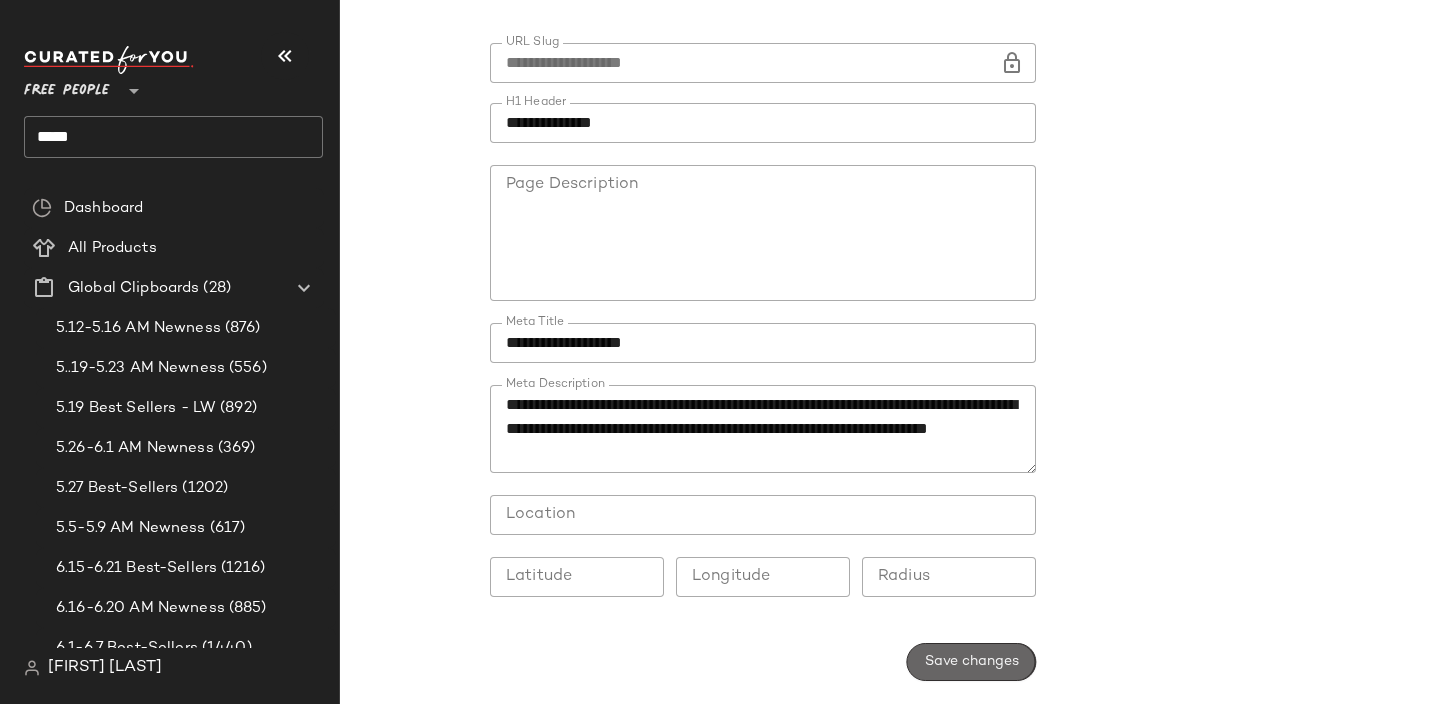 click on "Save changes" 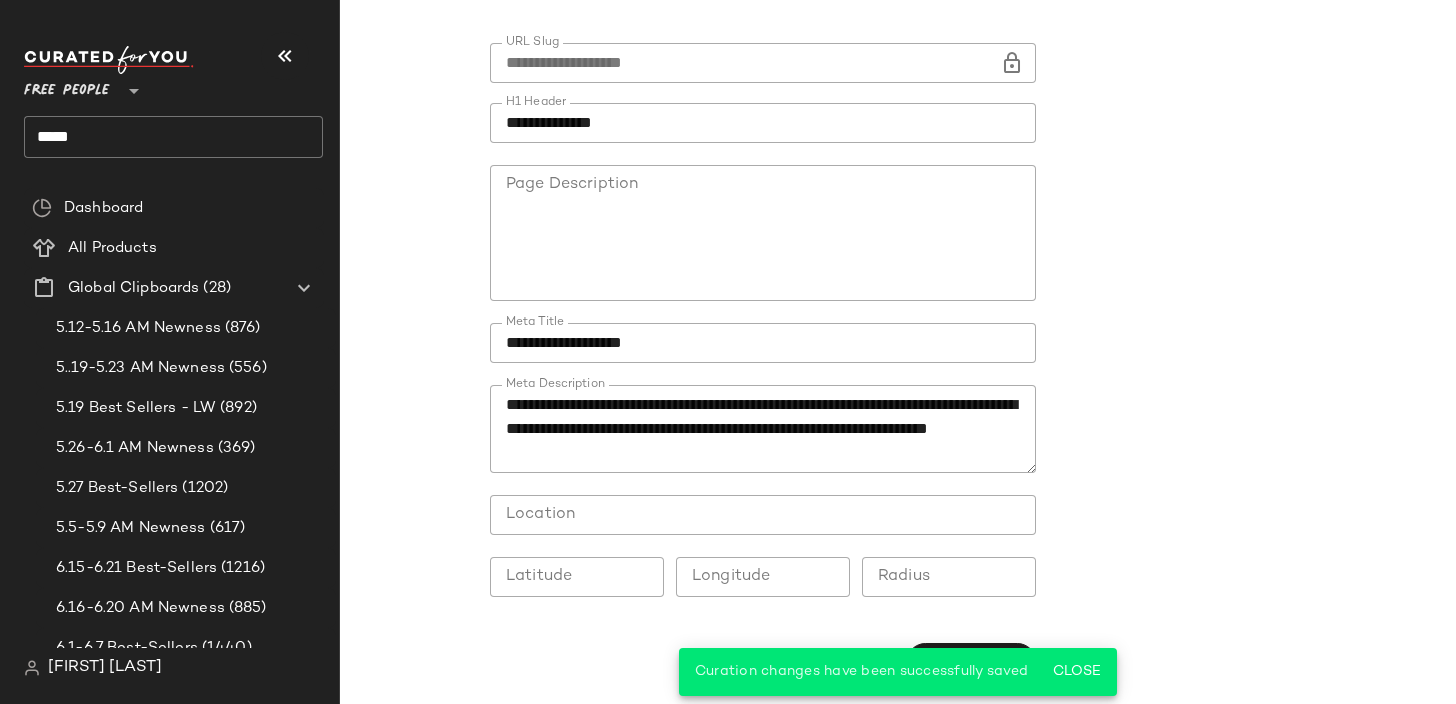 scroll, scrollTop: 0, scrollLeft: 0, axis: both 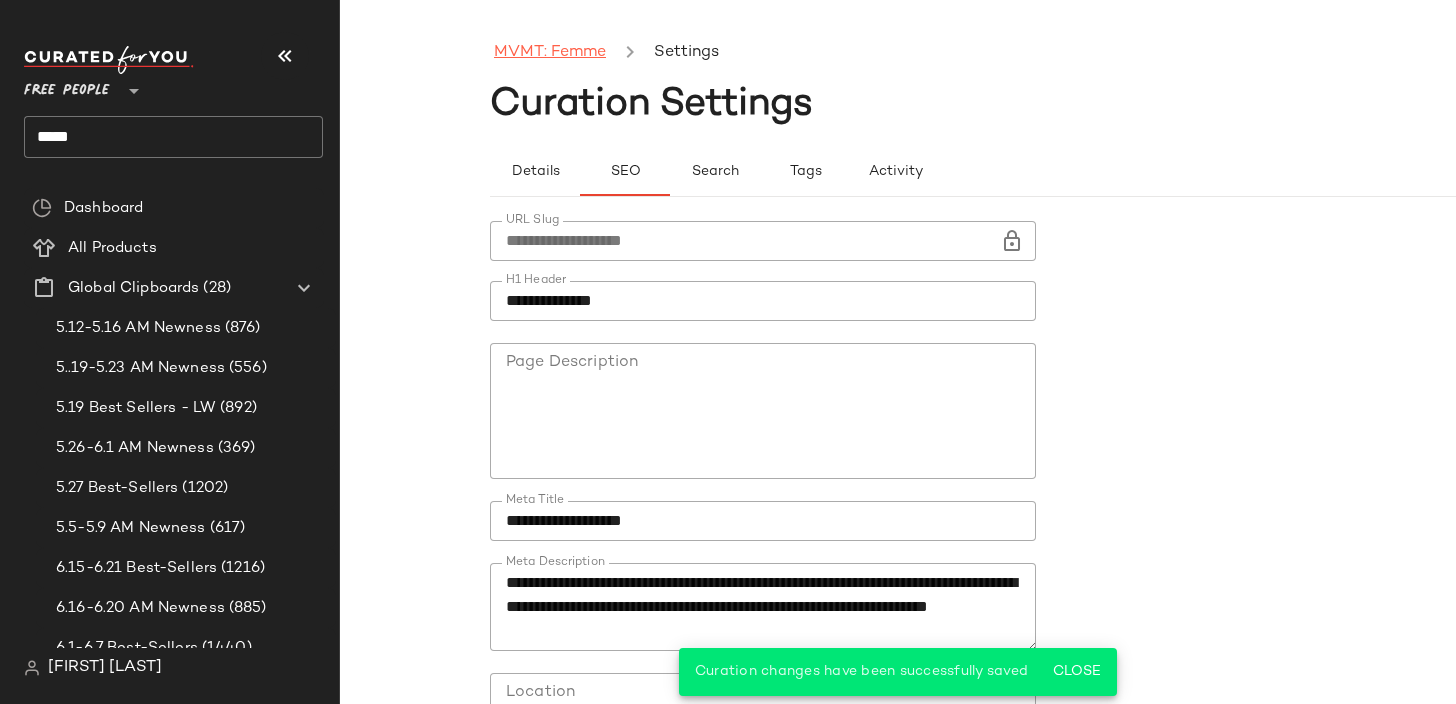 click on "MVMT: Femme" at bounding box center (550, 53) 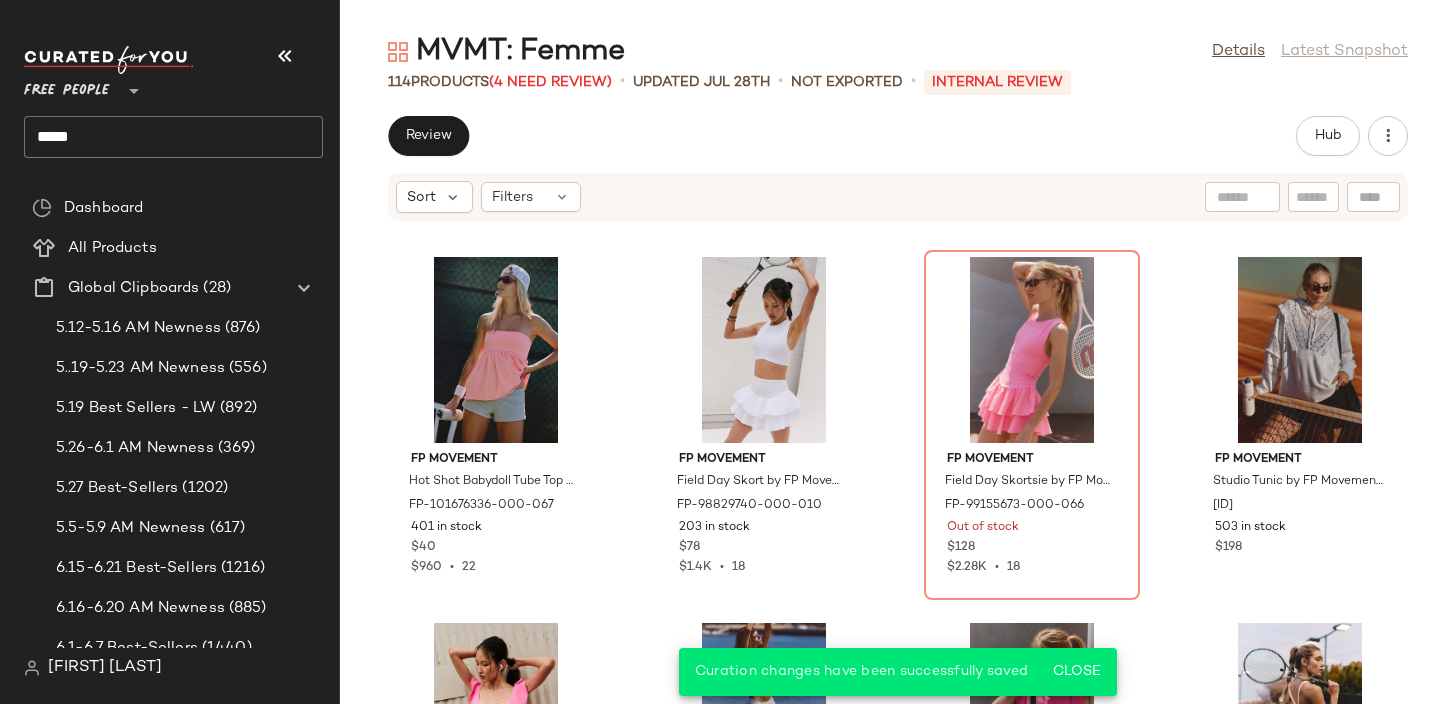 click on "*****" 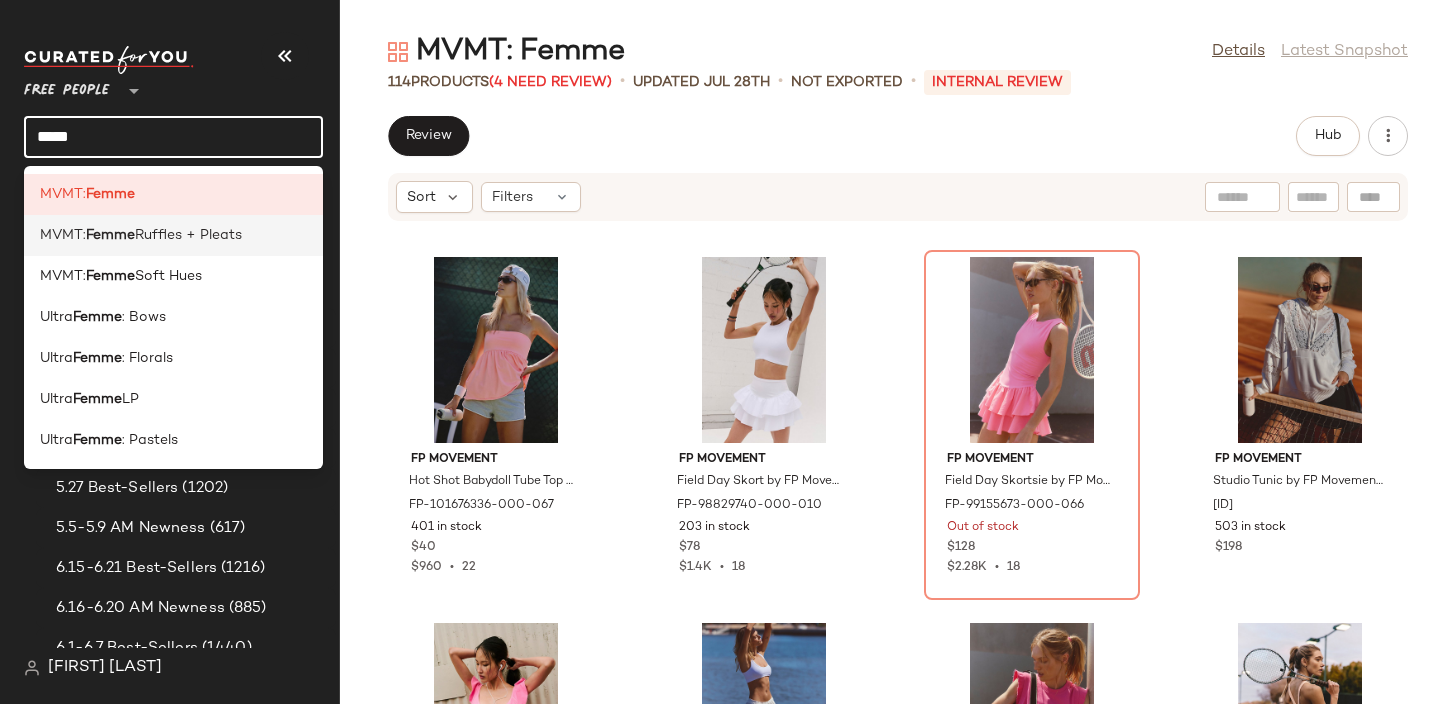 click on "MVMT:  Femme  Ruffles + Pleats" 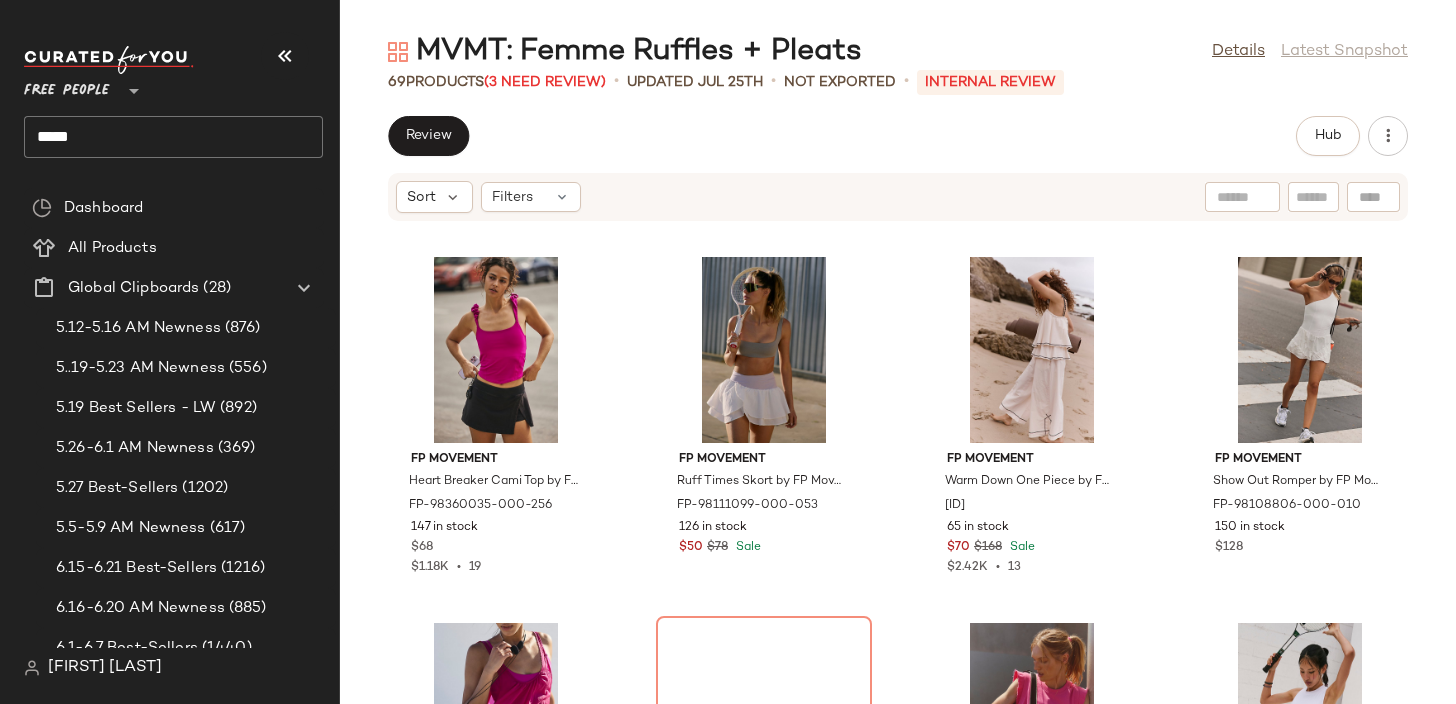 click on "MVMT: Femme Ruffles + Pleats  Details   Latest Snapshot" 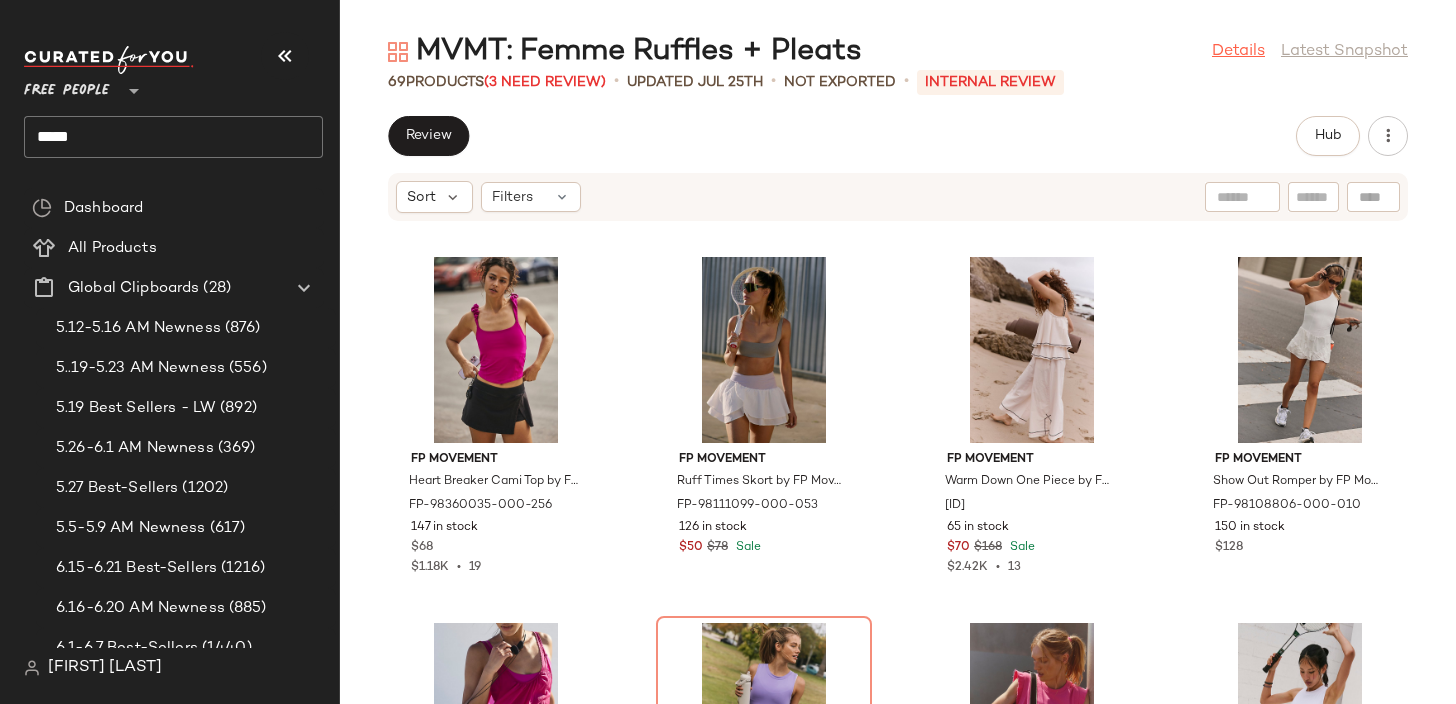 click on "Details" at bounding box center [1238, 52] 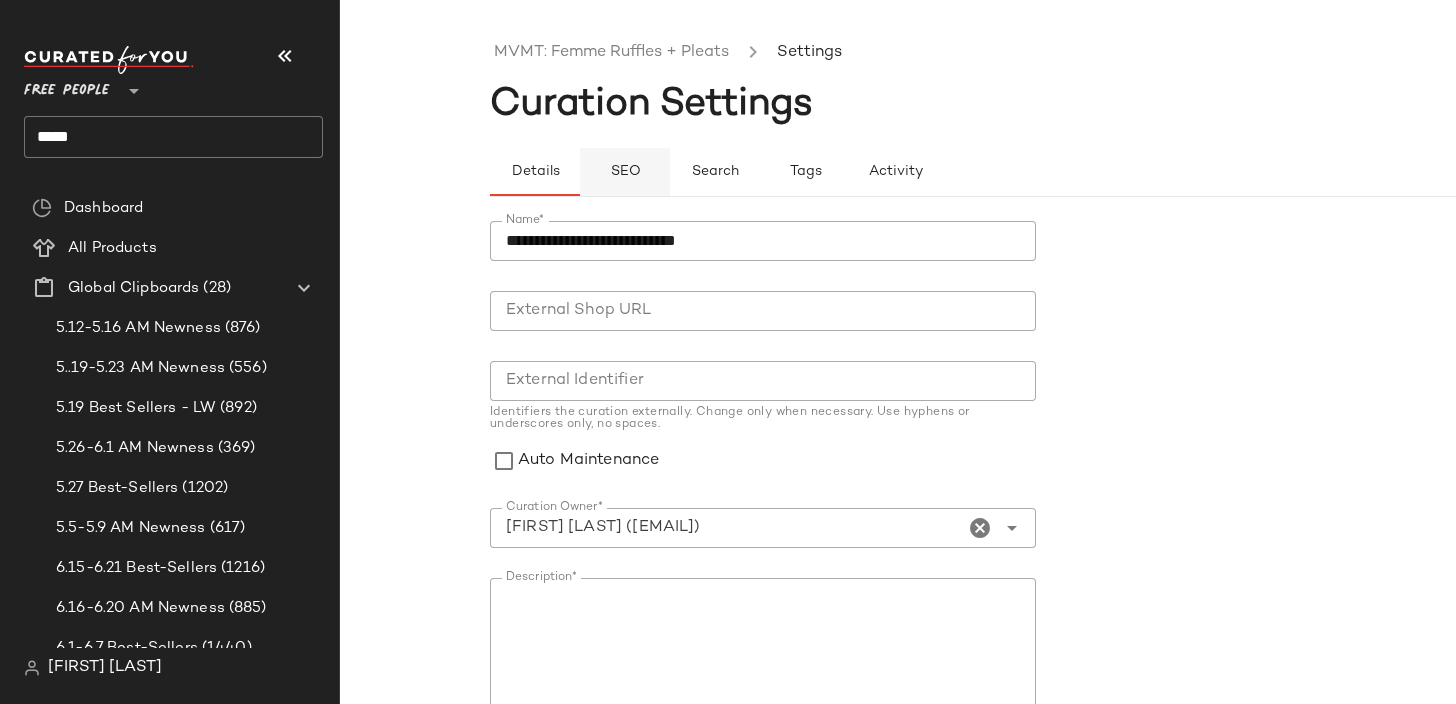 click on "SEO" 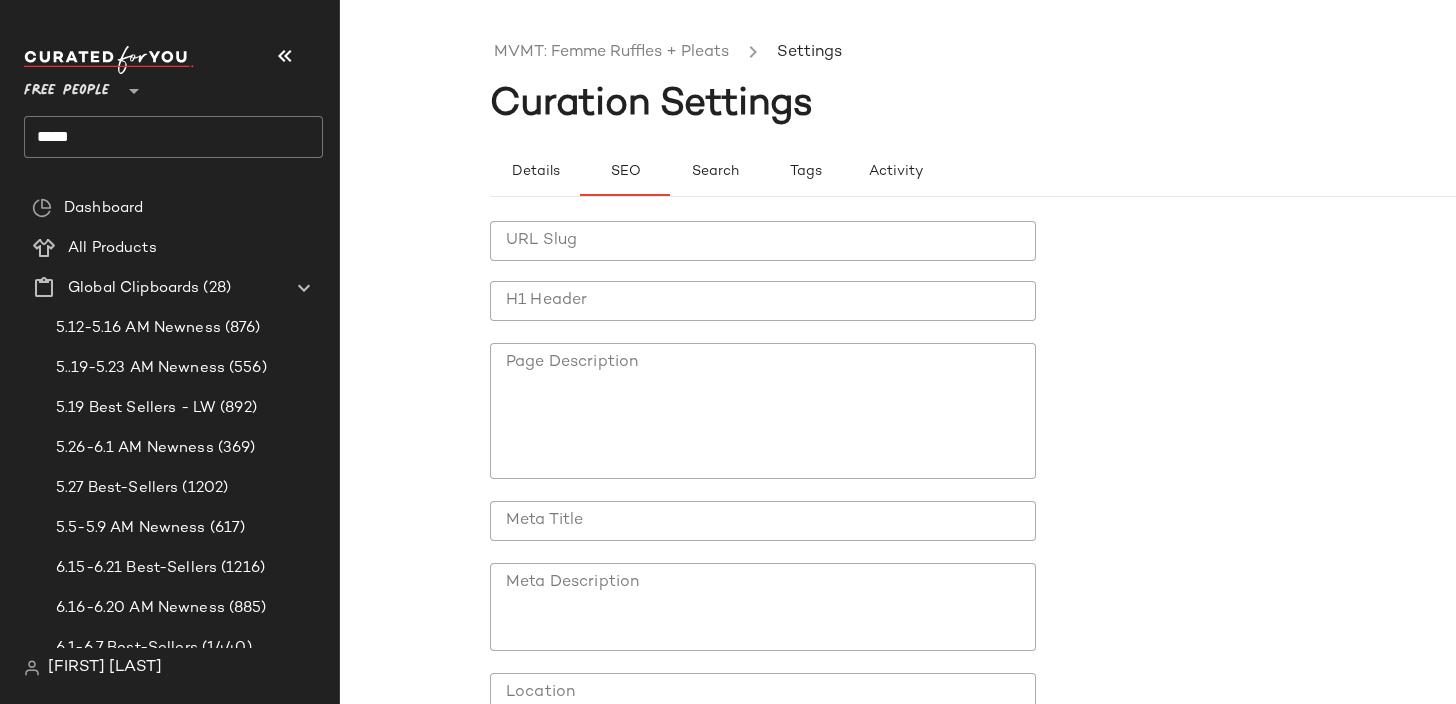 click on "URL Slug" 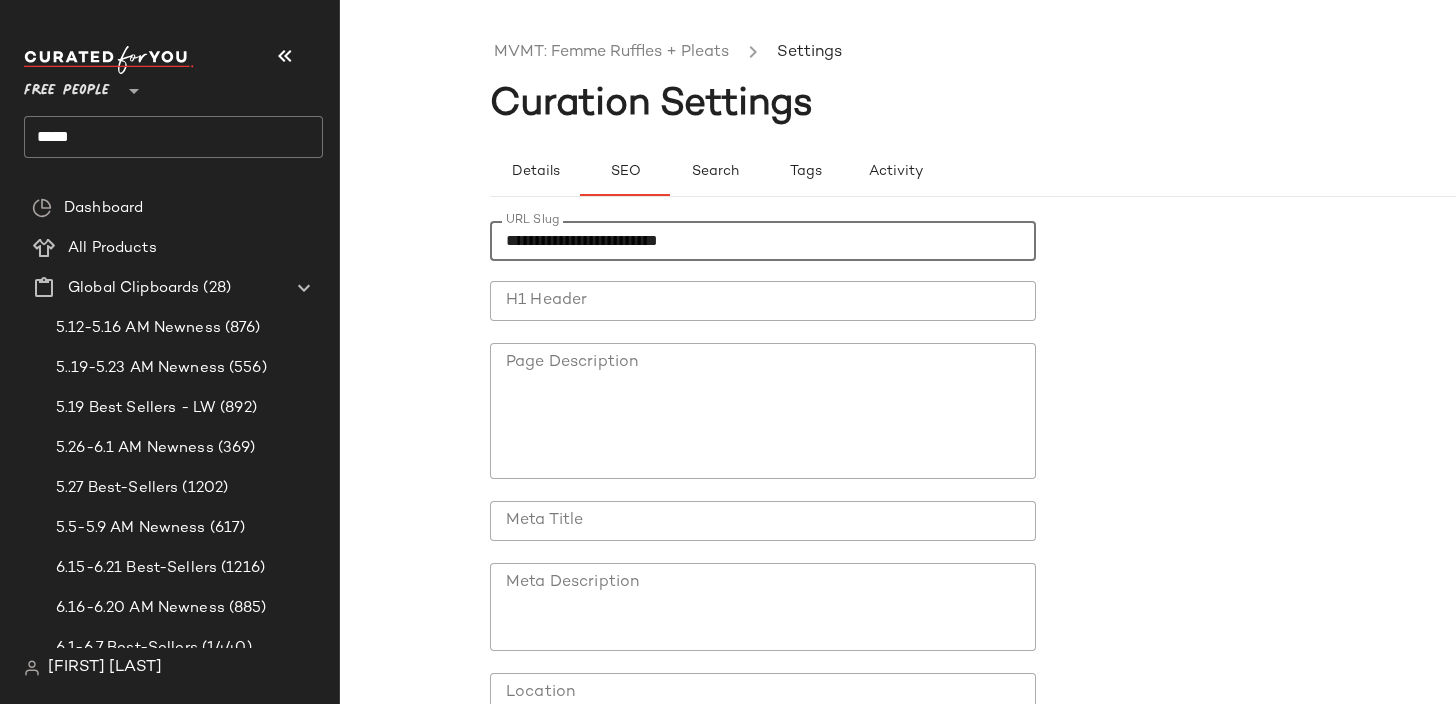 type on "**********" 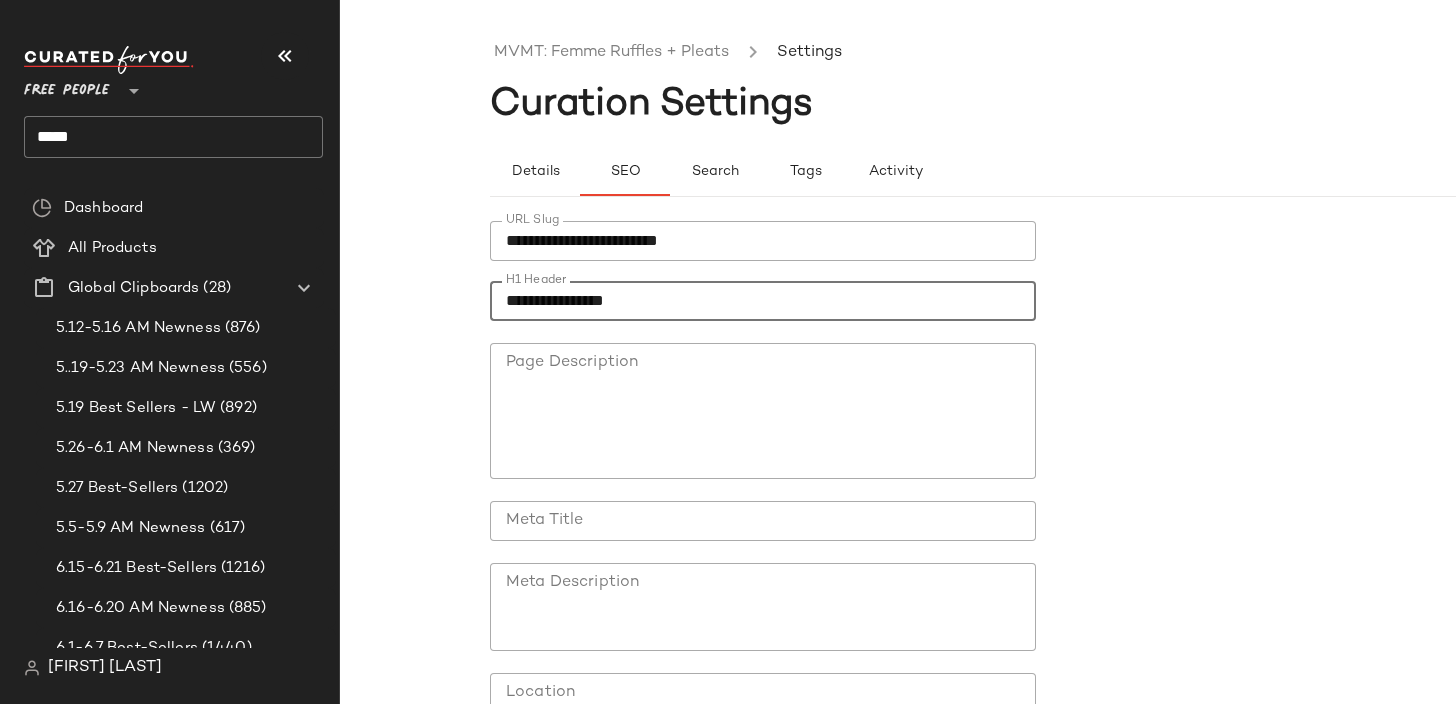 click on "**********" 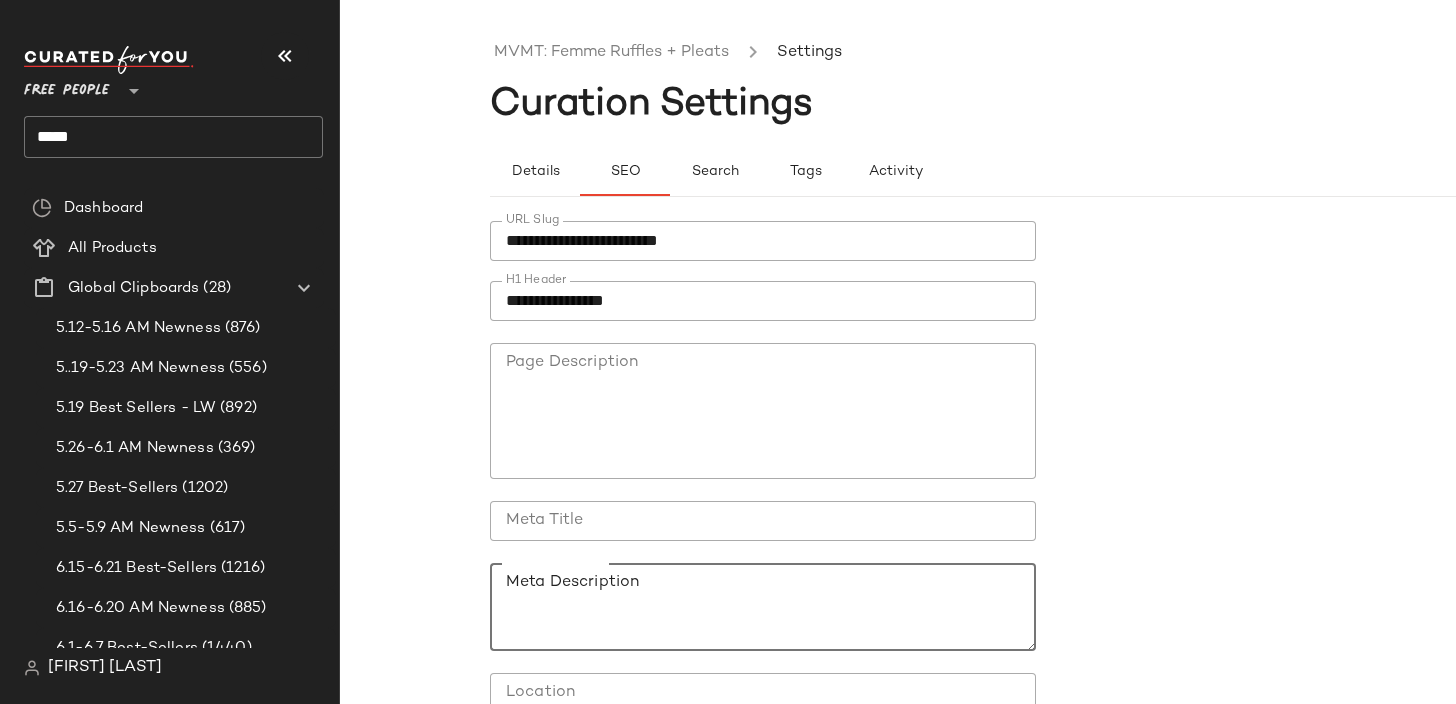 paste on "**********" 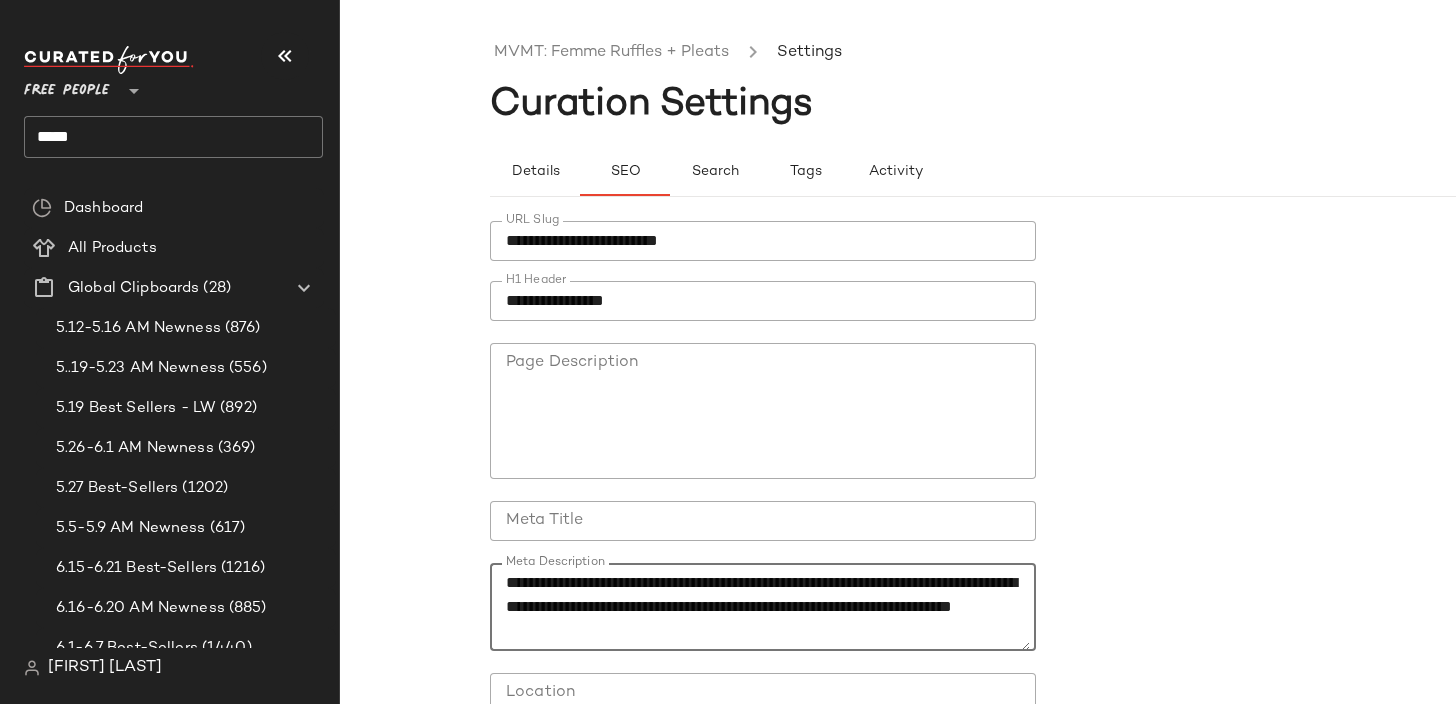 scroll, scrollTop: 0, scrollLeft: 0, axis: both 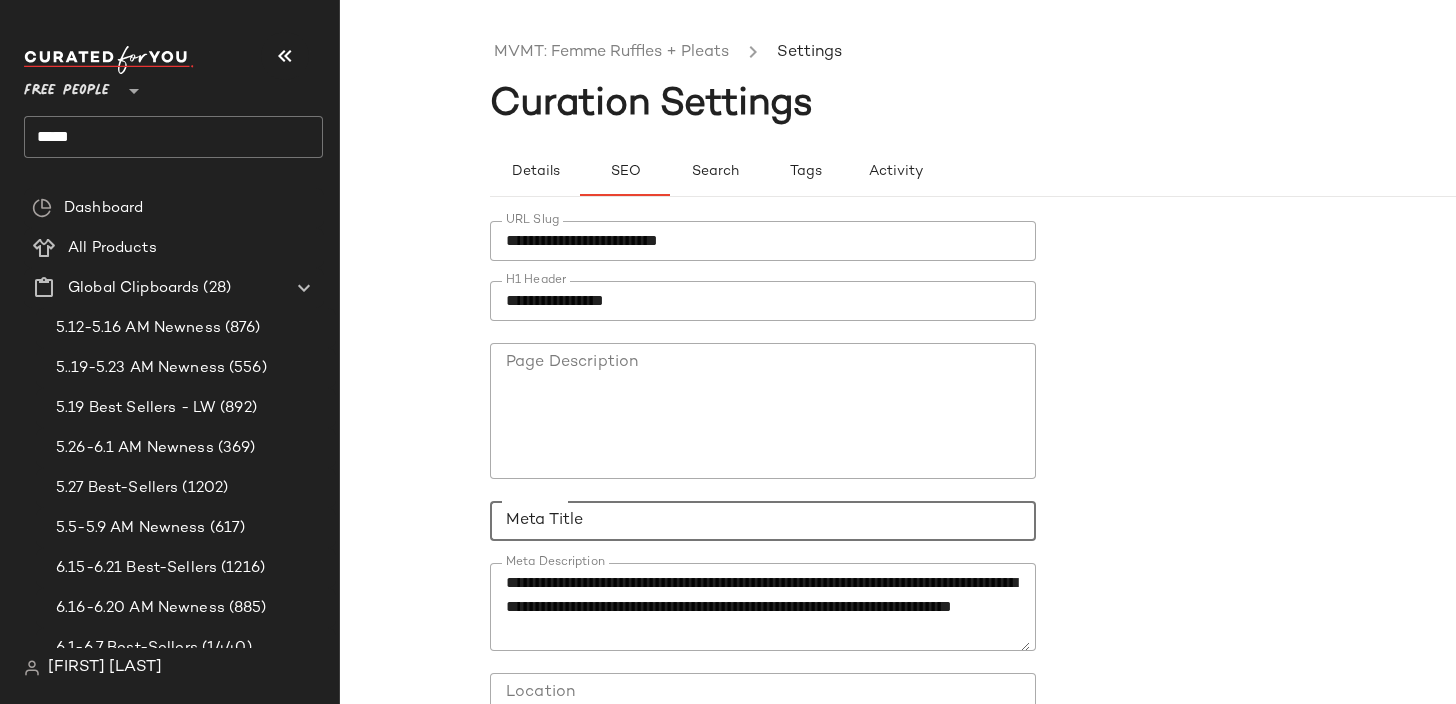 paste on "**********" 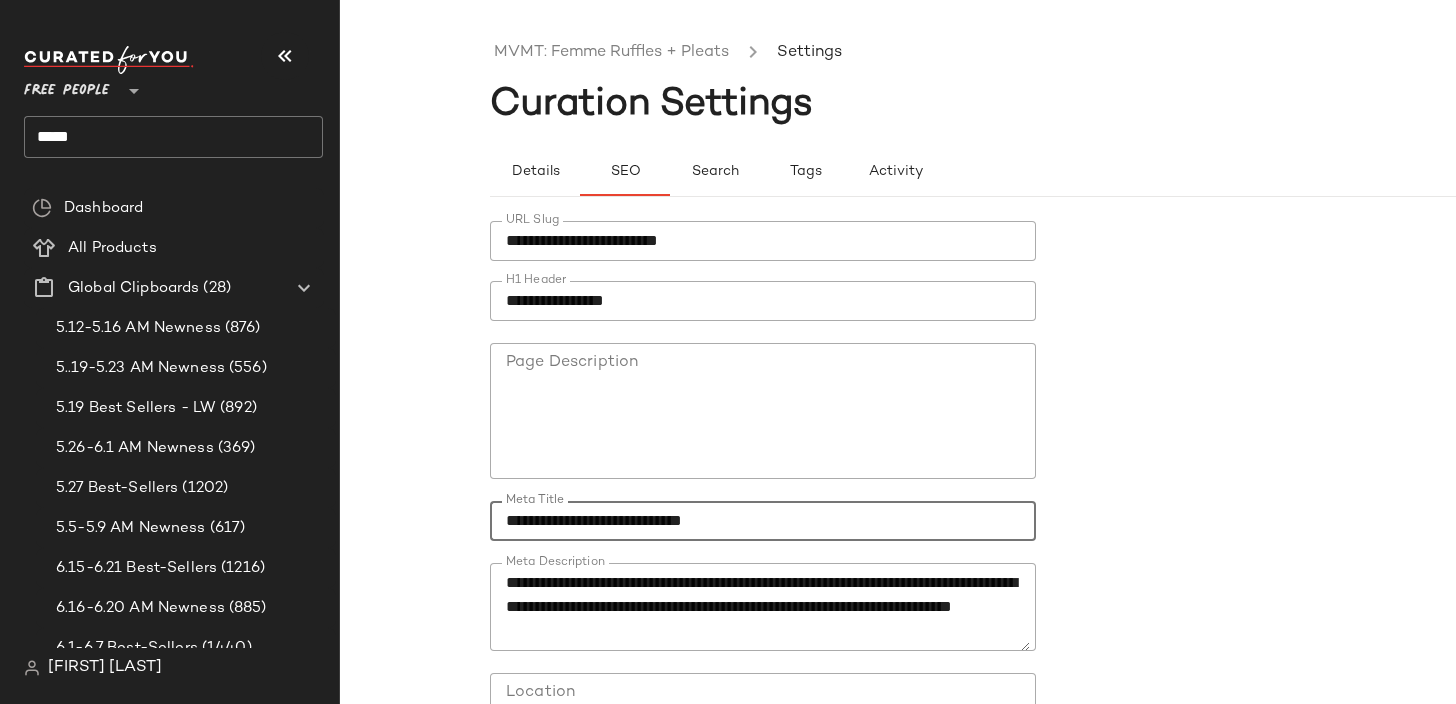 click on "**********" 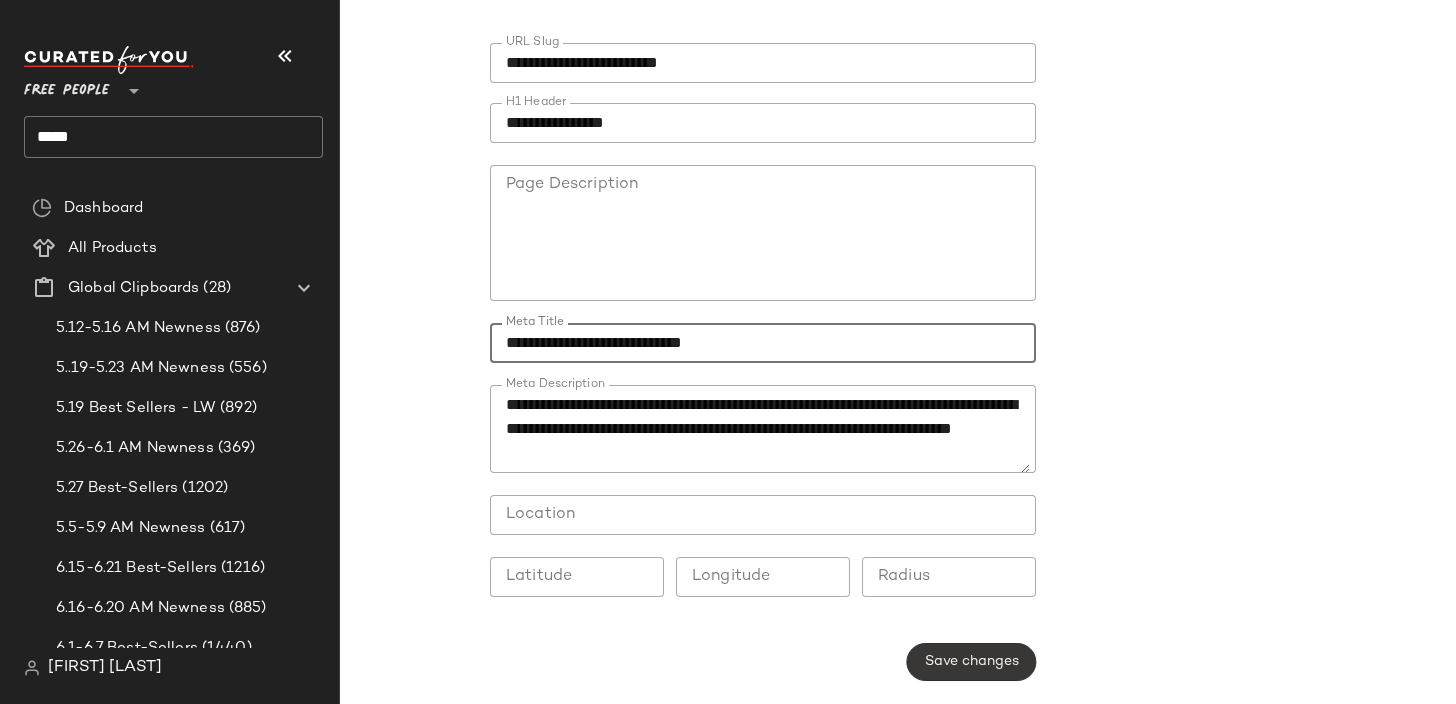 type on "**********" 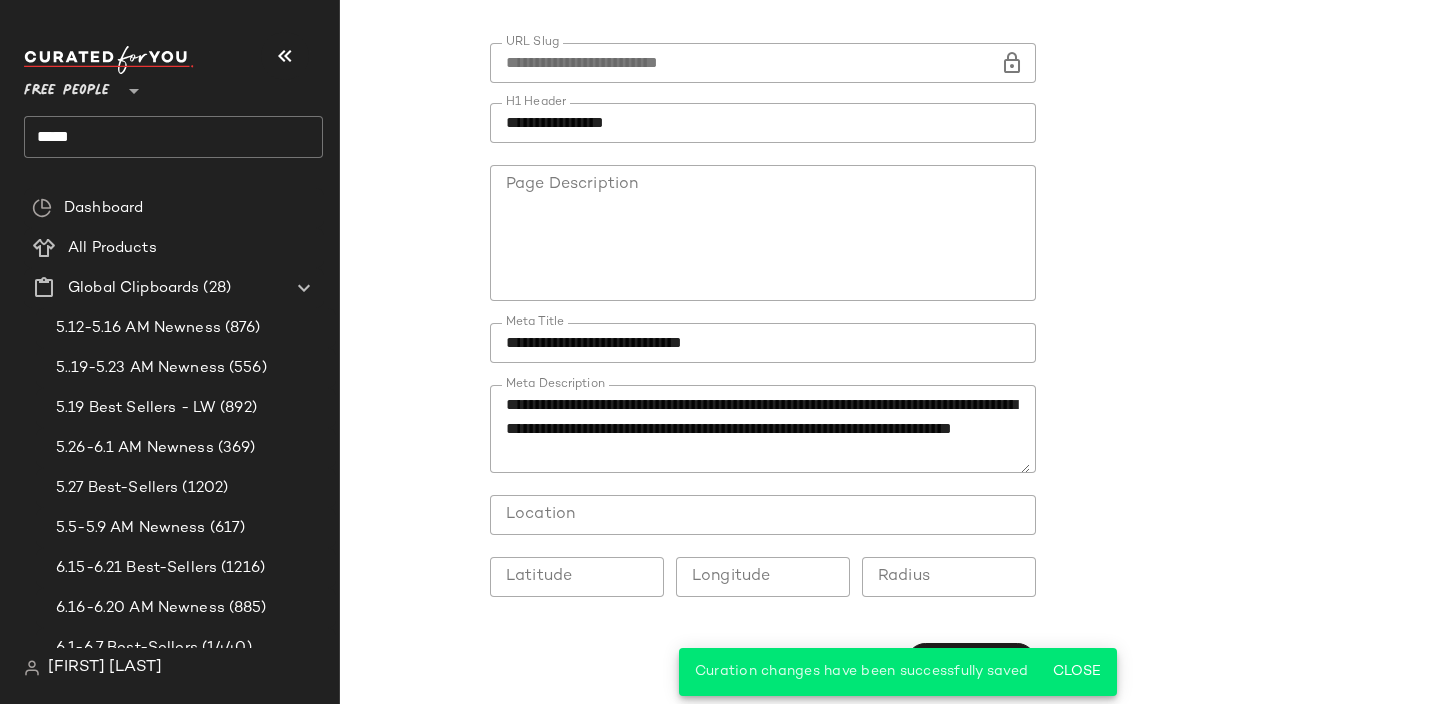 scroll, scrollTop: 0, scrollLeft: 0, axis: both 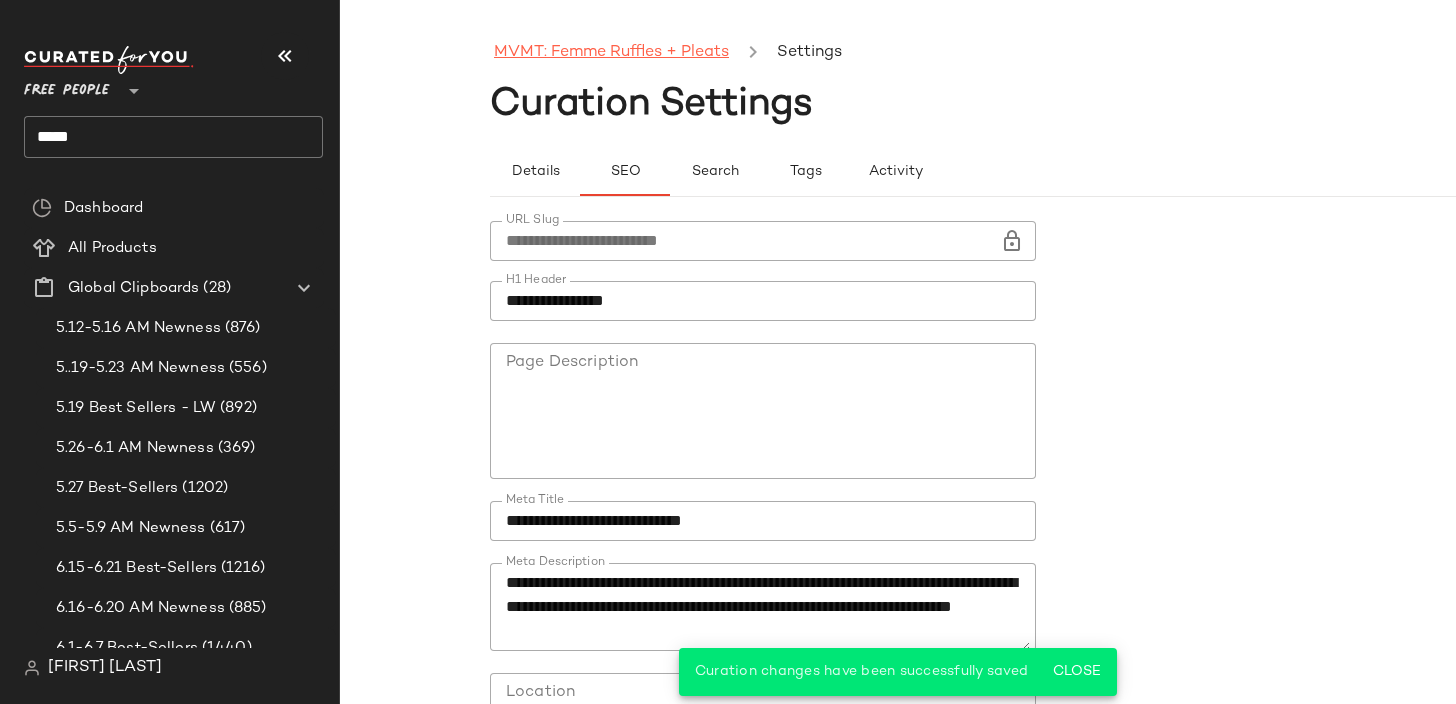 click on "MVMT: Femme Ruffles + Pleats" at bounding box center [611, 53] 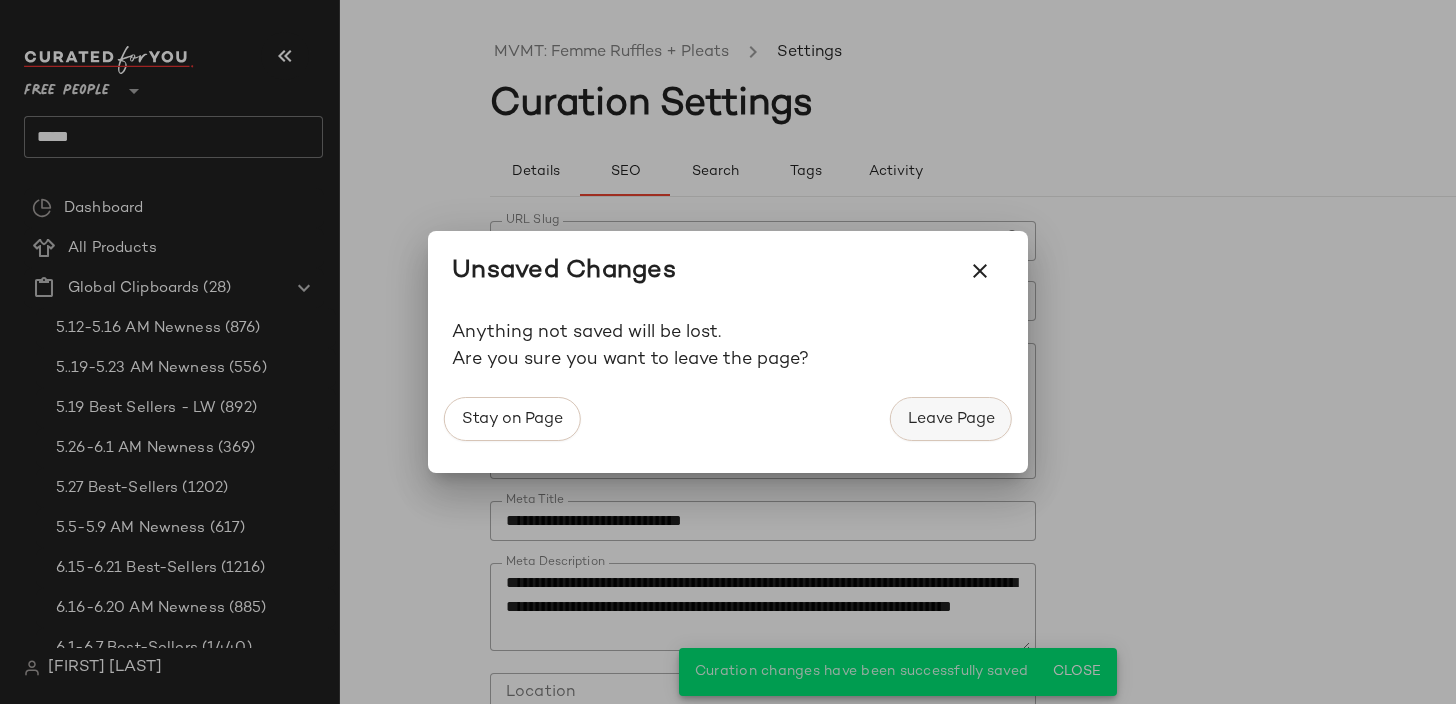click on "Leave Page" at bounding box center (951, 419) 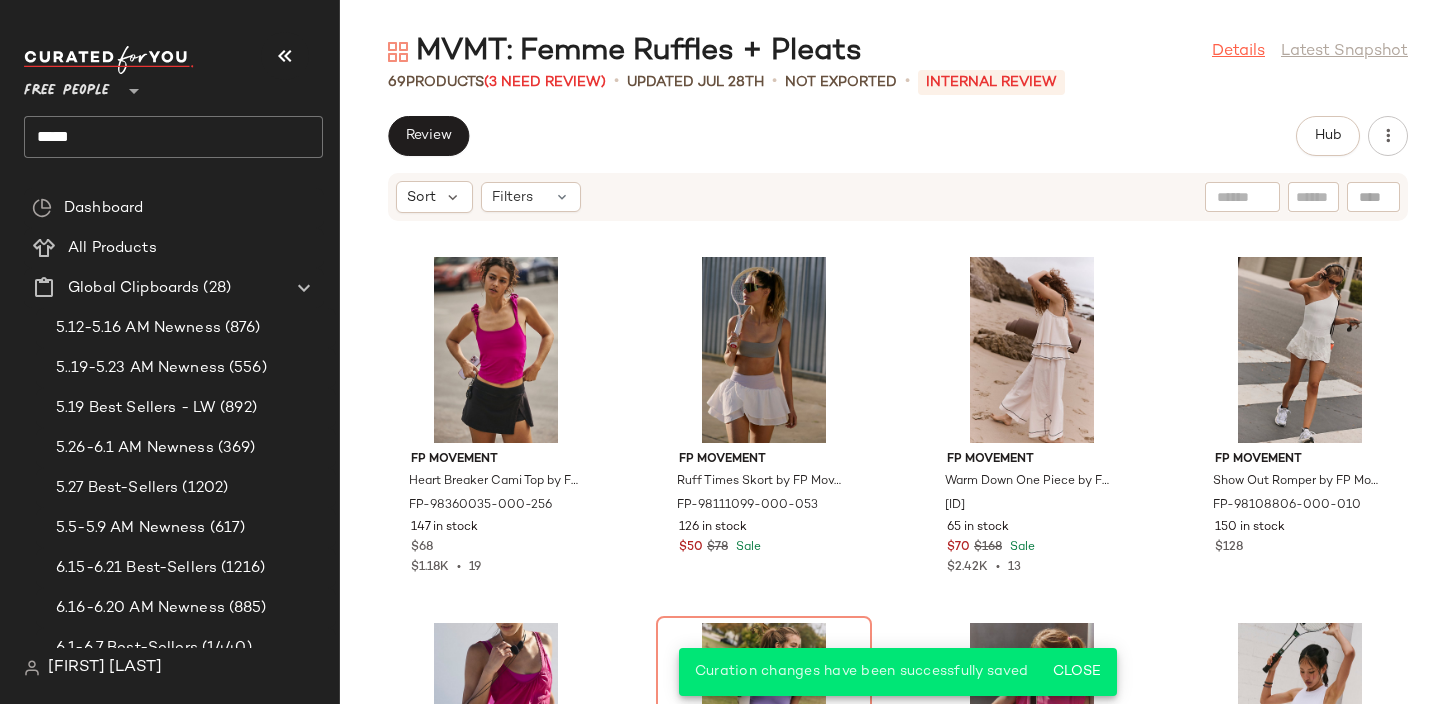 click on "Details" at bounding box center [1238, 52] 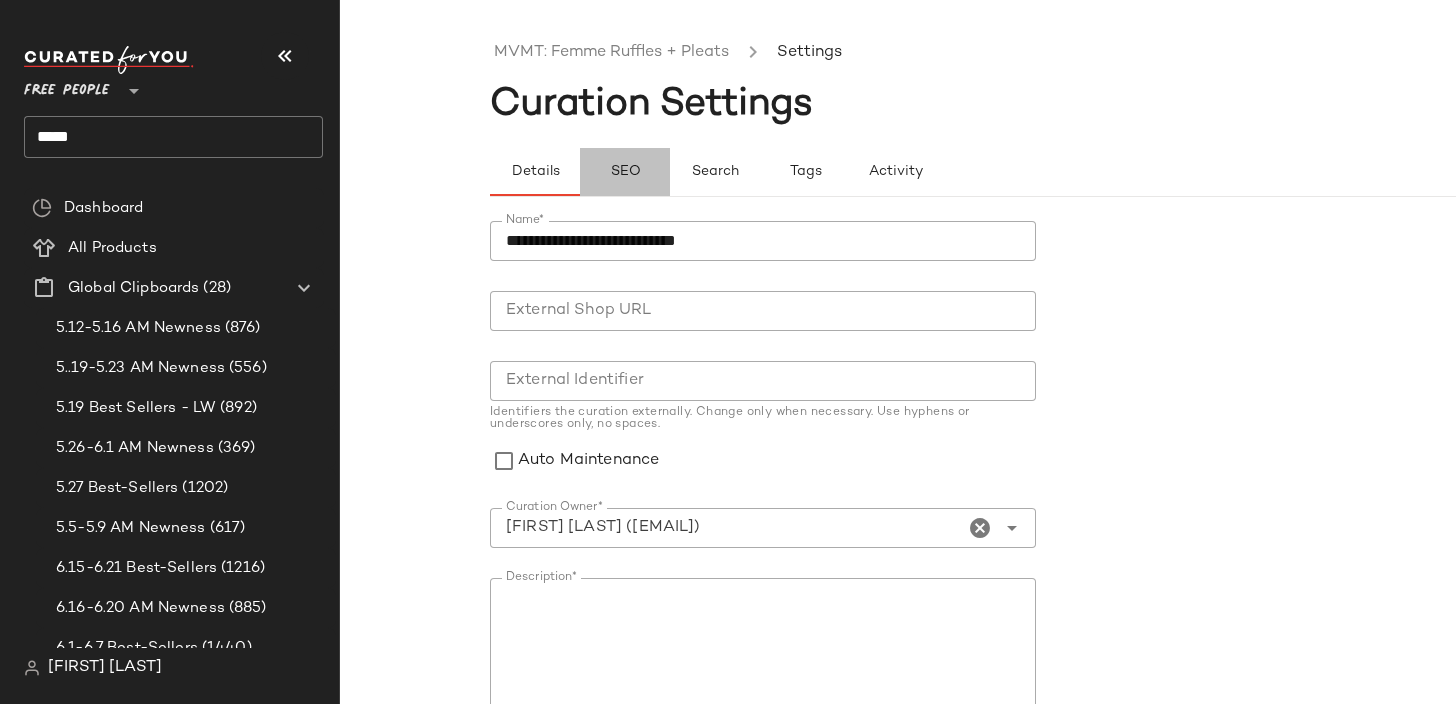 click on "SEO" 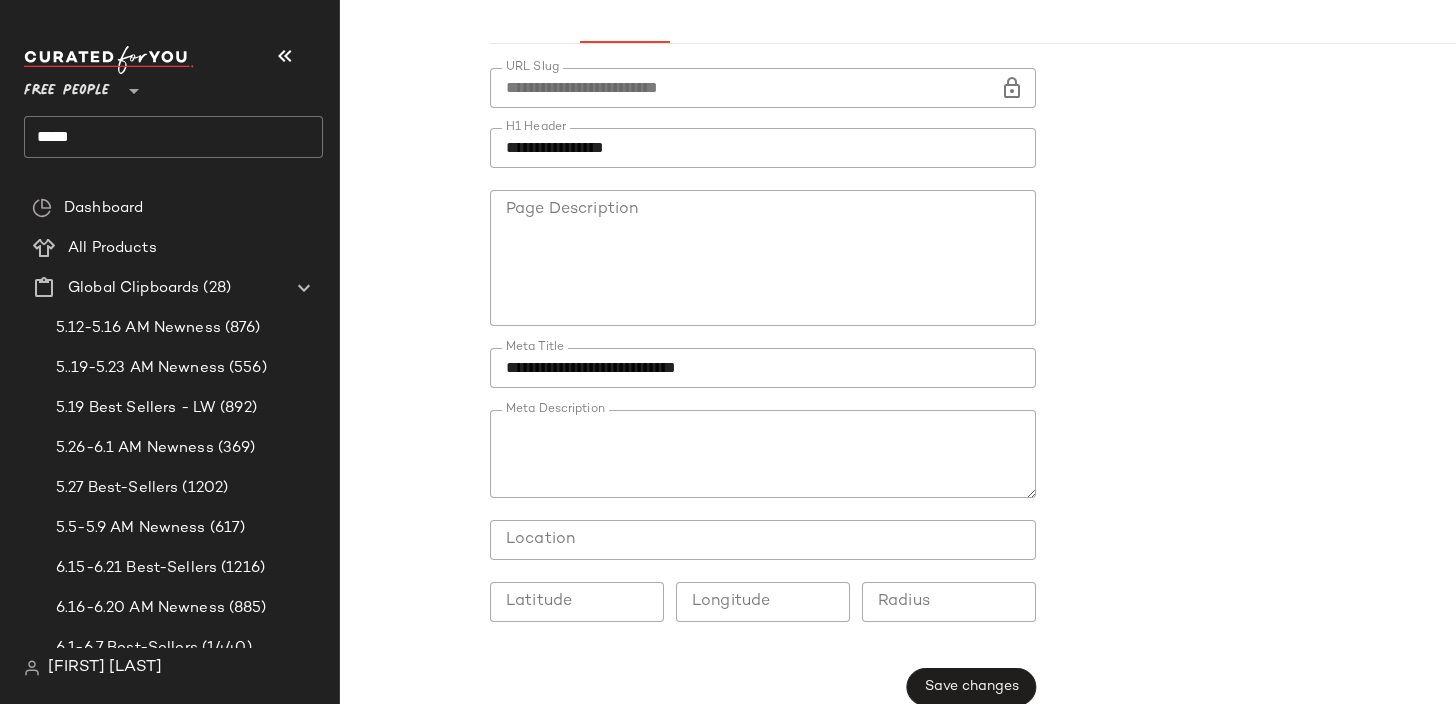 scroll, scrollTop: 178, scrollLeft: 0, axis: vertical 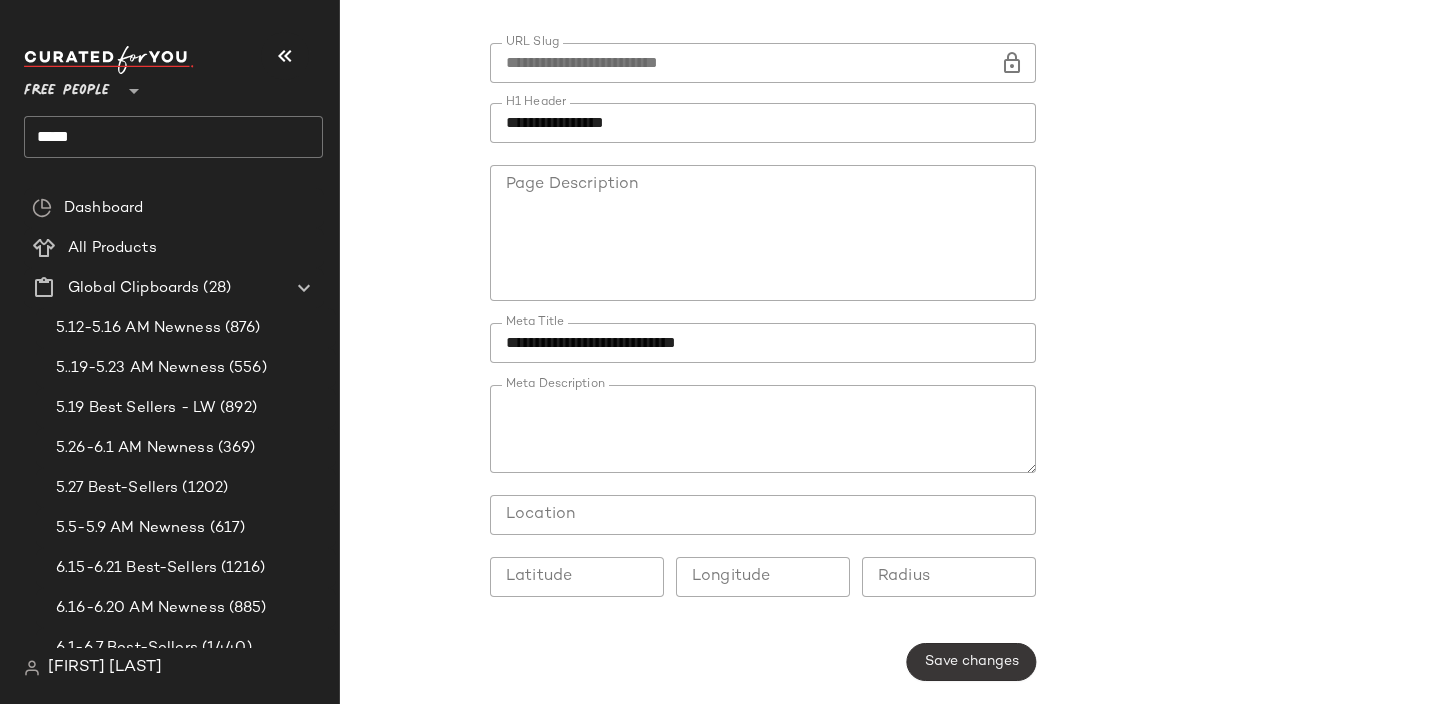 click on "Save changes" at bounding box center (971, 662) 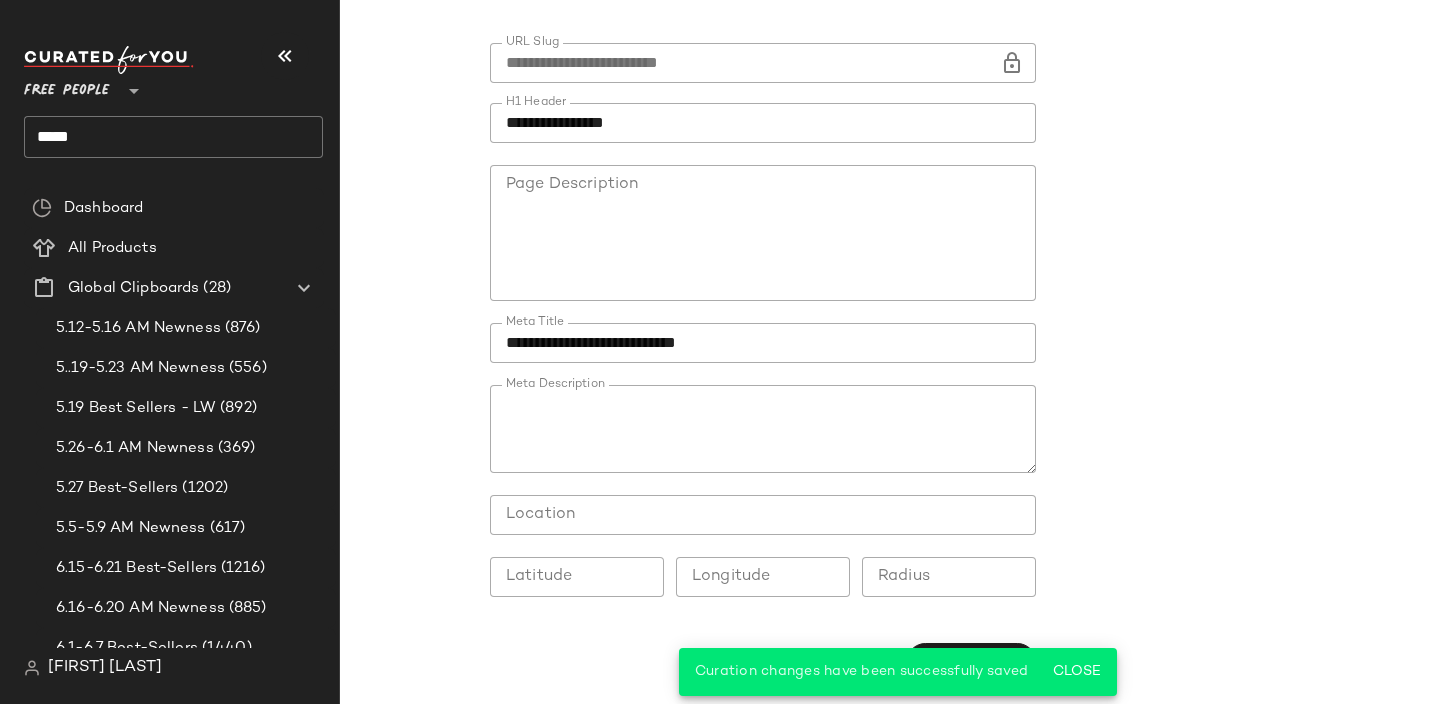 scroll, scrollTop: 0, scrollLeft: 0, axis: both 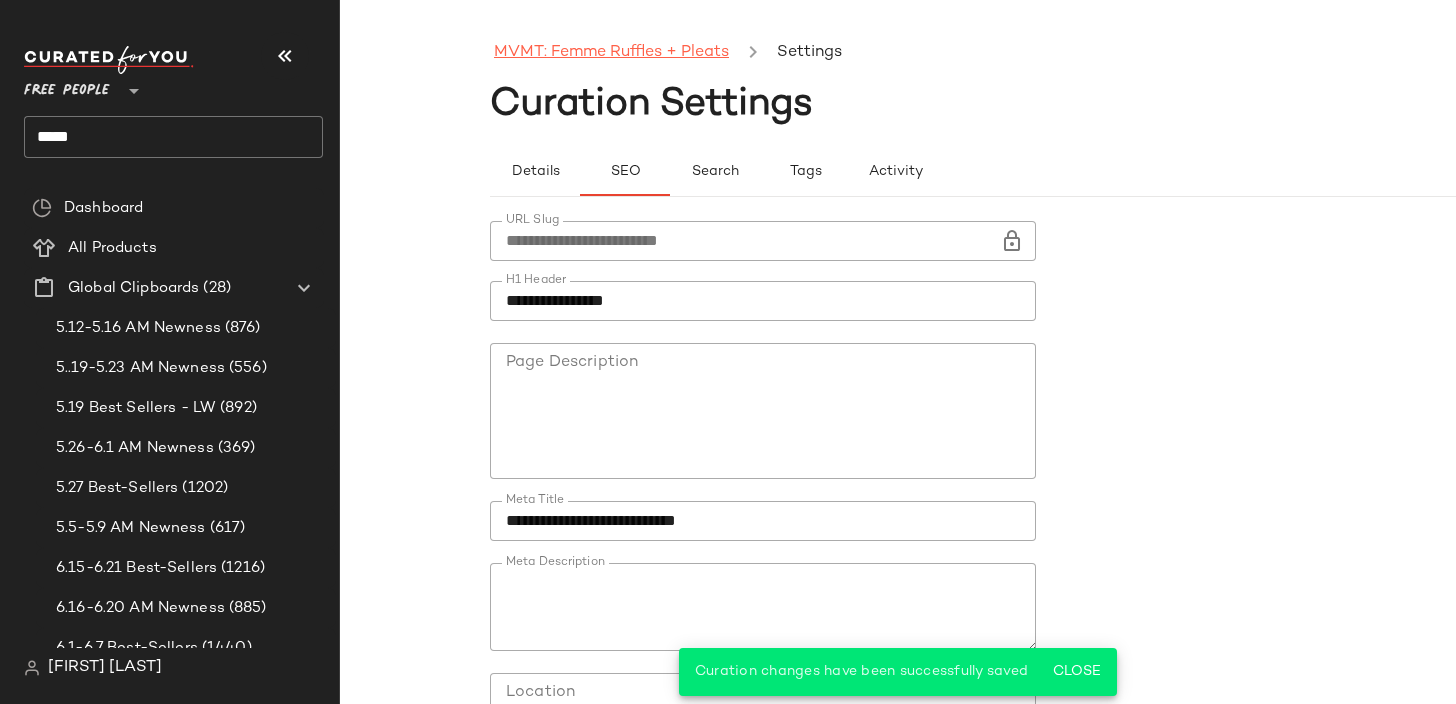 click on "MVMT: Femme Ruffles + Pleats" at bounding box center [611, 53] 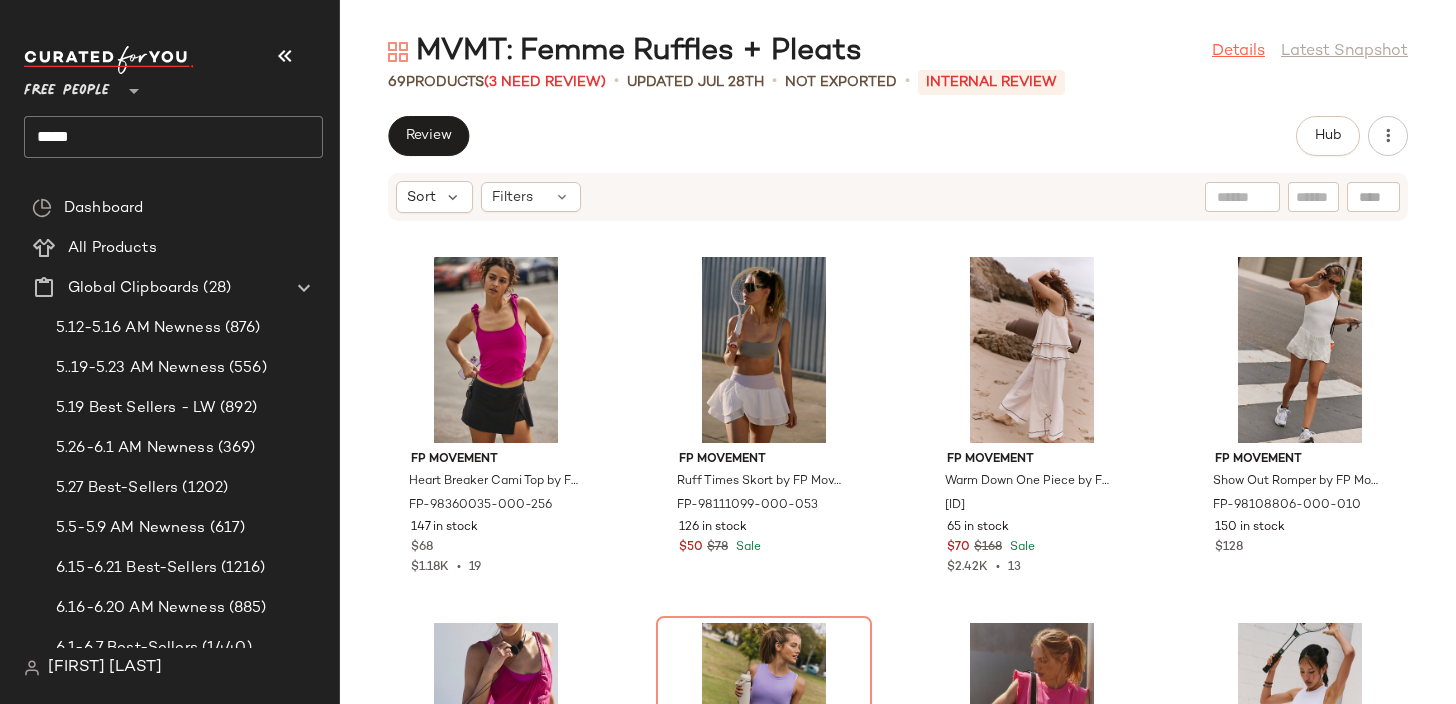 click on "Details" at bounding box center [1238, 52] 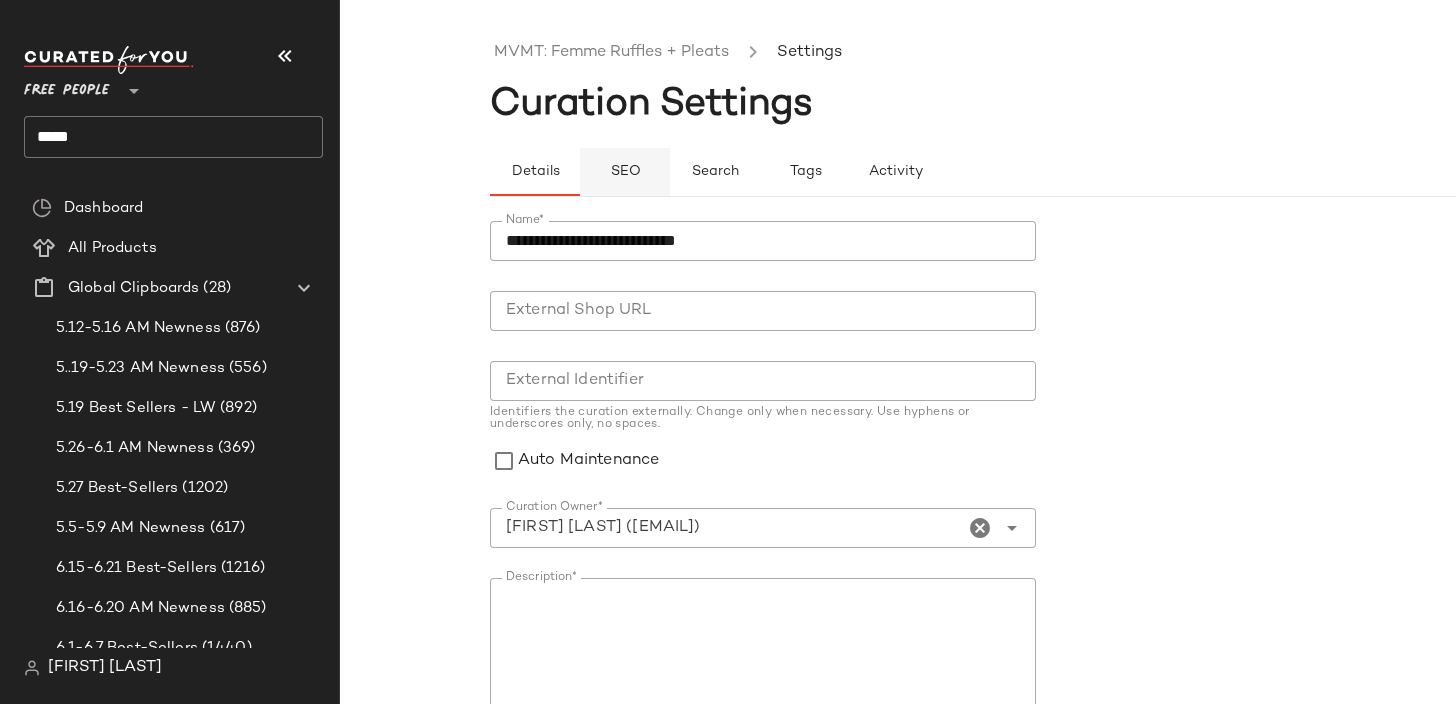 click on "SEO" 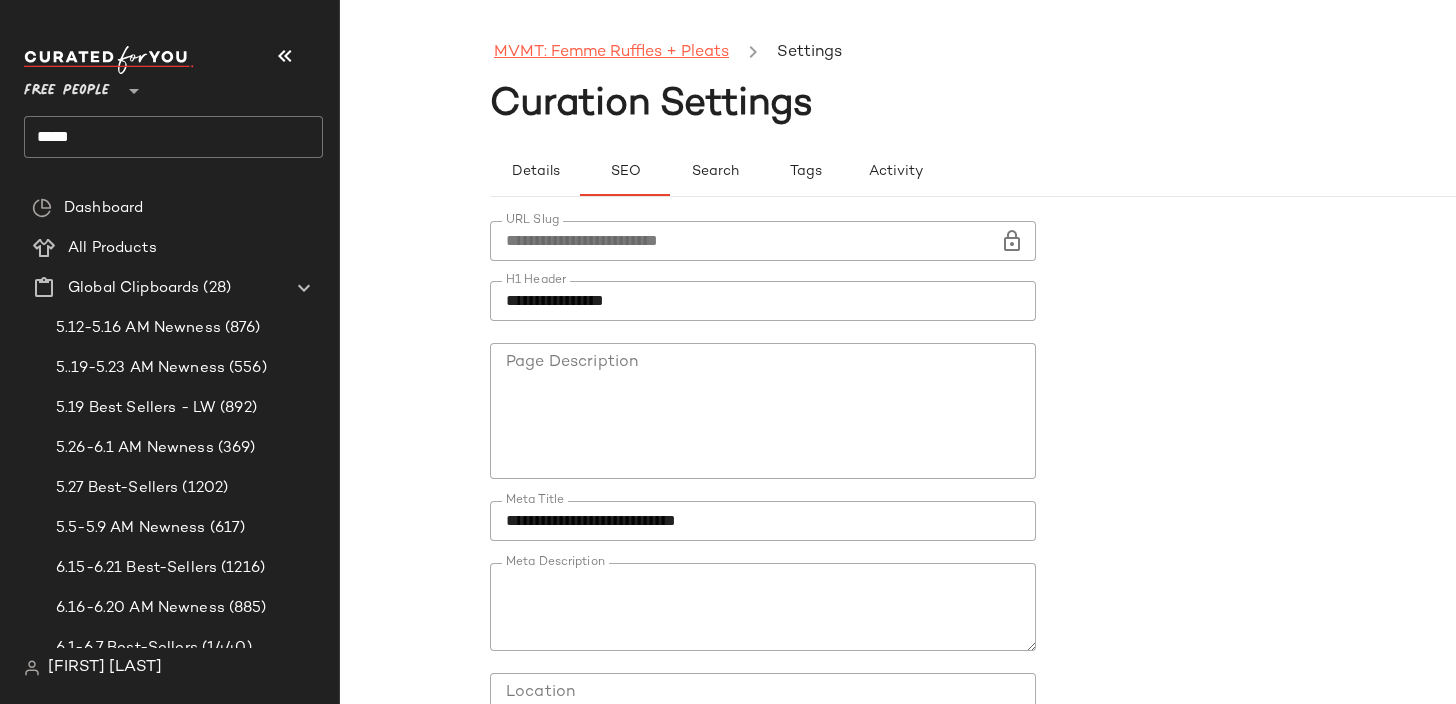 click on "MVMT: Femme Ruffles + Pleats" at bounding box center (611, 53) 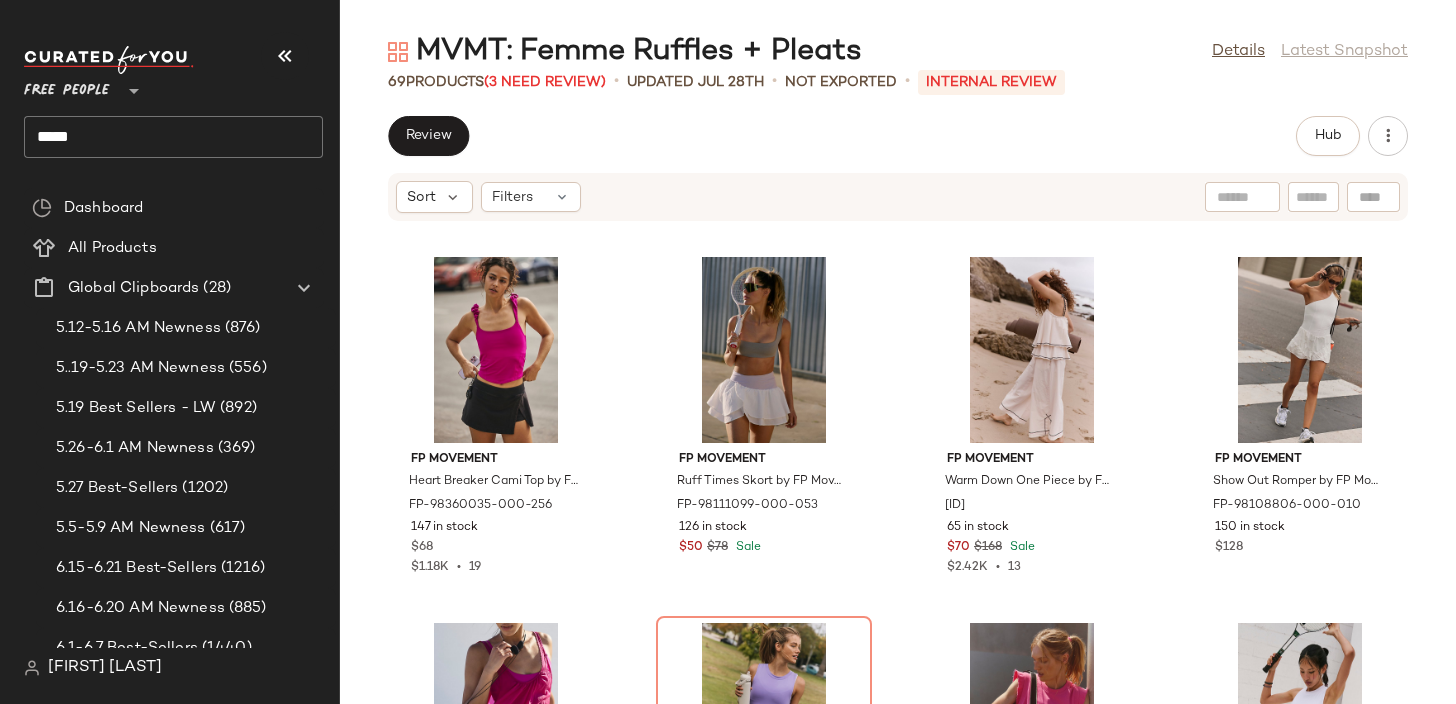 click on "*****" 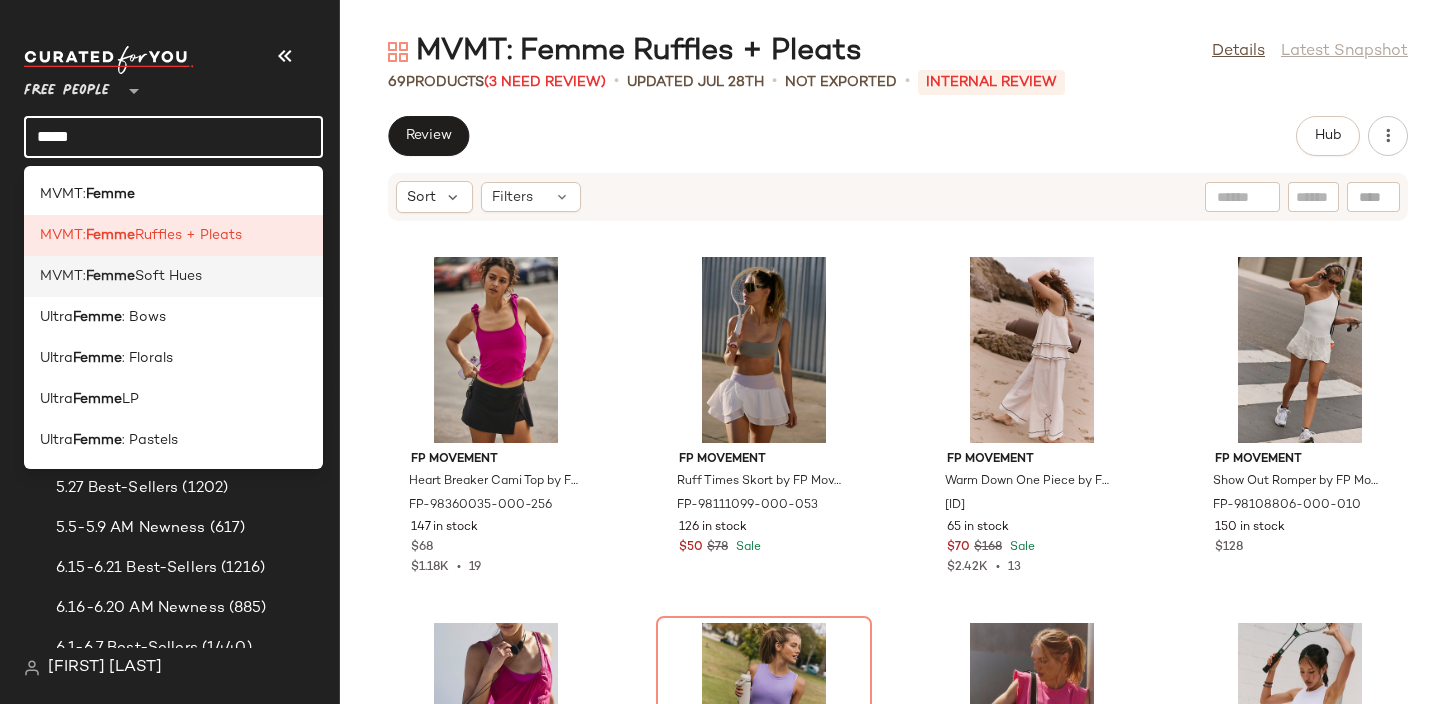 click on "MVMT:  Femme  Soft Hues" 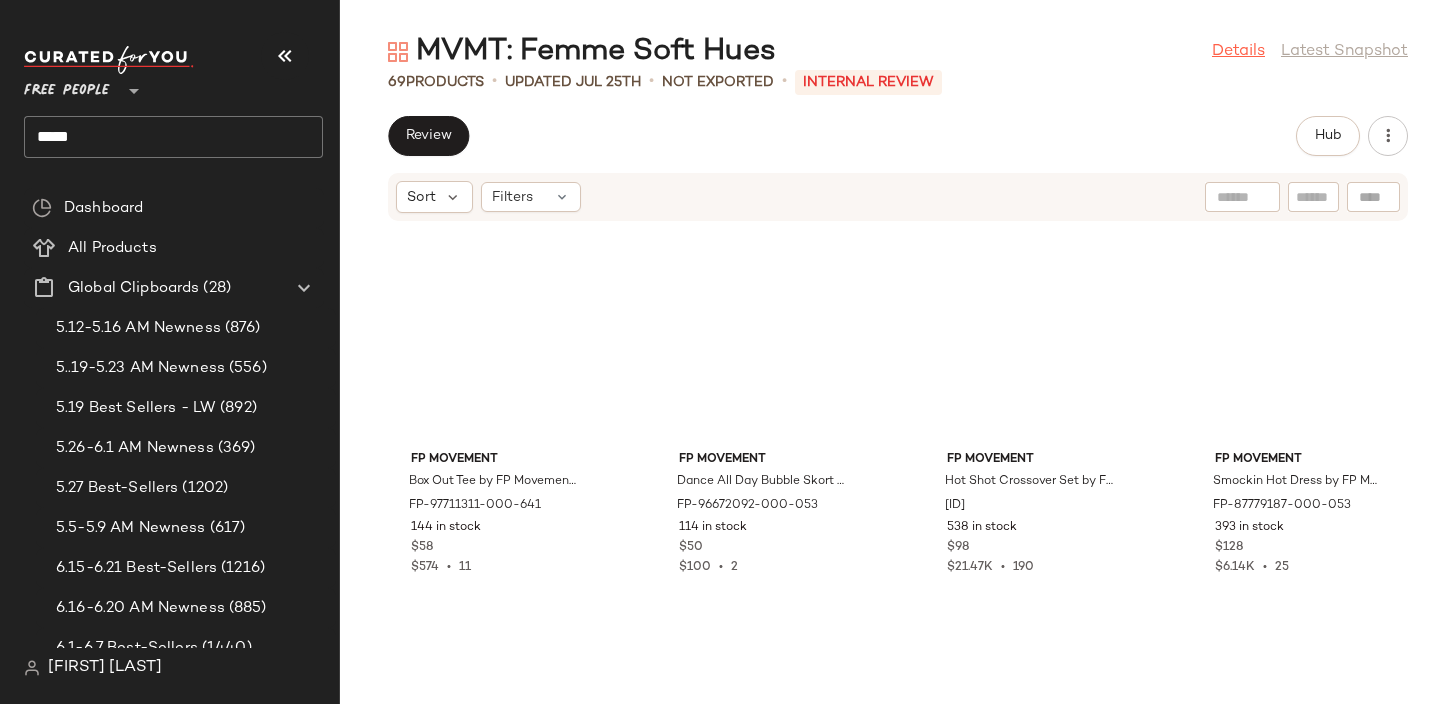 click on "Details" at bounding box center (1238, 52) 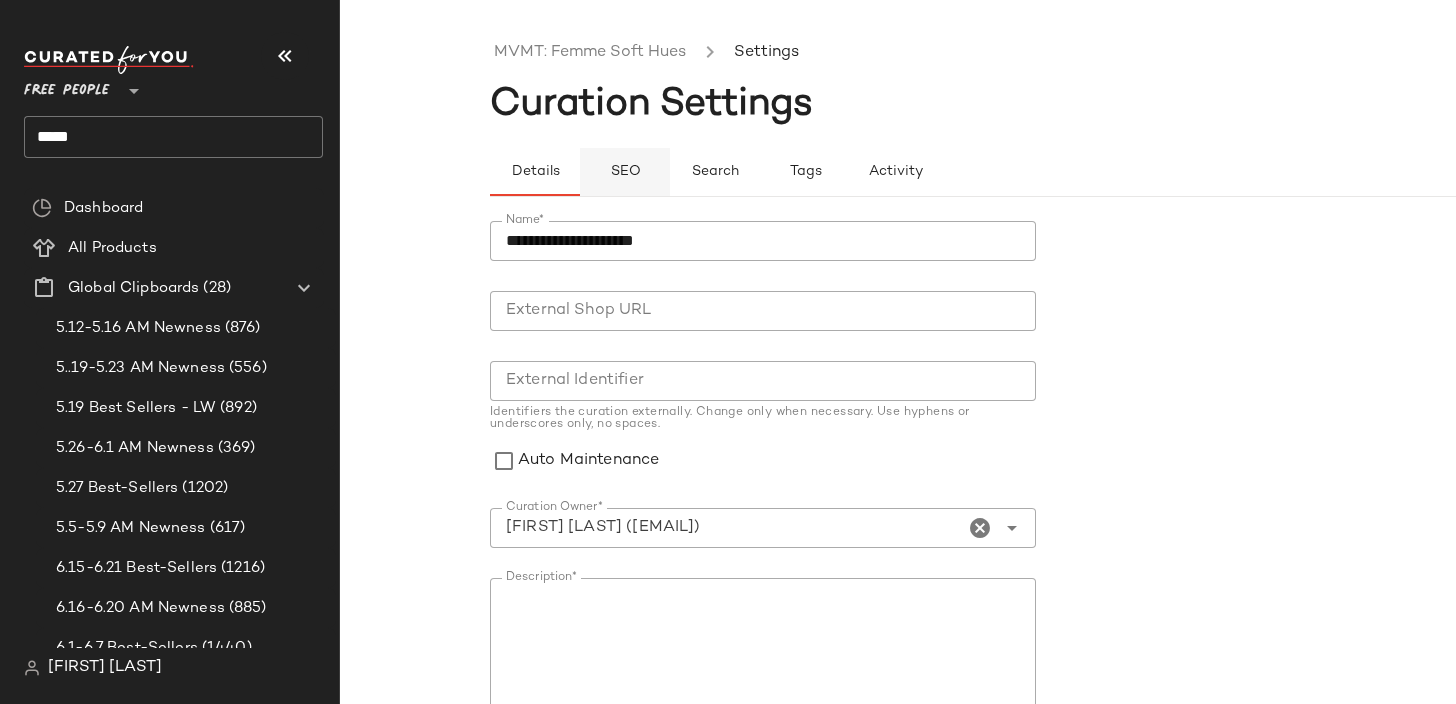 click on "SEO" 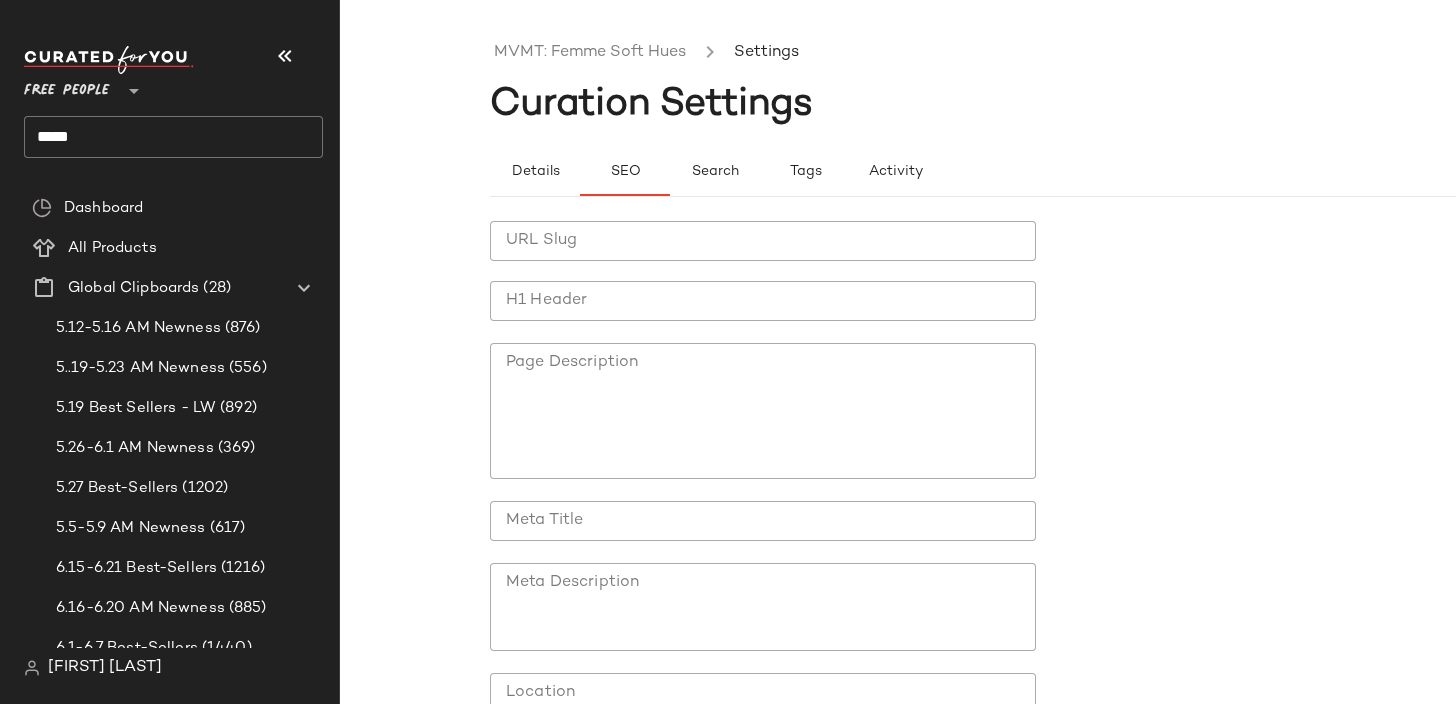 click on "URL Slug" 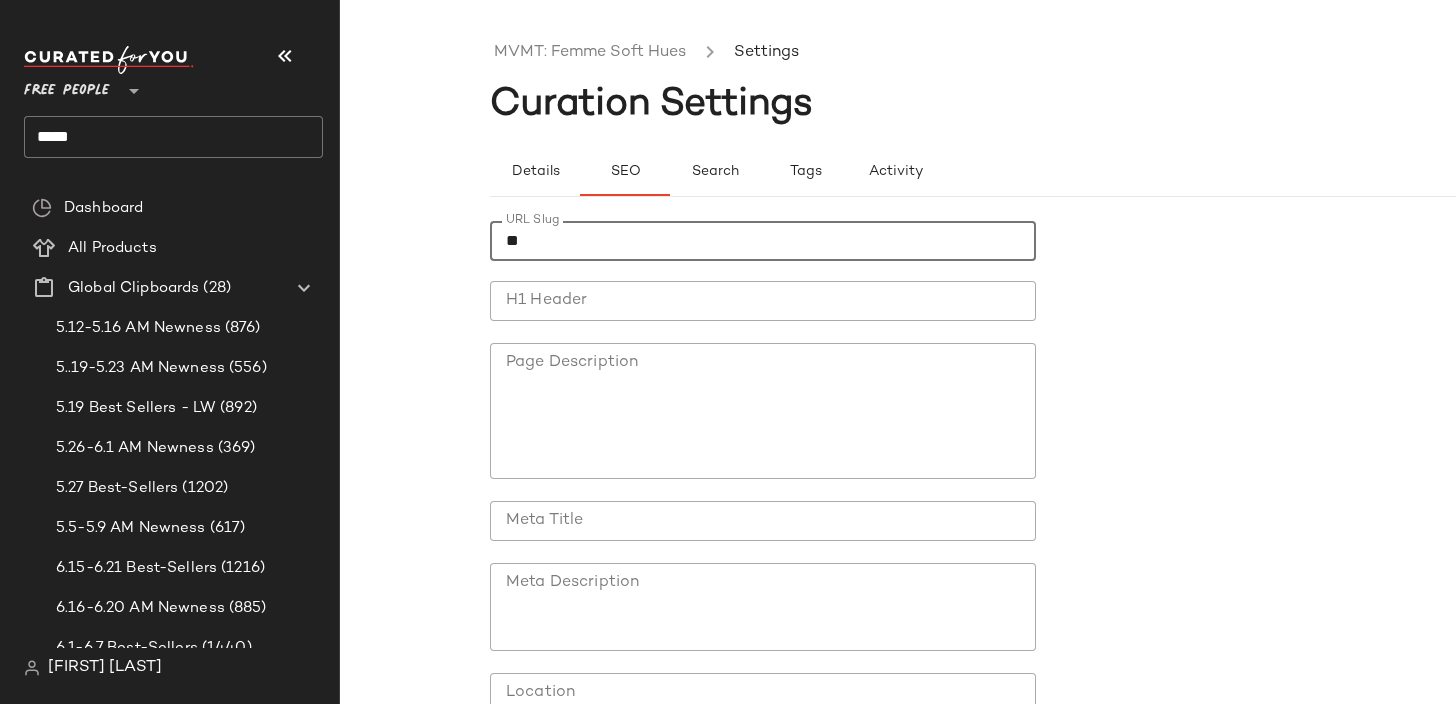 type on "*" 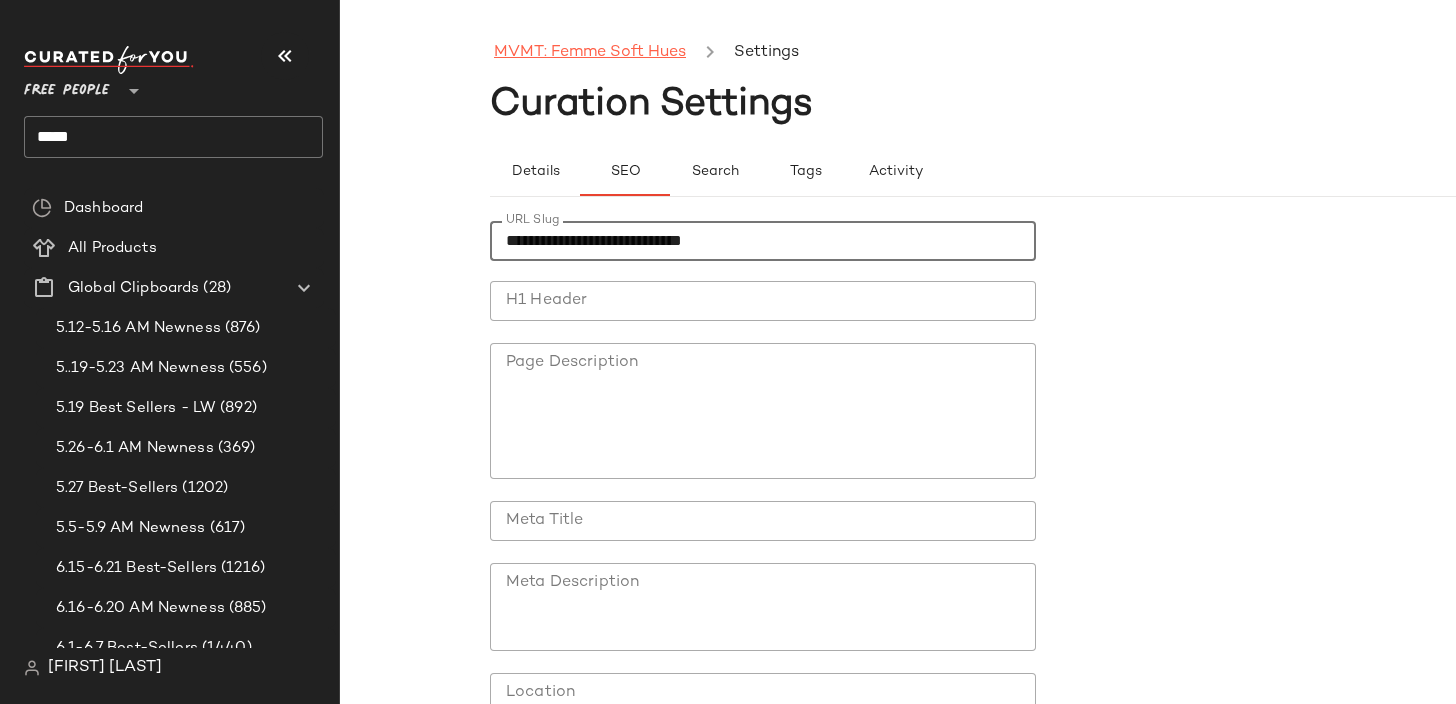 type on "**********" 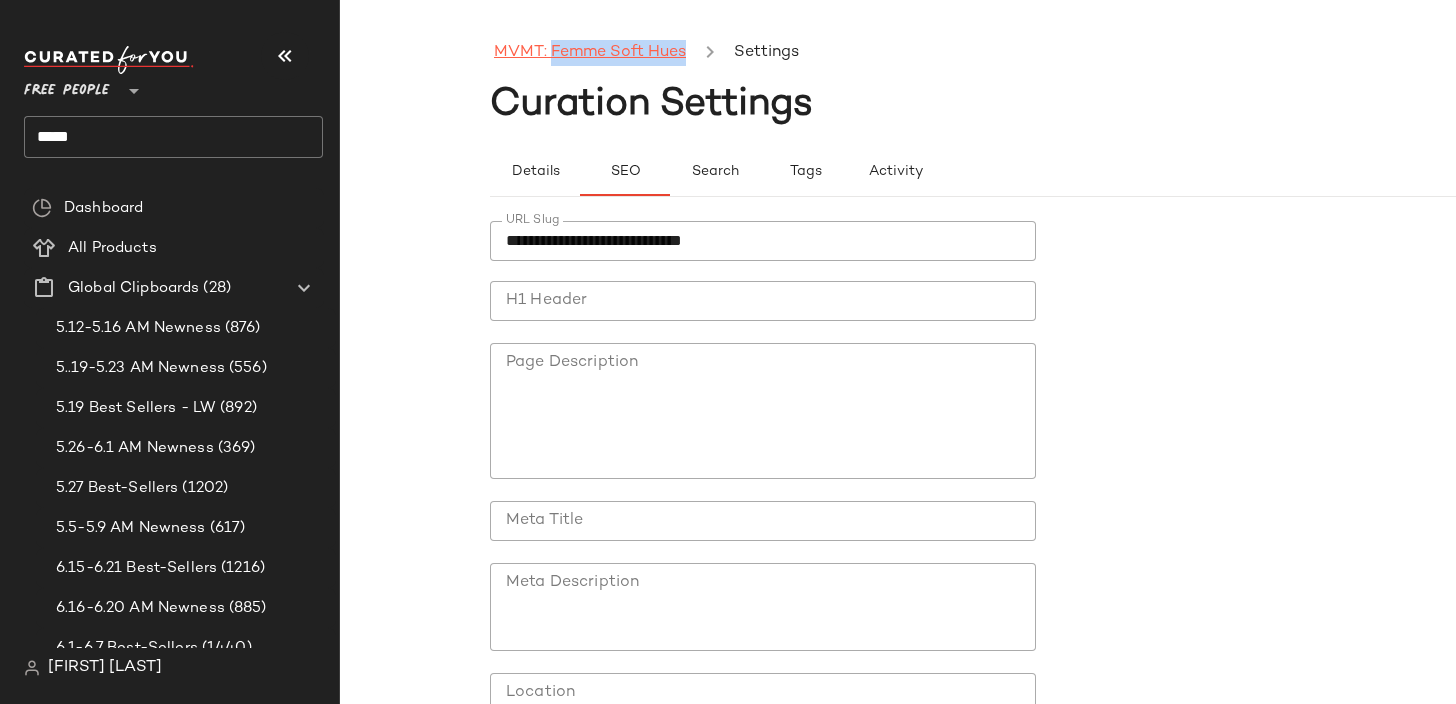 drag, startPoint x: 682, startPoint y: 49, endPoint x: 550, endPoint y: 52, distance: 132.03409 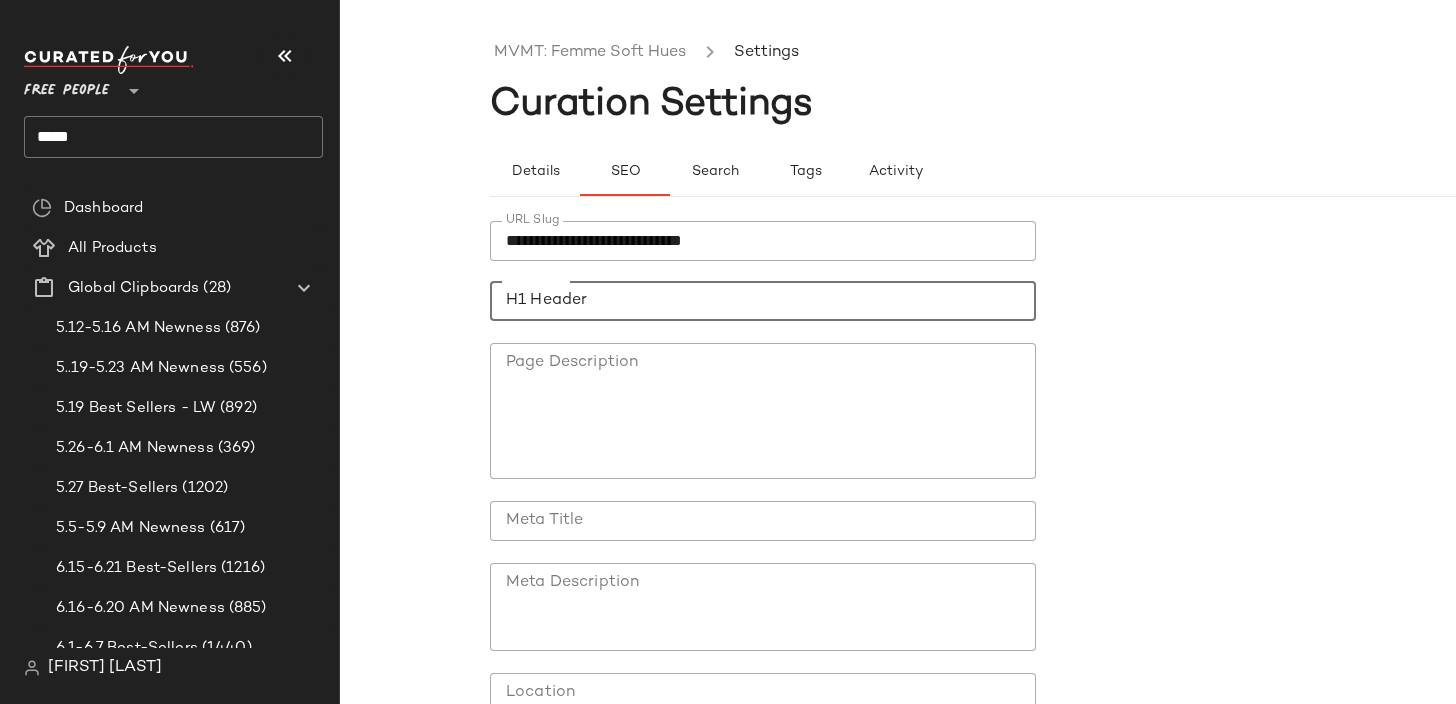 click on "H1 Header" 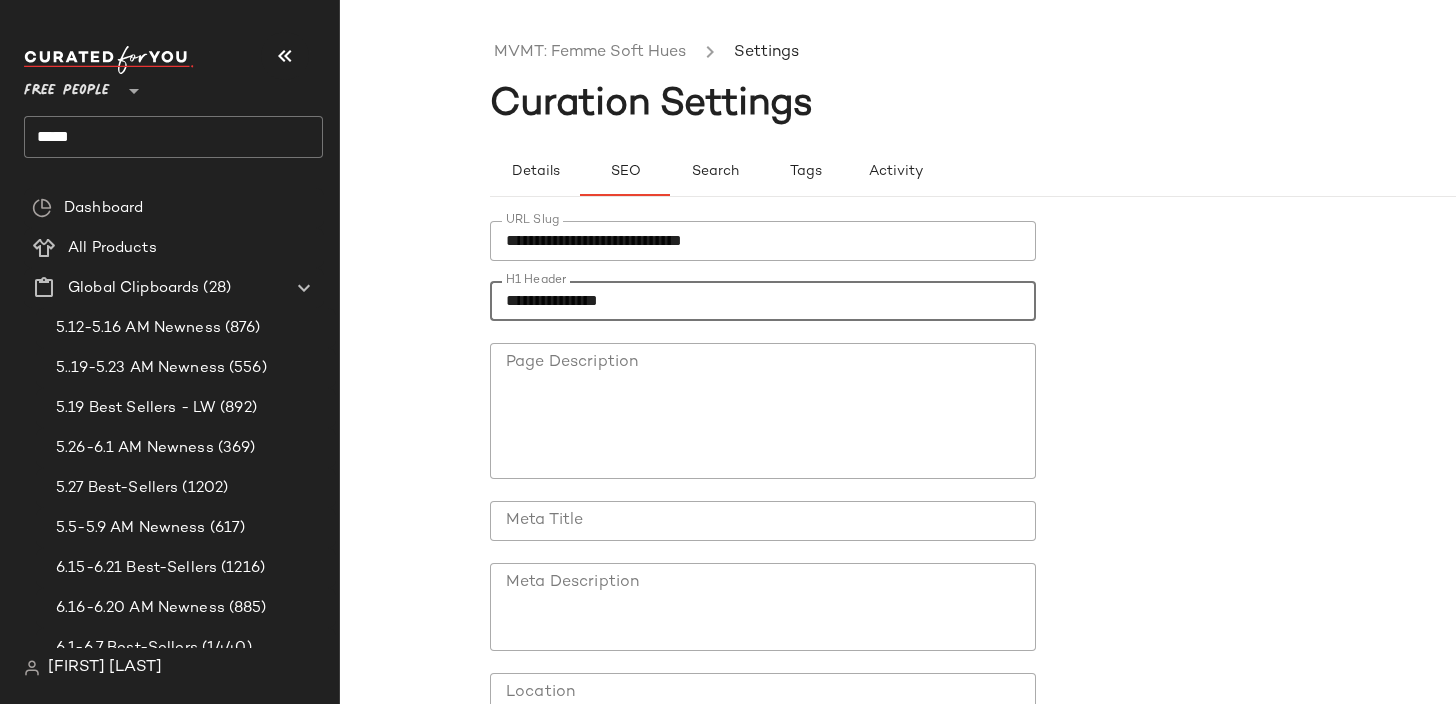 drag, startPoint x: 568, startPoint y: 303, endPoint x: 423, endPoint y: 303, distance: 145 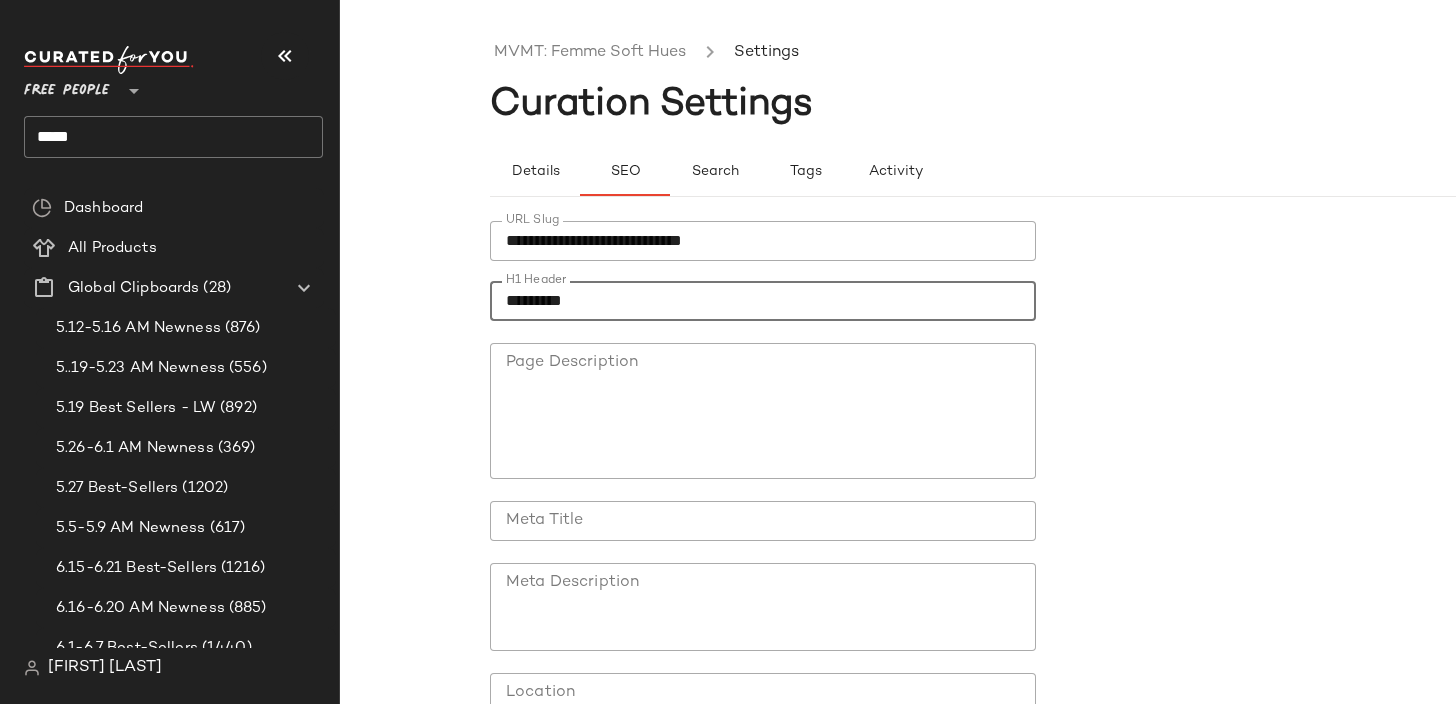 type on "*********" 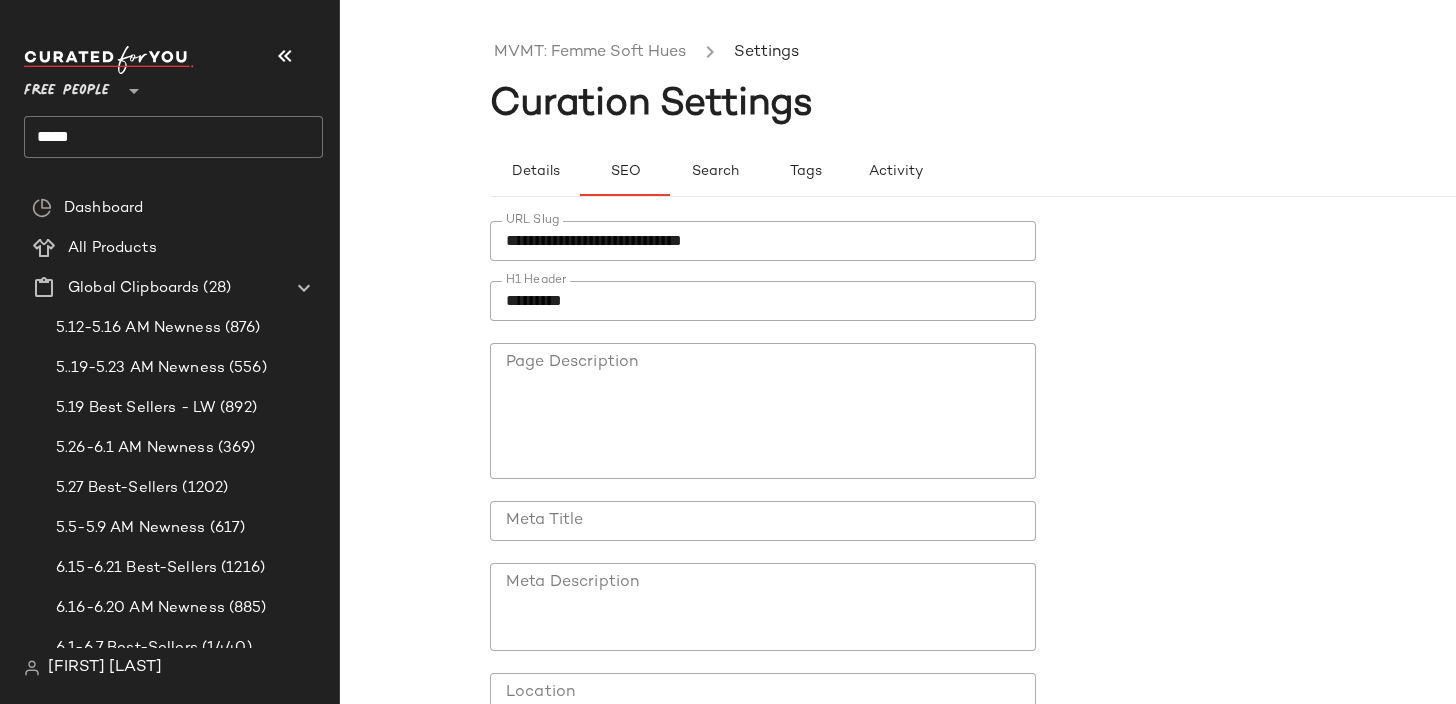 click on "**********" at bounding box center [1048, 540] 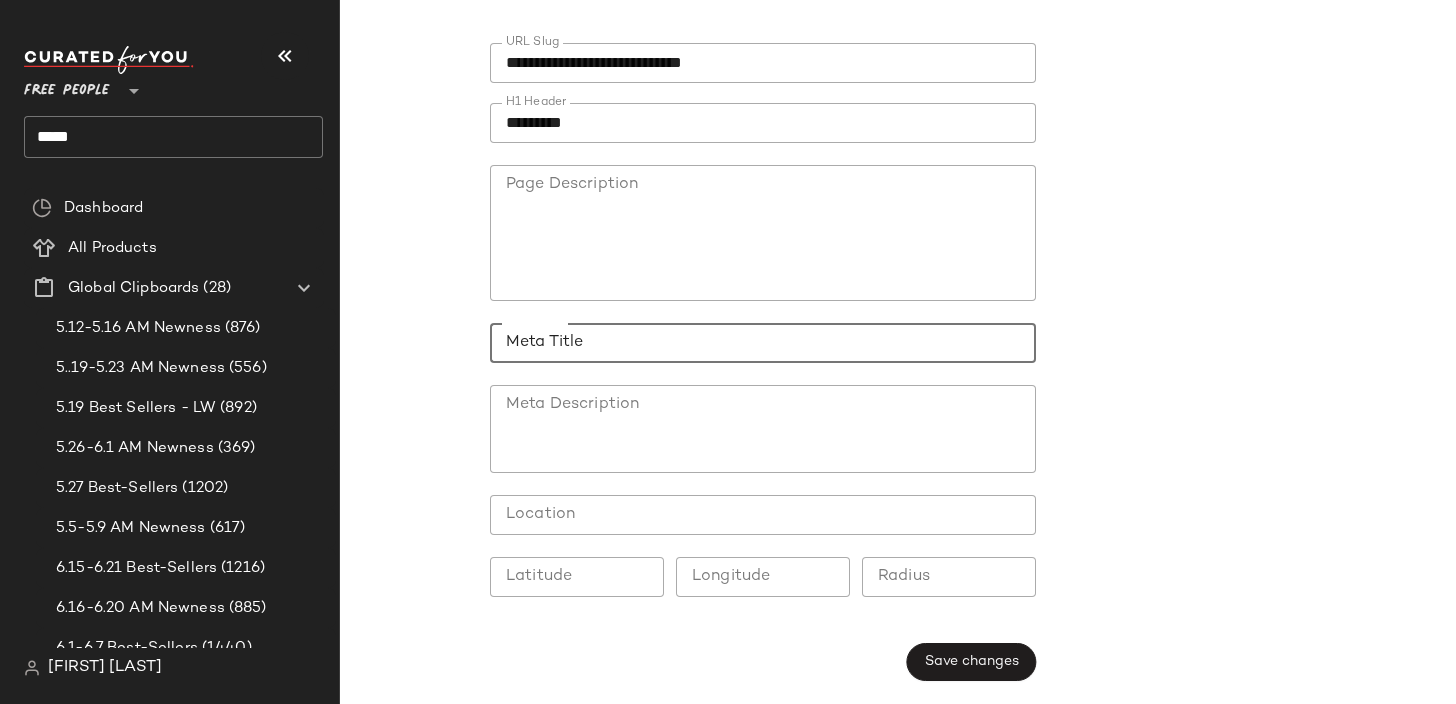 click on "Meta Title" 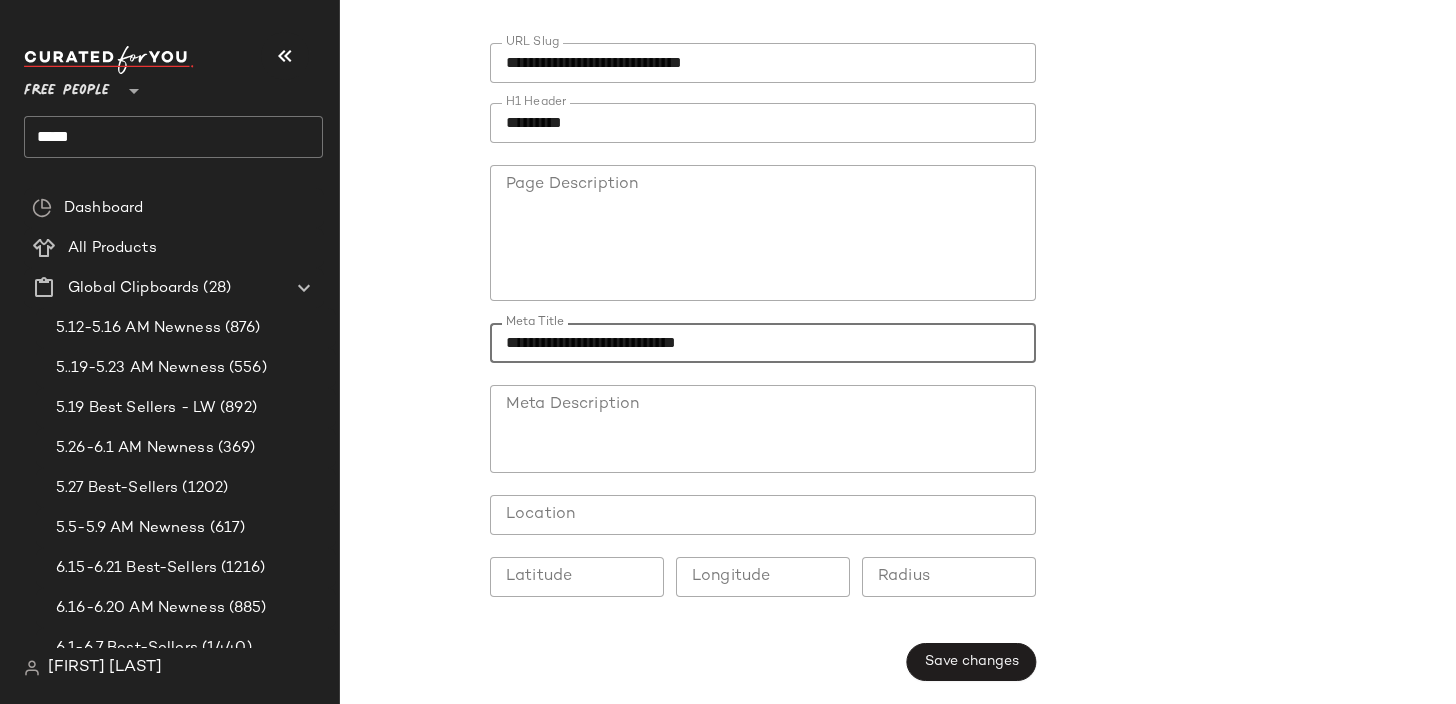 drag, startPoint x: 642, startPoint y: 340, endPoint x: 470, endPoint y: 340, distance: 172 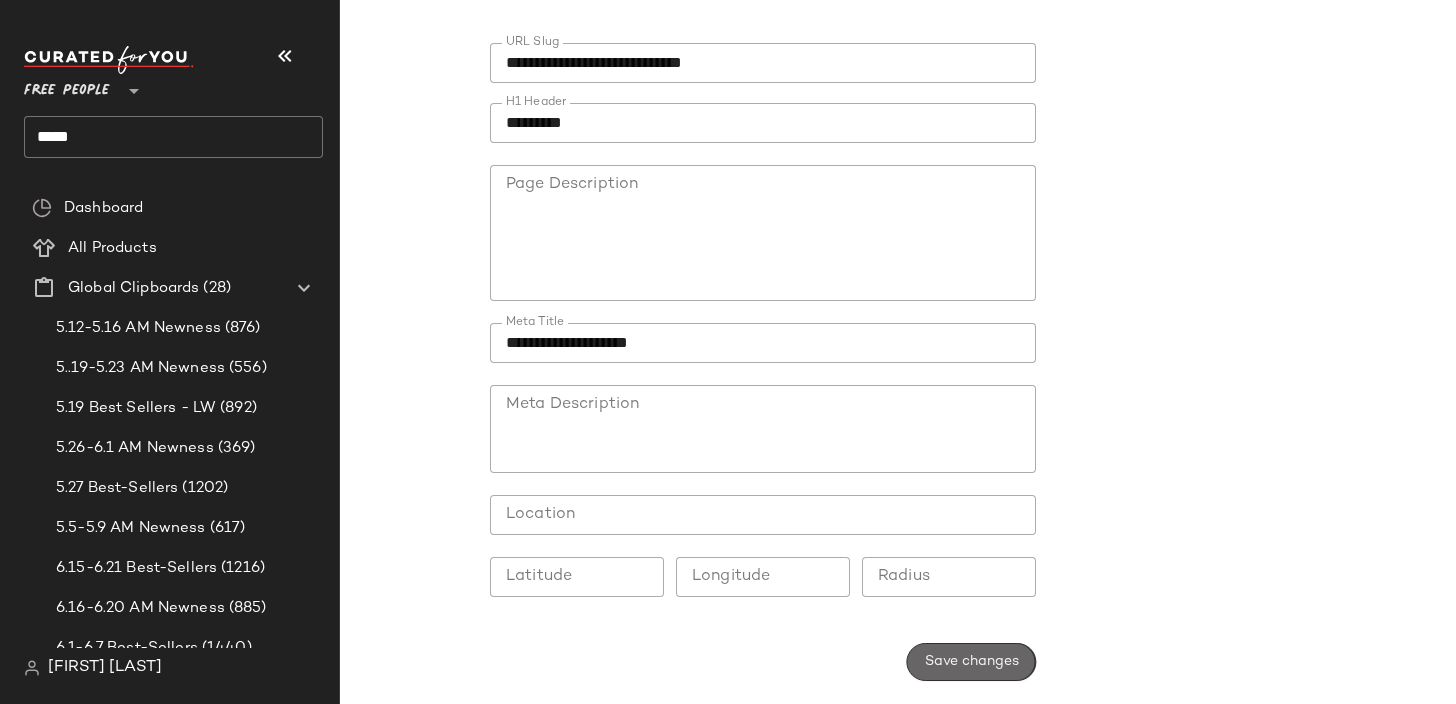 click on "Save changes" 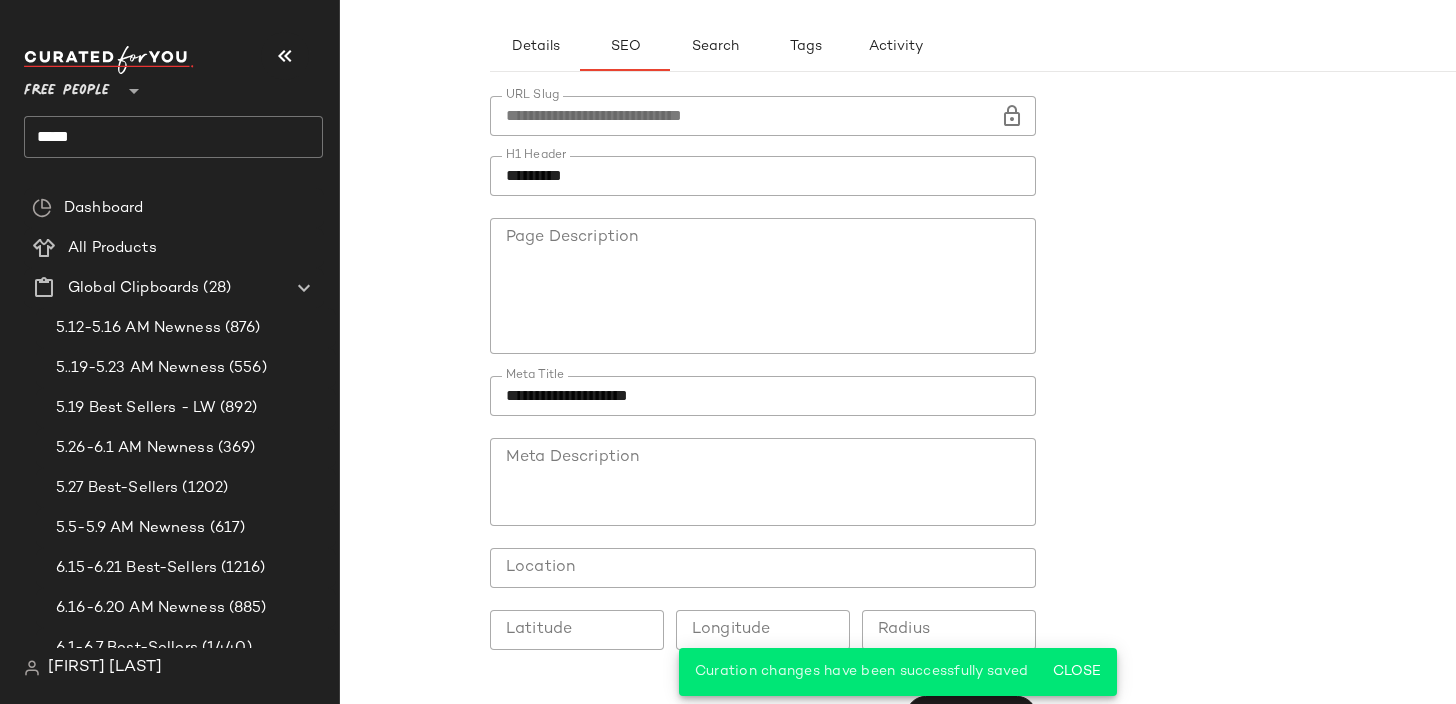 scroll, scrollTop: 178, scrollLeft: 0, axis: vertical 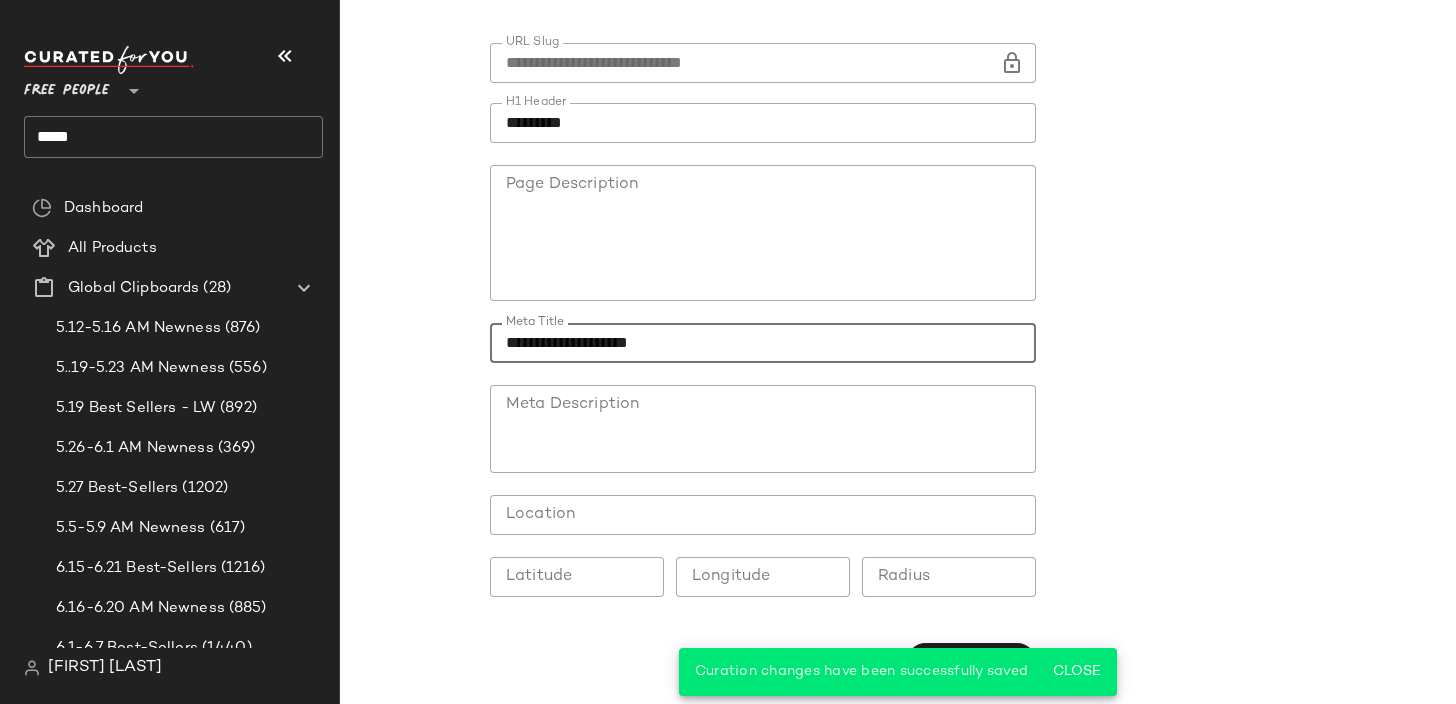 drag, startPoint x: 590, startPoint y: 347, endPoint x: 518, endPoint y: 347, distance: 72 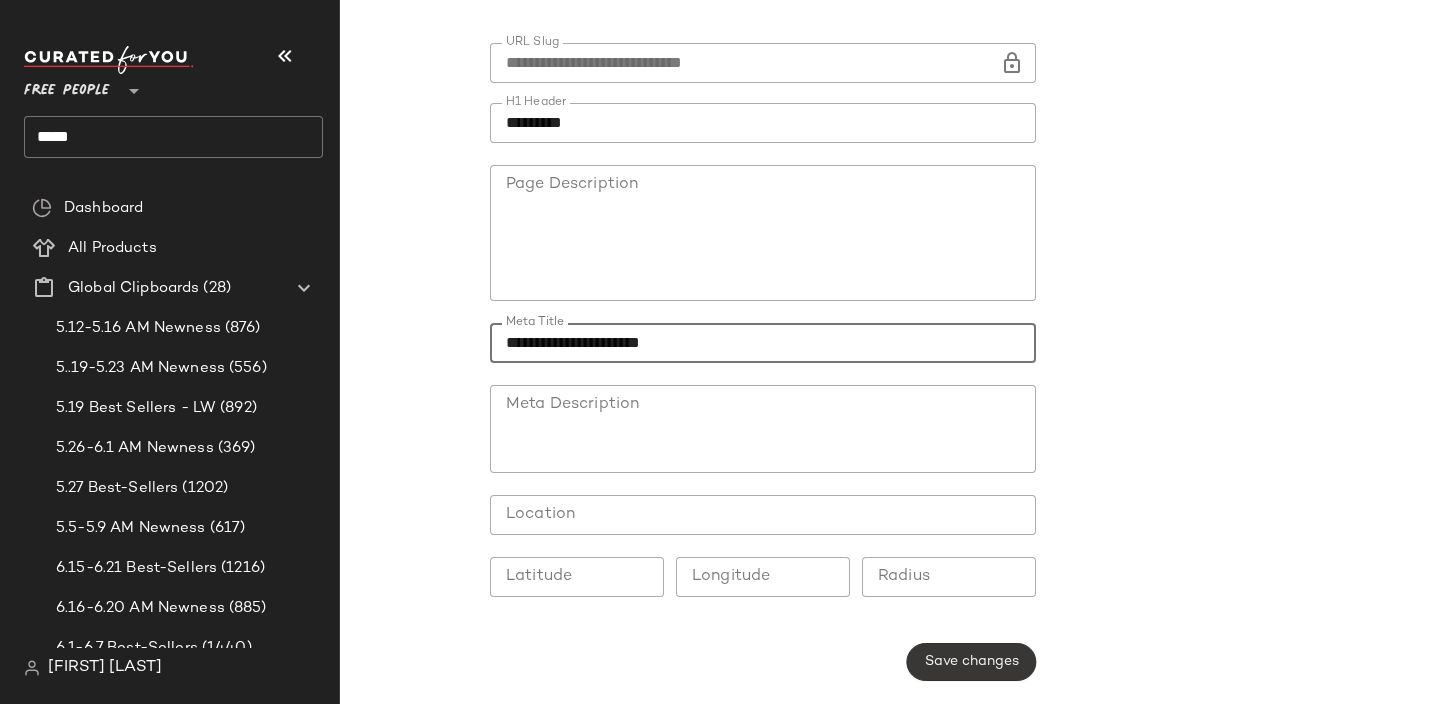 type on "**********" 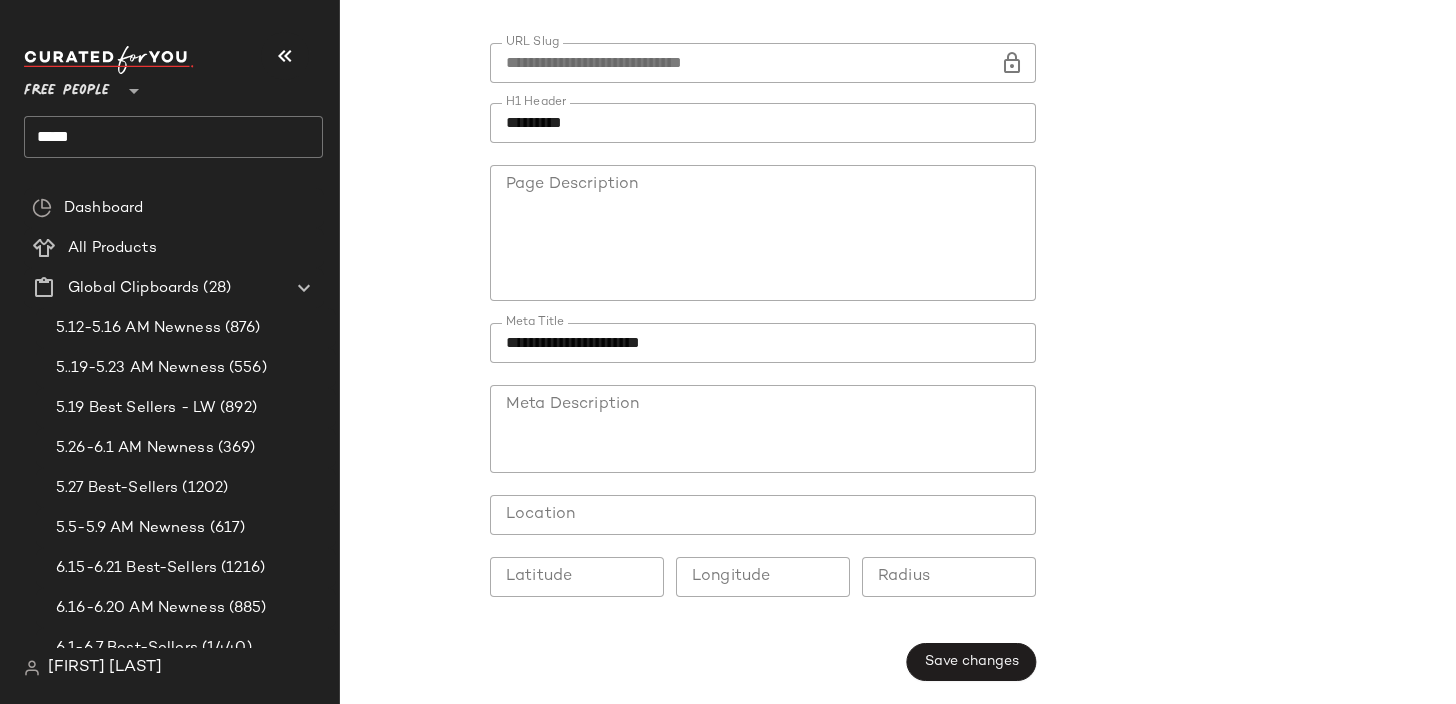 click on "Meta Description" 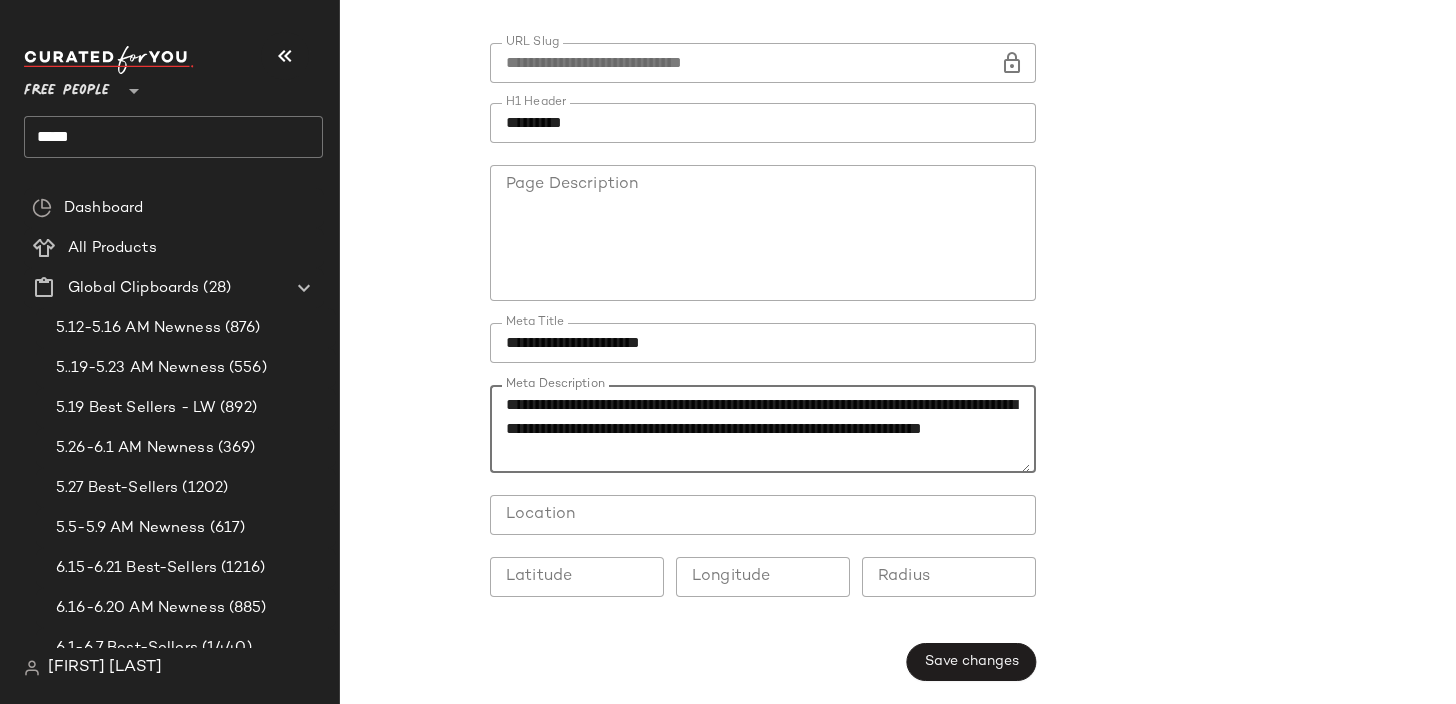 scroll, scrollTop: 0, scrollLeft: 0, axis: both 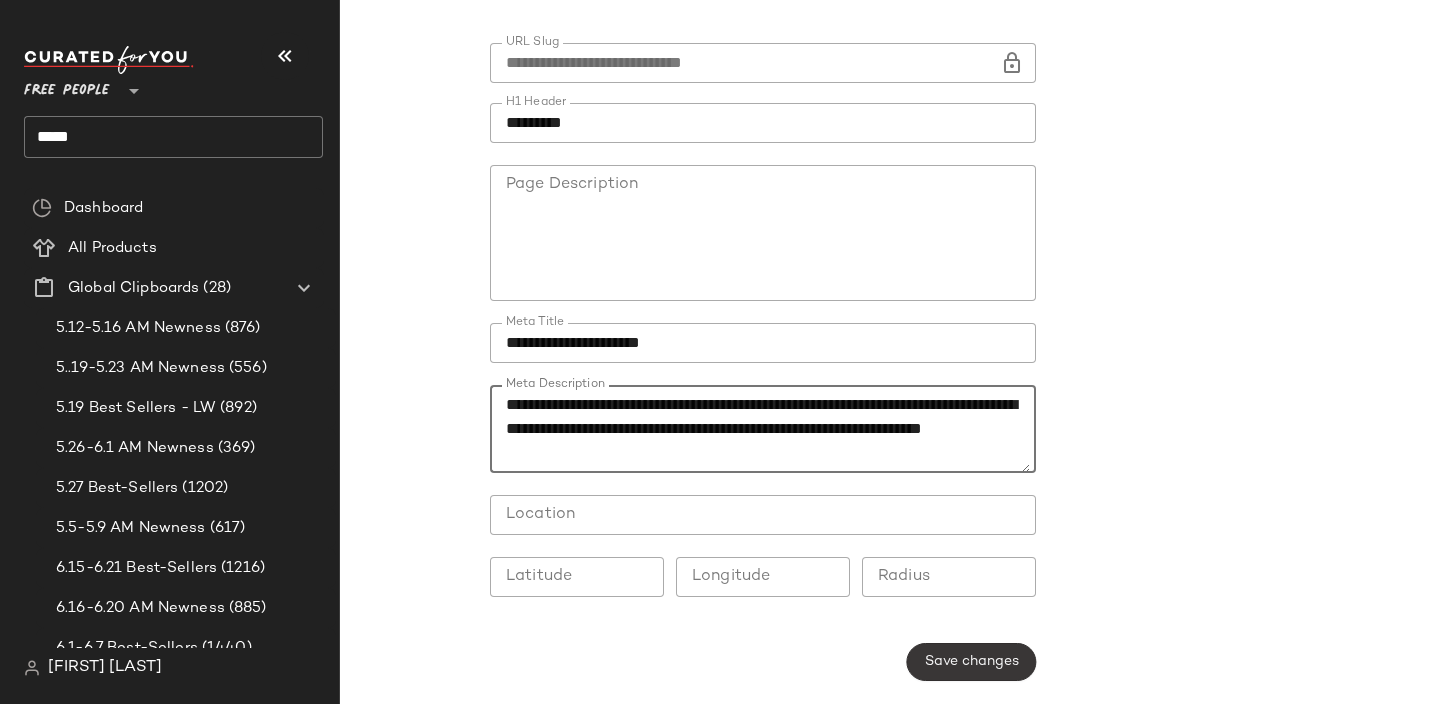 type on "**********" 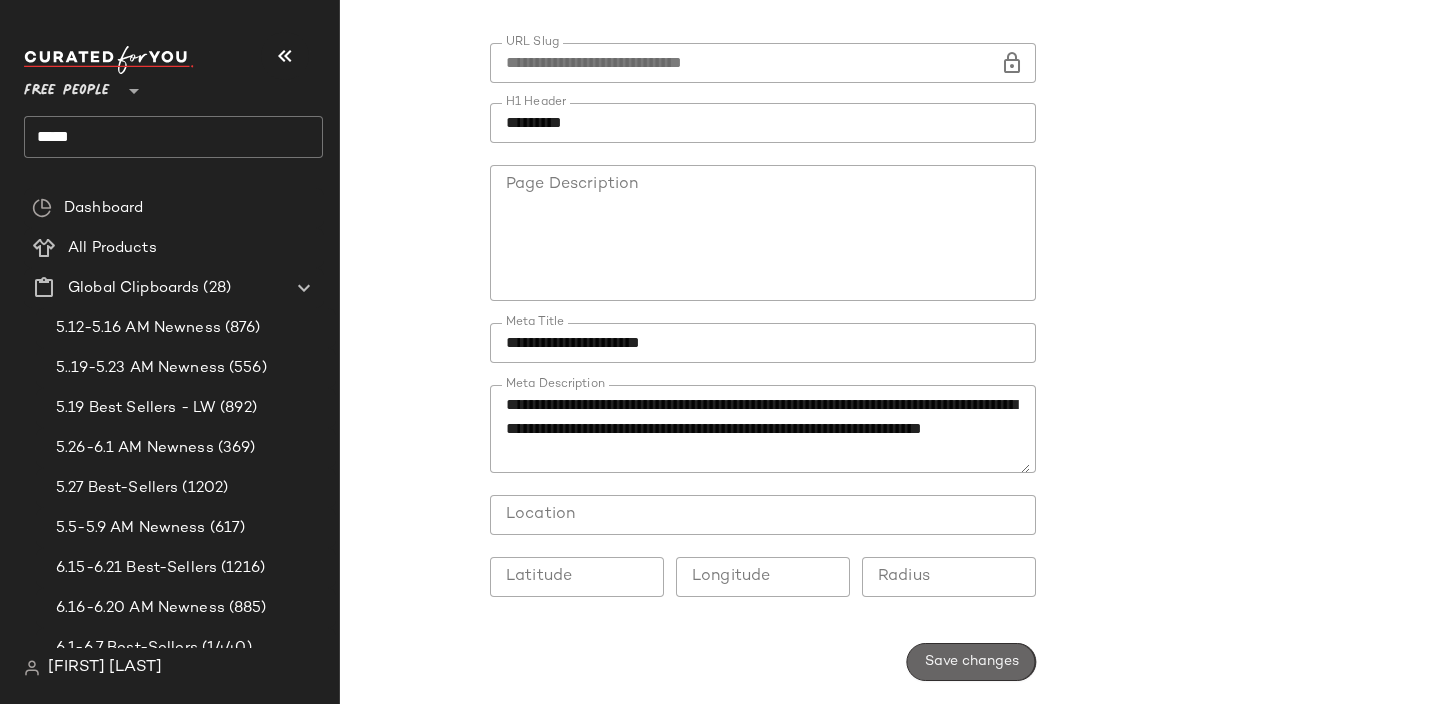click on "Save changes" 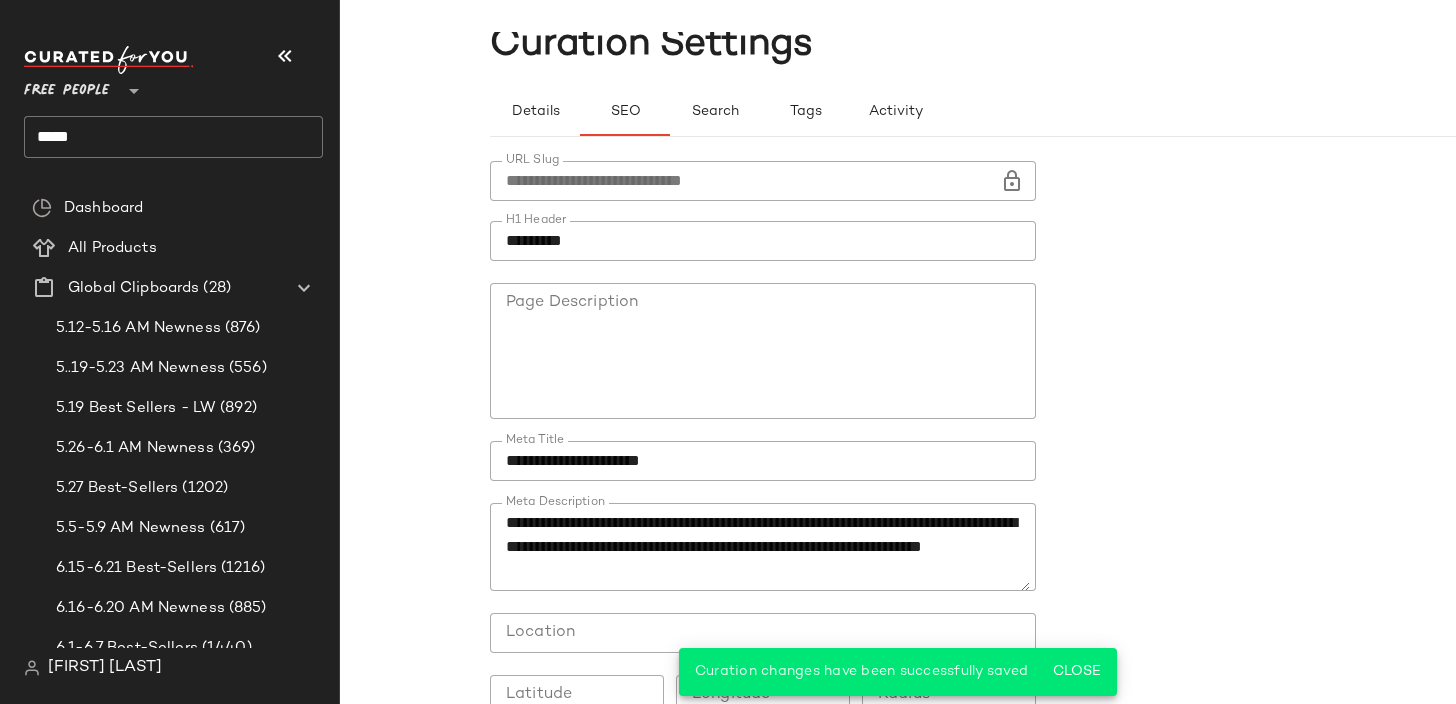 scroll, scrollTop: 0, scrollLeft: 0, axis: both 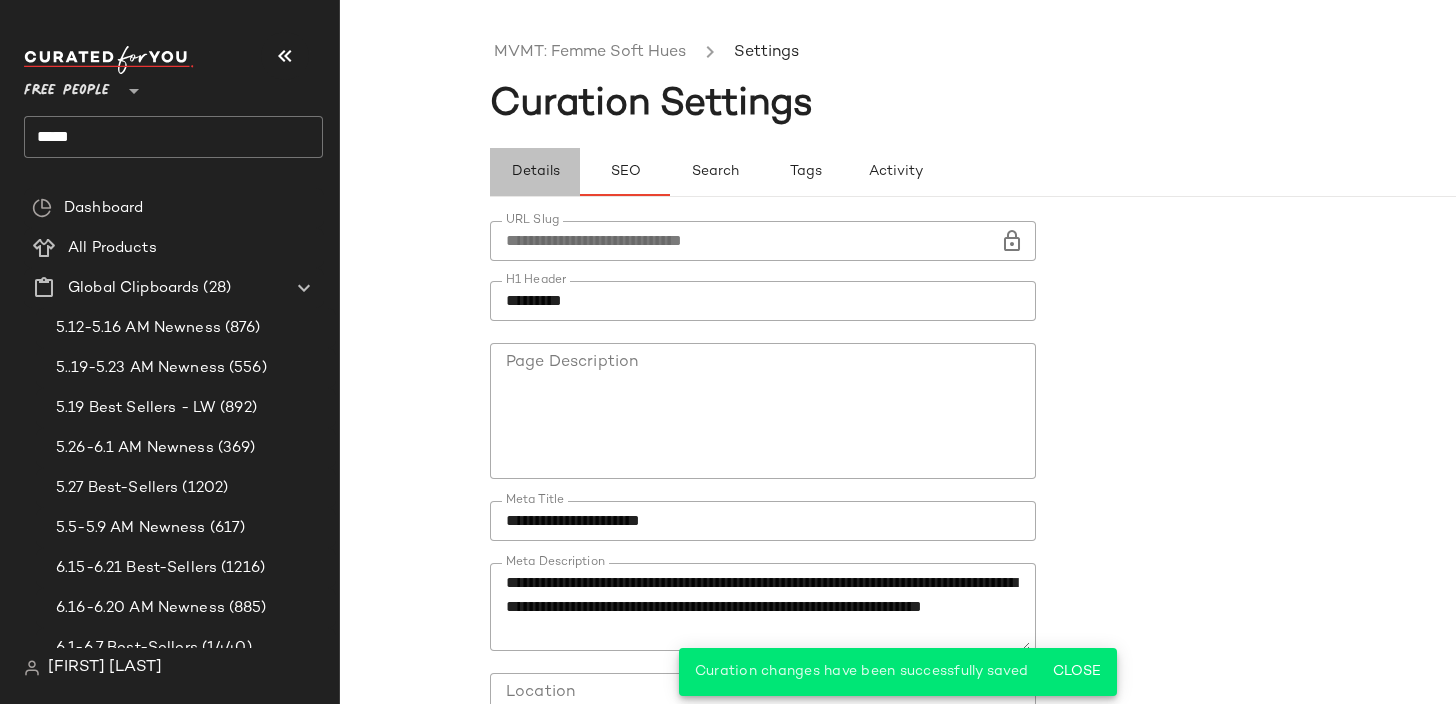click on "Details" 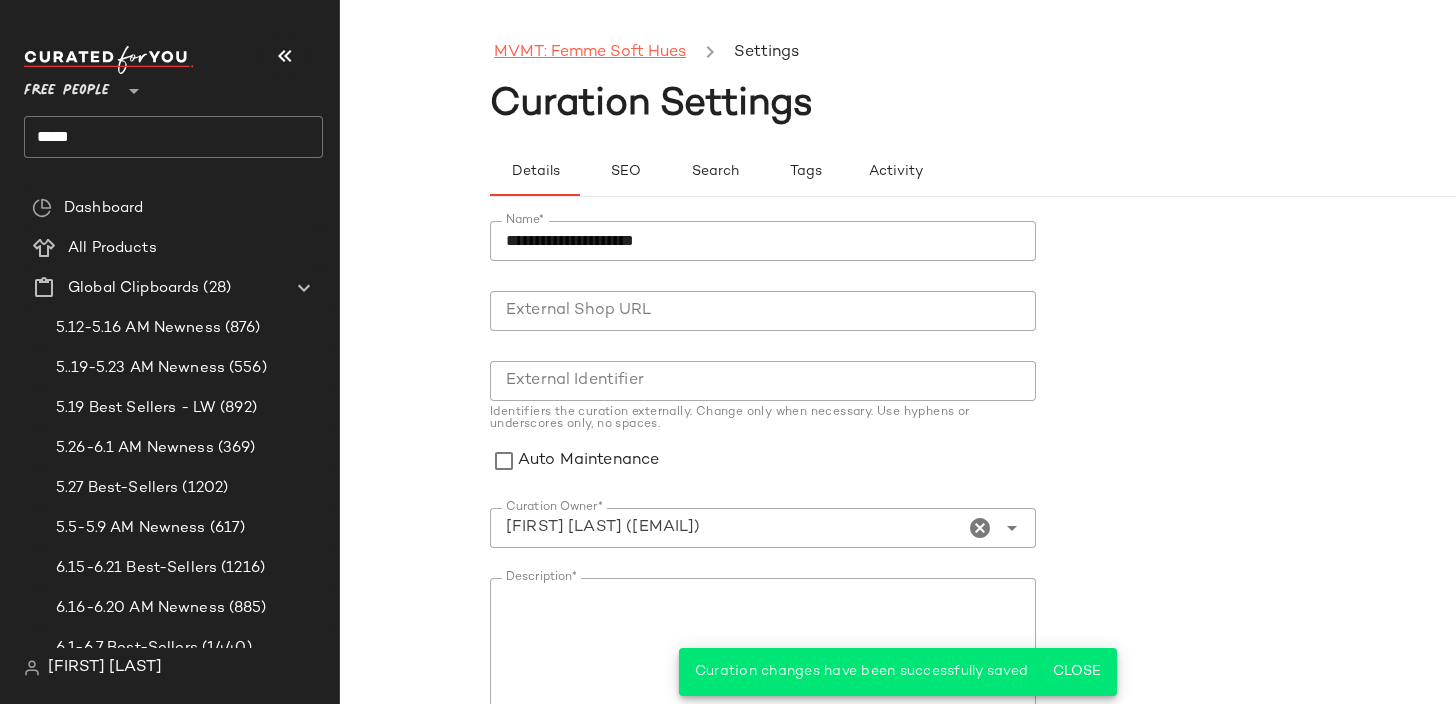 click on "MVMT: Femme Soft Hues" at bounding box center (590, 53) 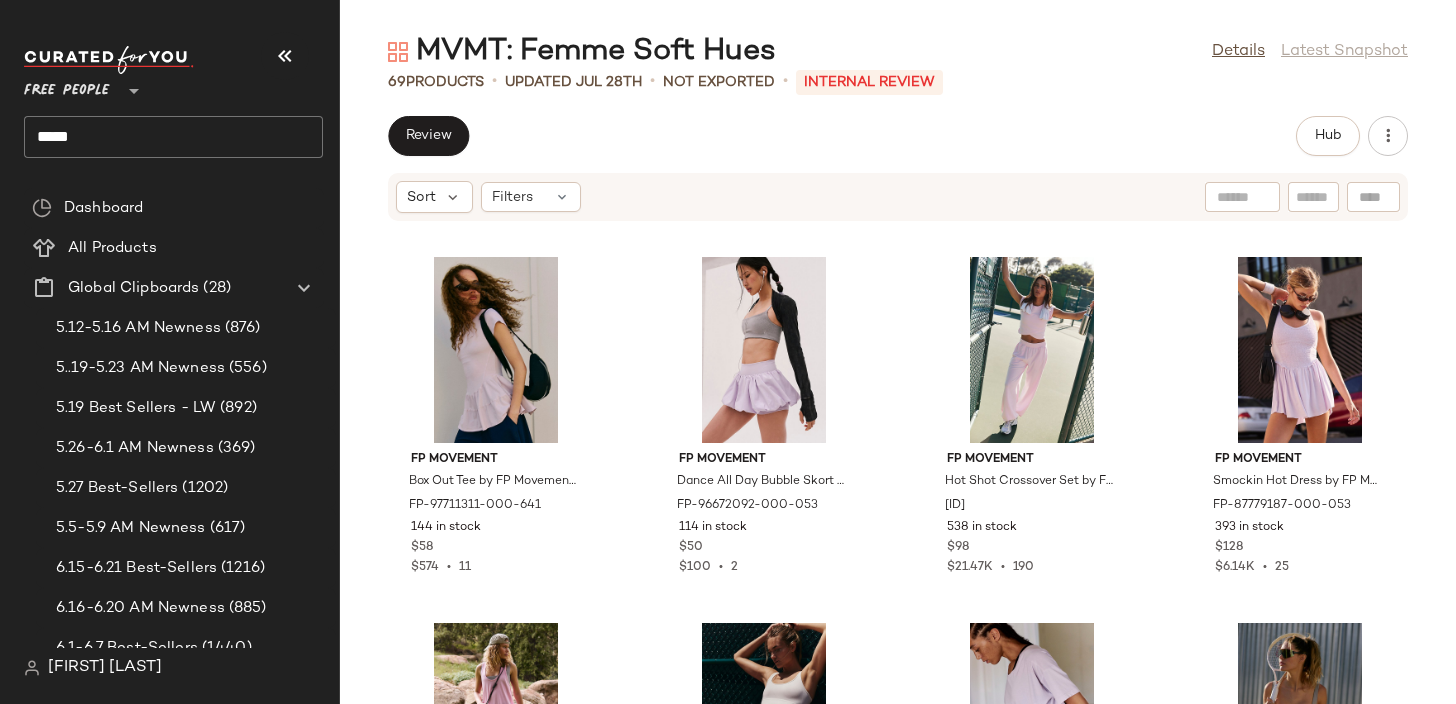 click on "*****" 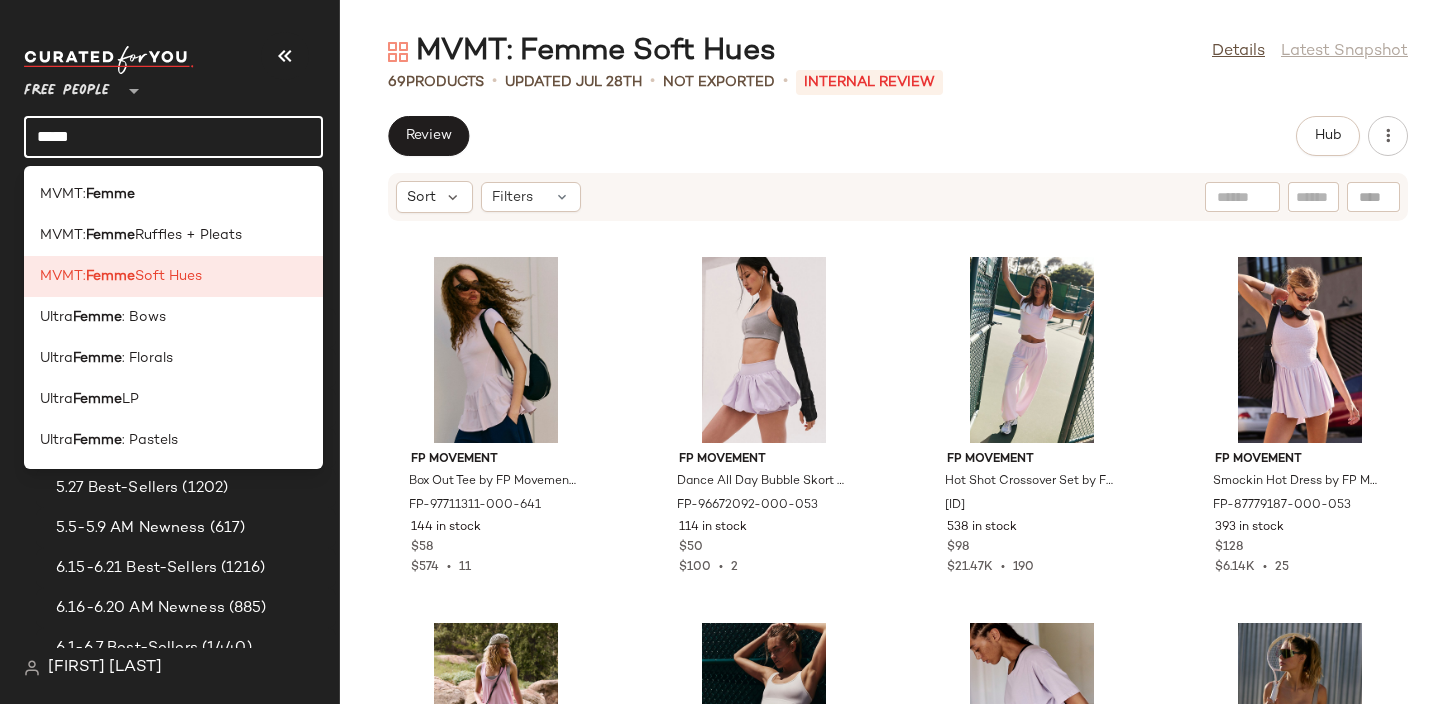 click on "*****" 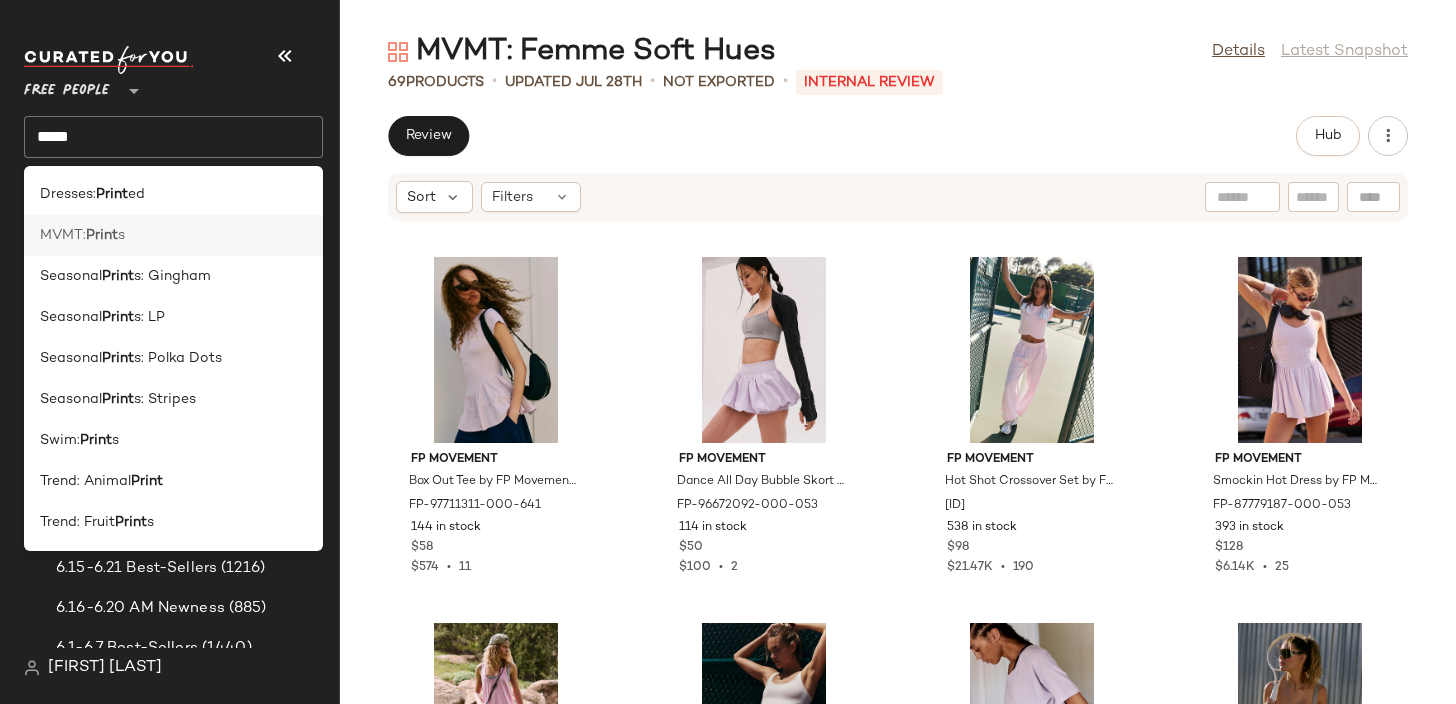 click on "MVMT:  Print s" 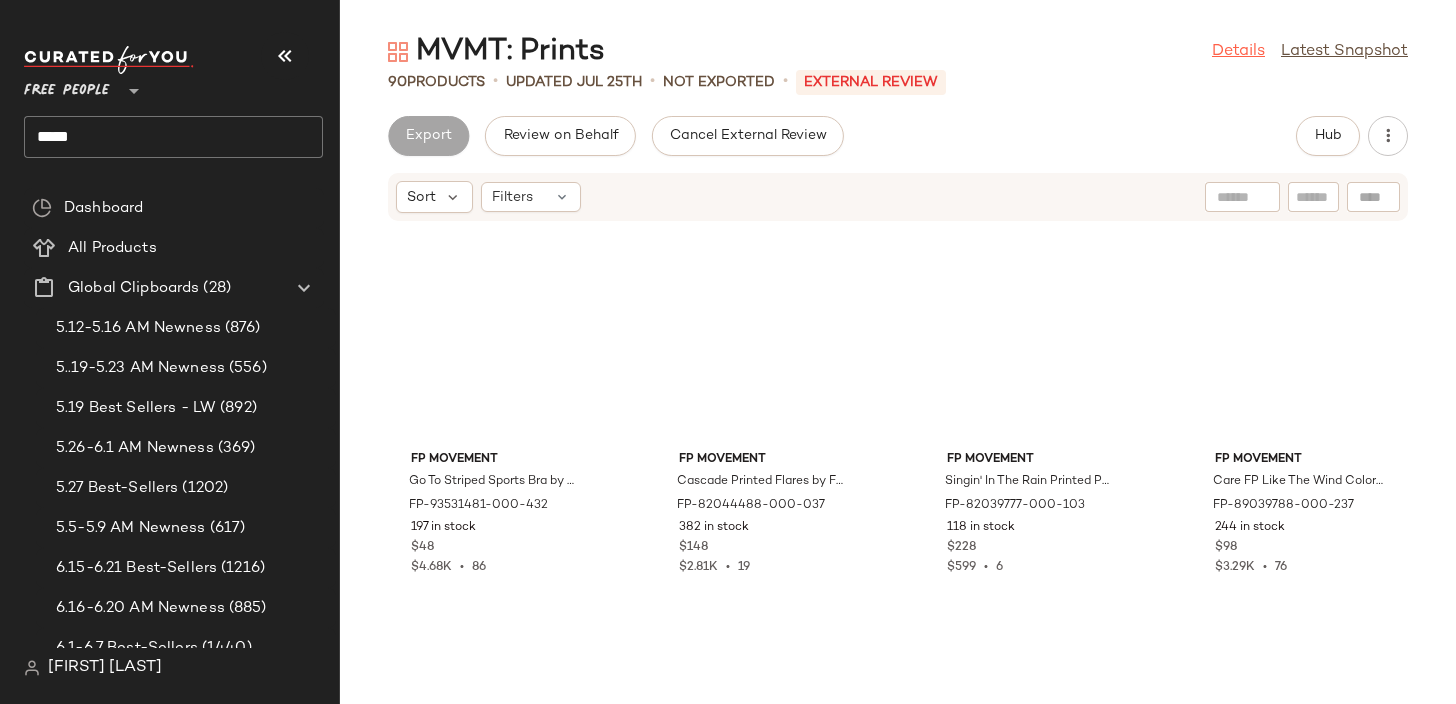 click on "Details" at bounding box center (1238, 52) 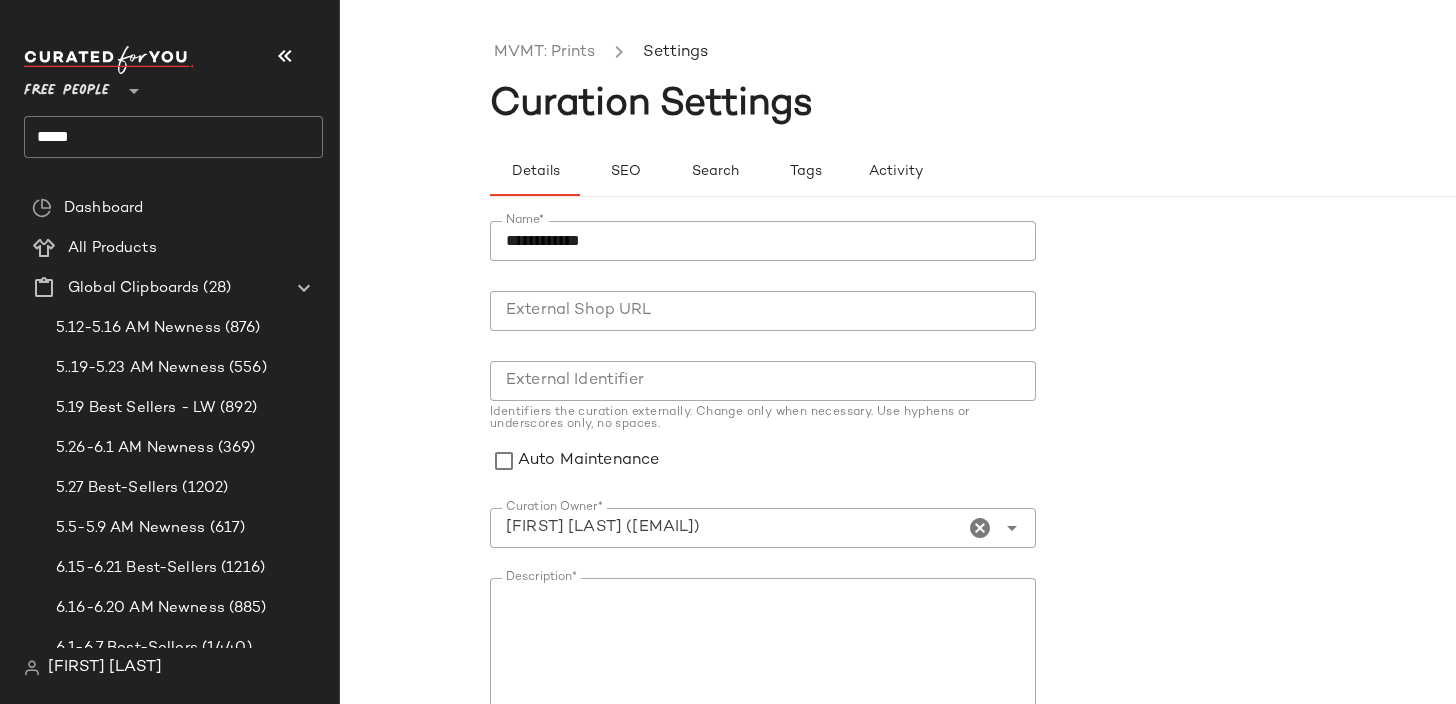 click on "Details   SEO   Search   Tags   Activity" at bounding box center [1048, 160] 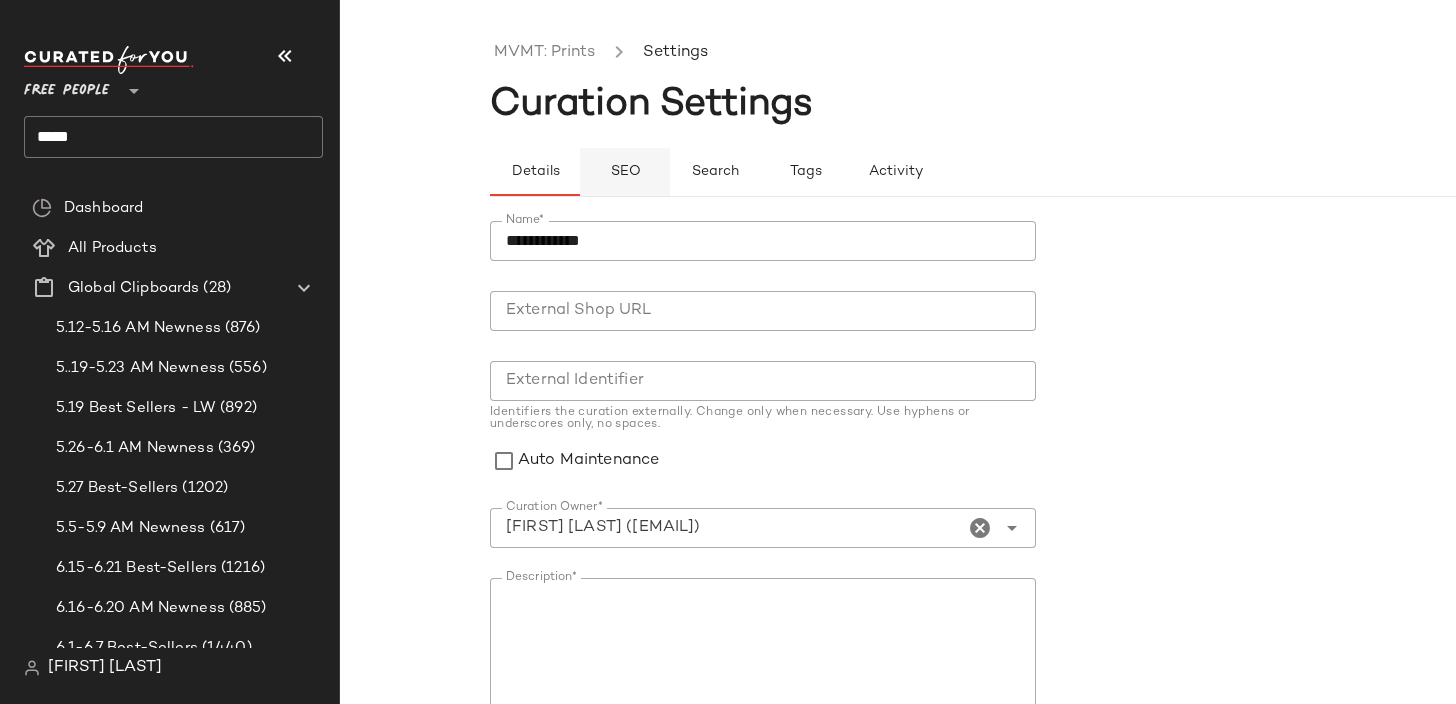 click on "SEO" 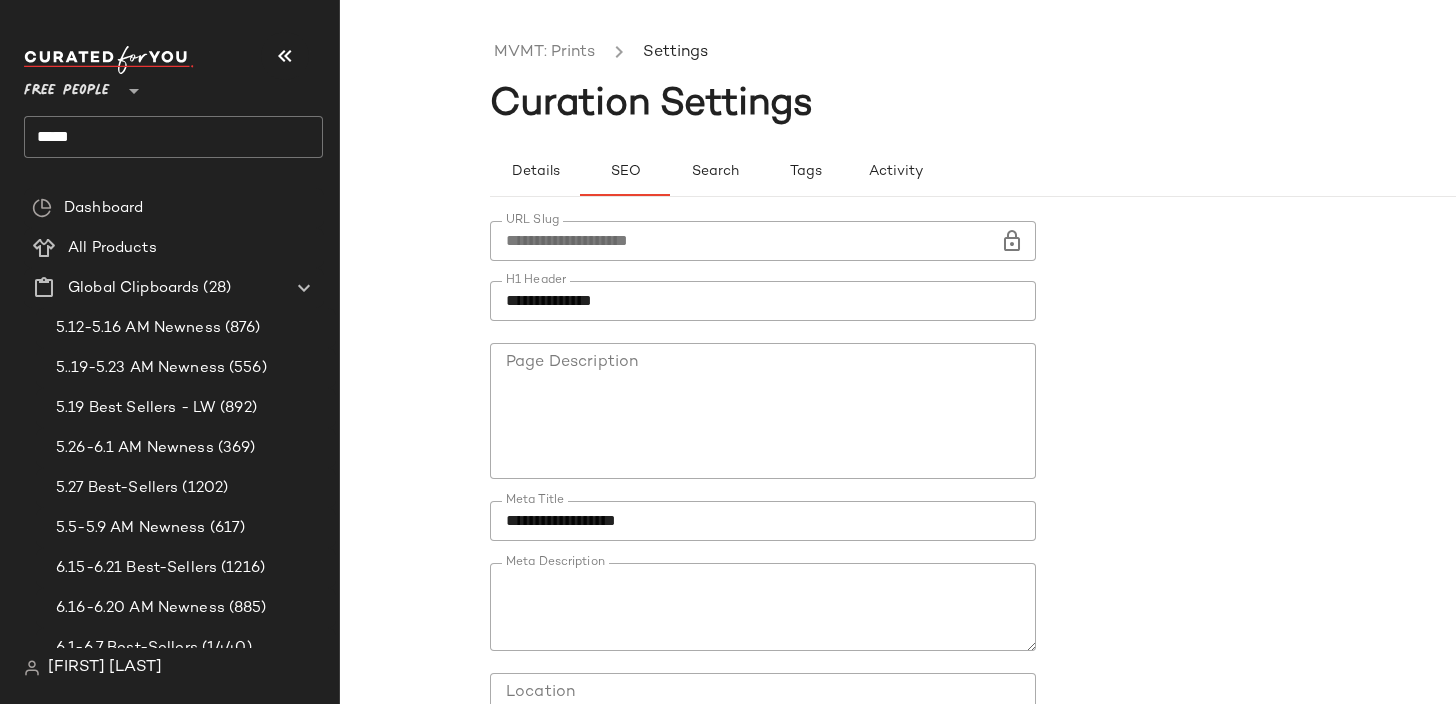 click on "*****" 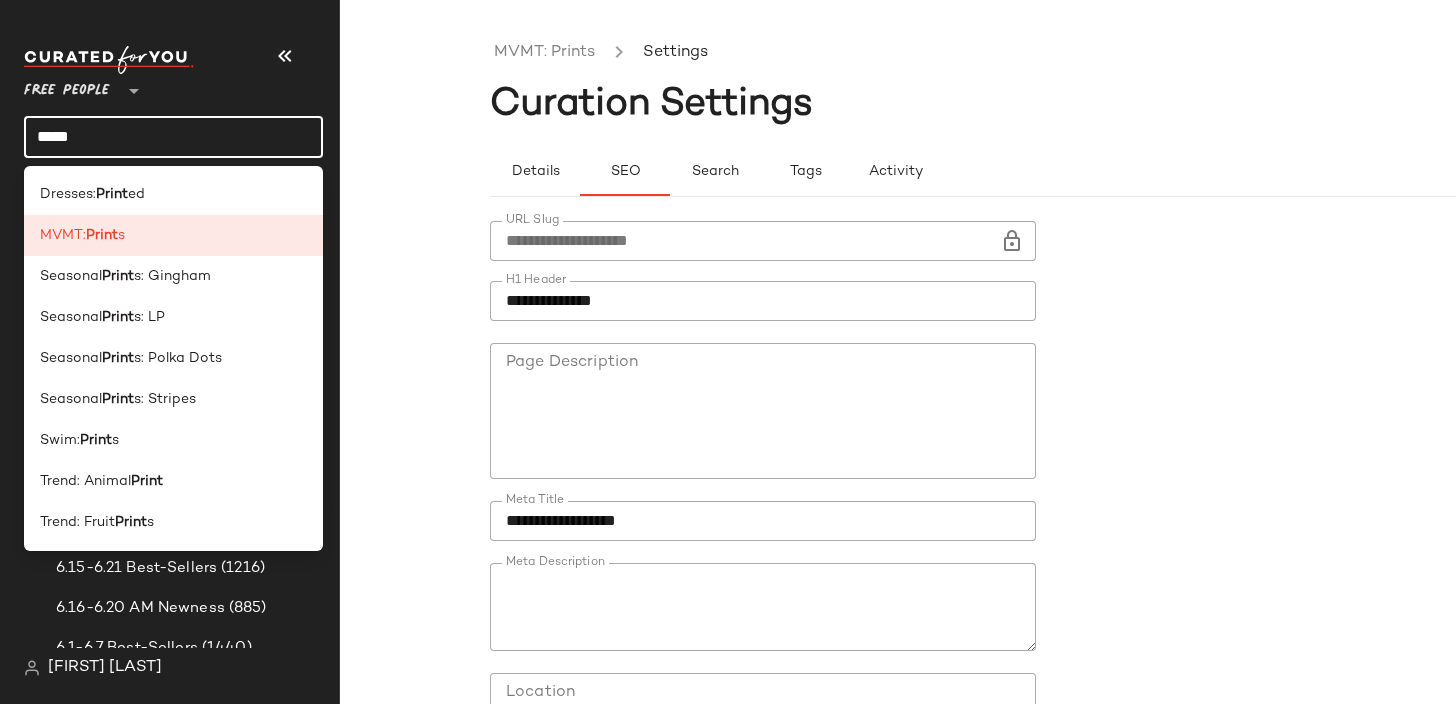 click on "*****" 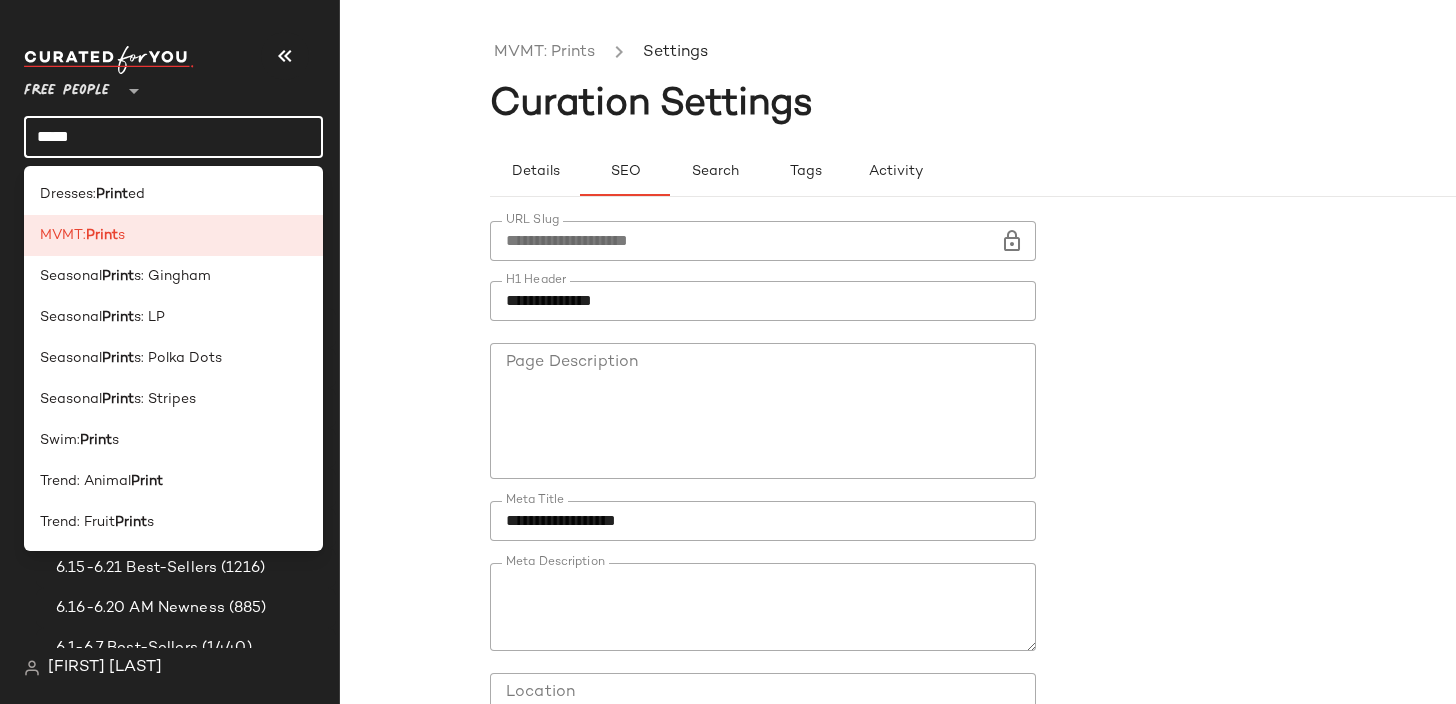 type on "*" 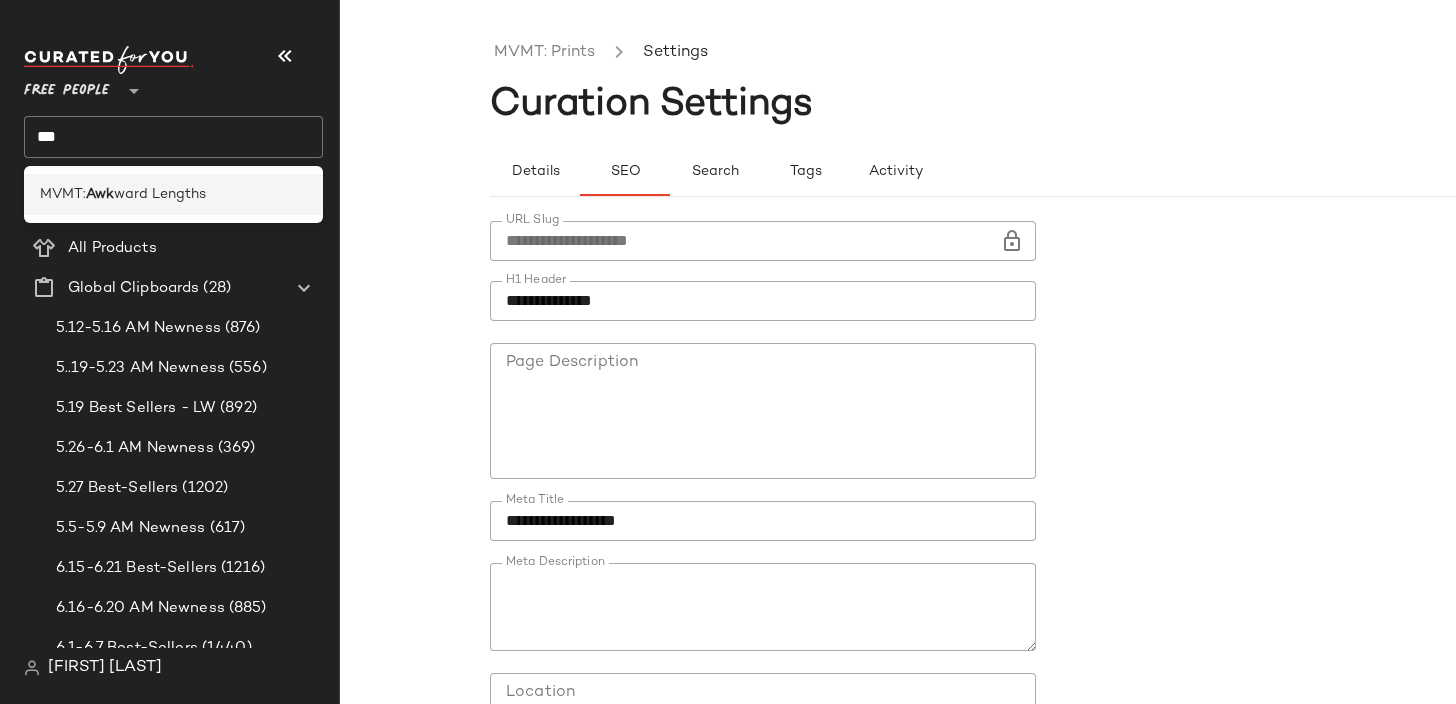 click on "ward Lengths" at bounding box center (160, 194) 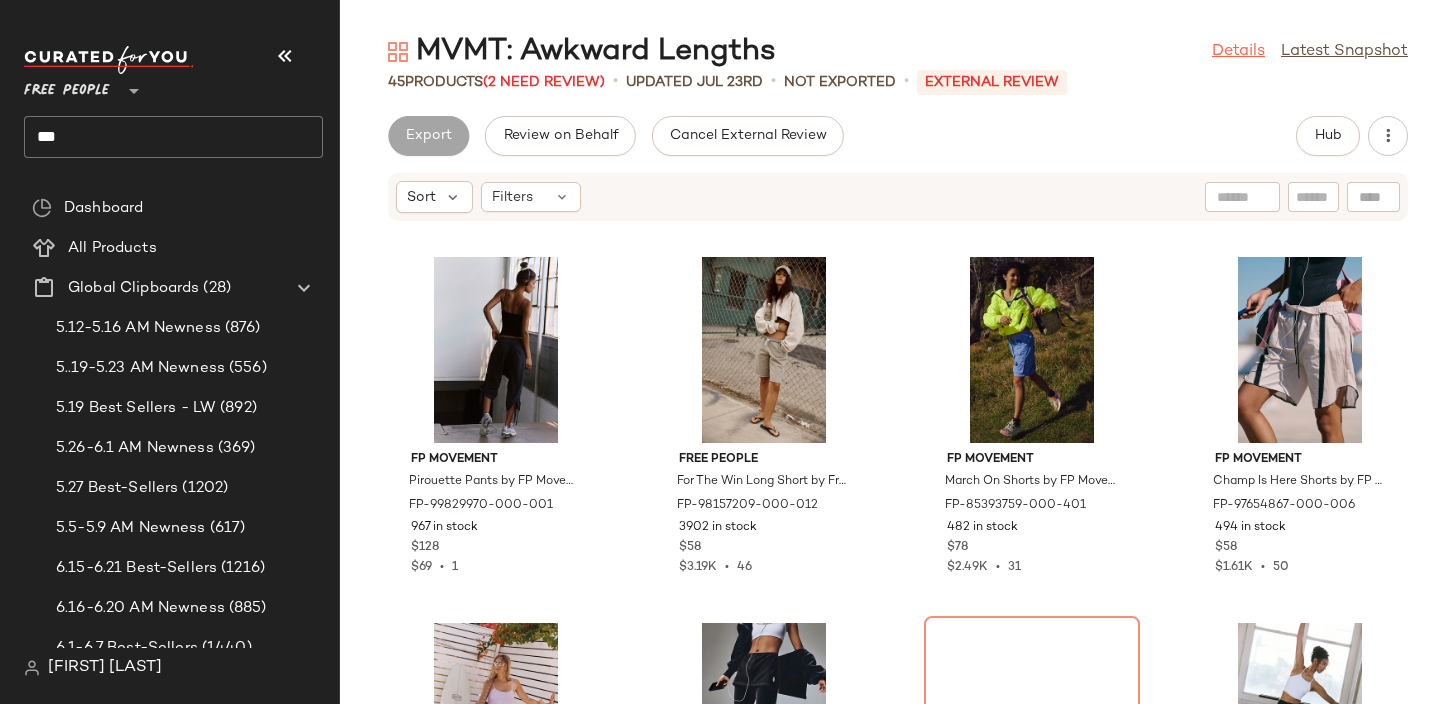 click on "Details" at bounding box center [1238, 52] 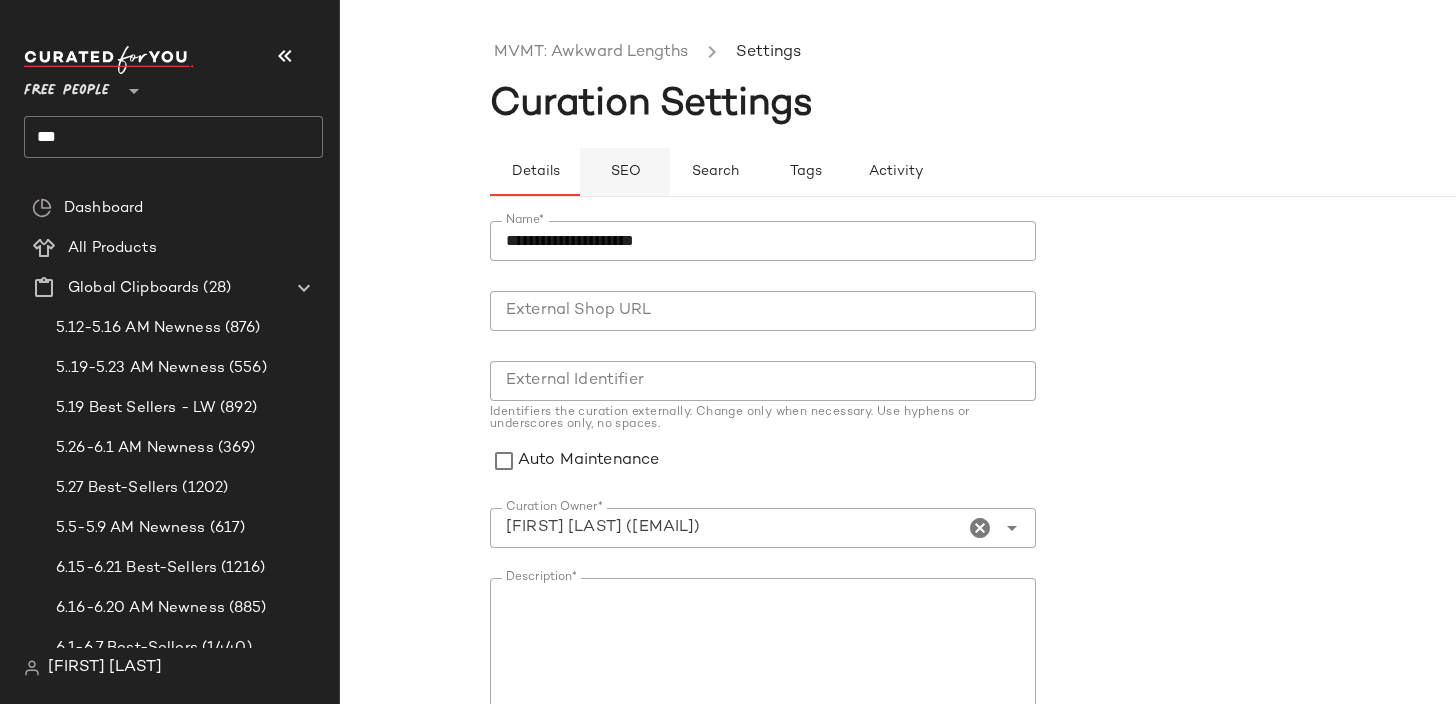 click on "SEO" 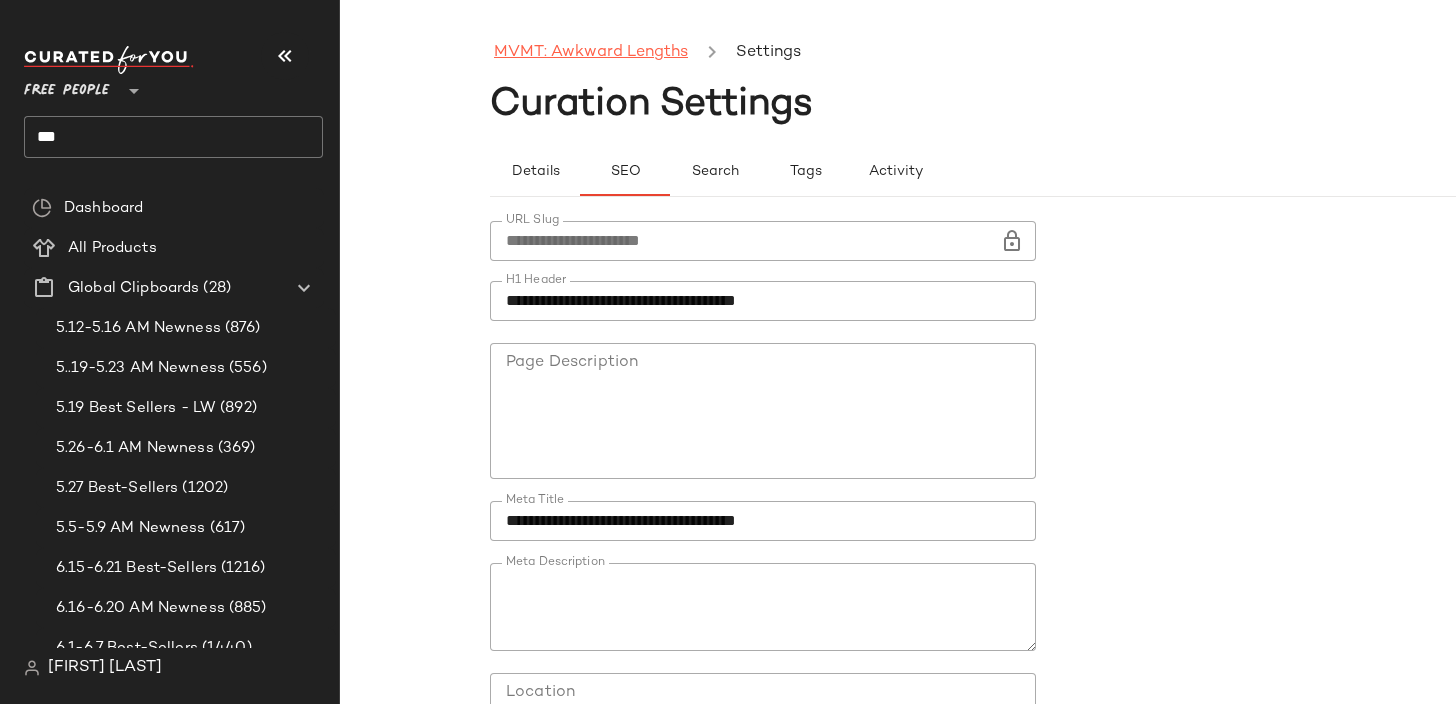 click on "MVMT: Awkward Lengths" at bounding box center [591, 53] 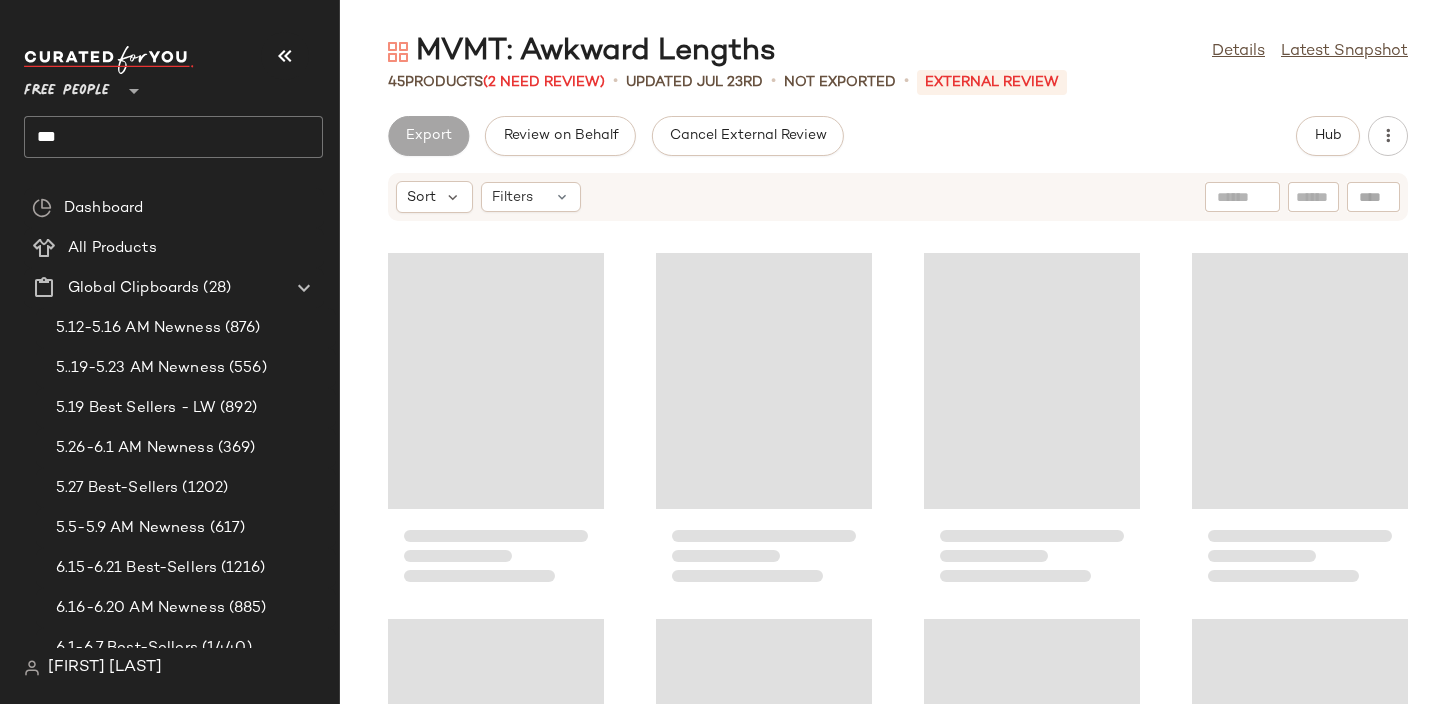 click on "***" 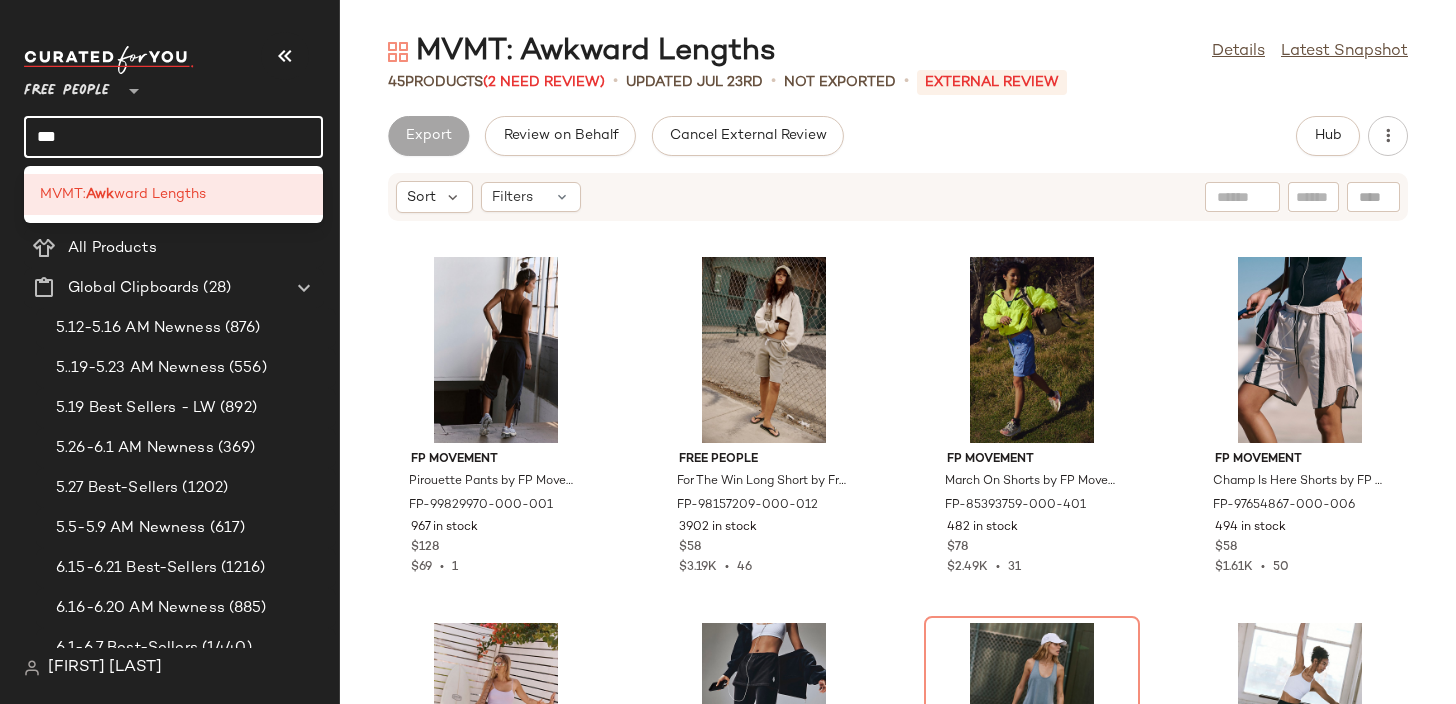 click on "***" 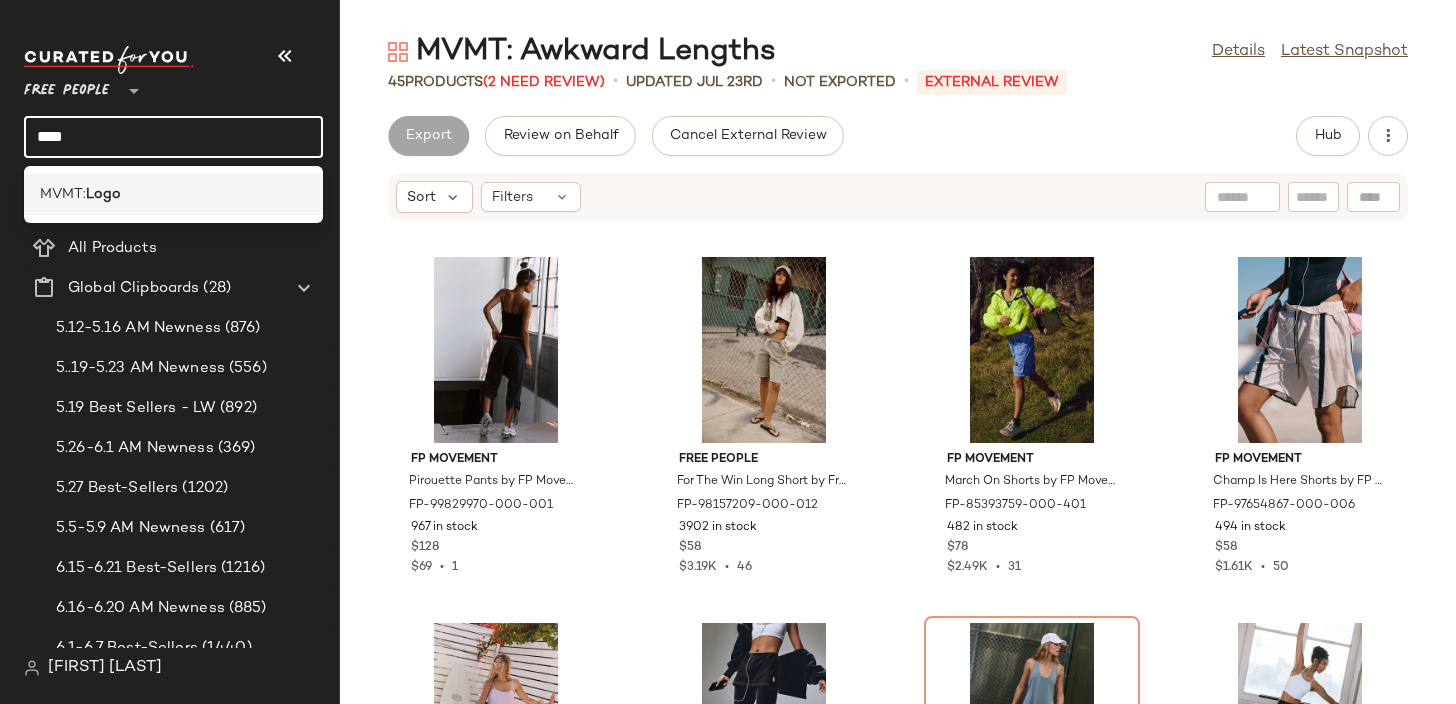 type on "****" 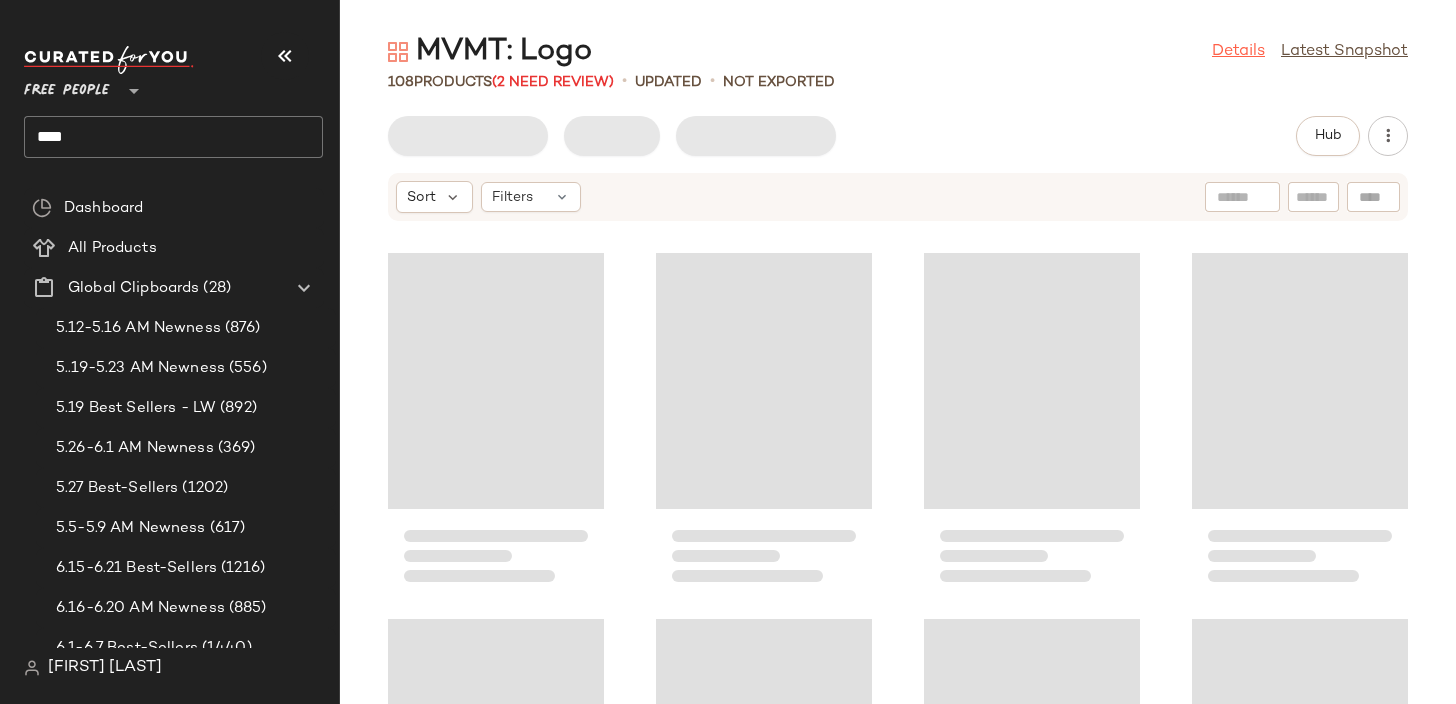 click on "Details" at bounding box center (1238, 52) 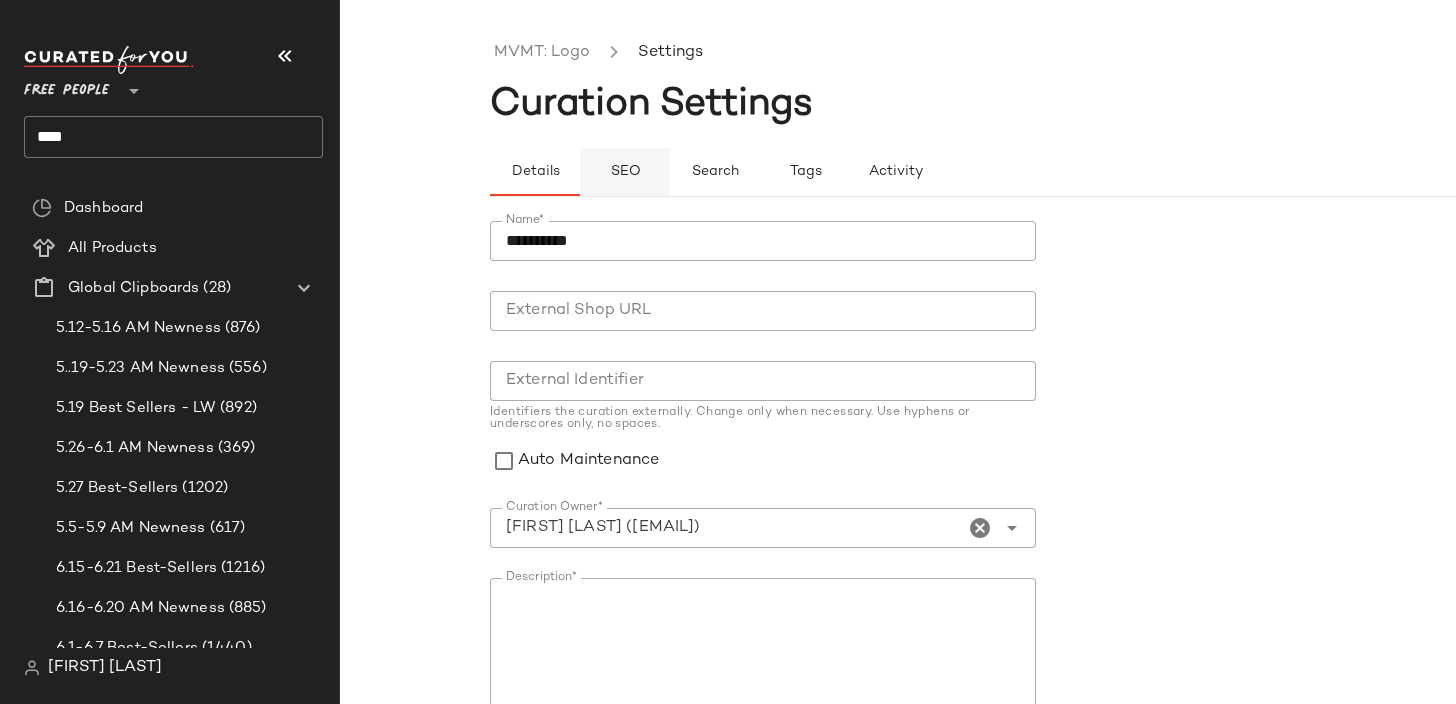 click on "SEO" 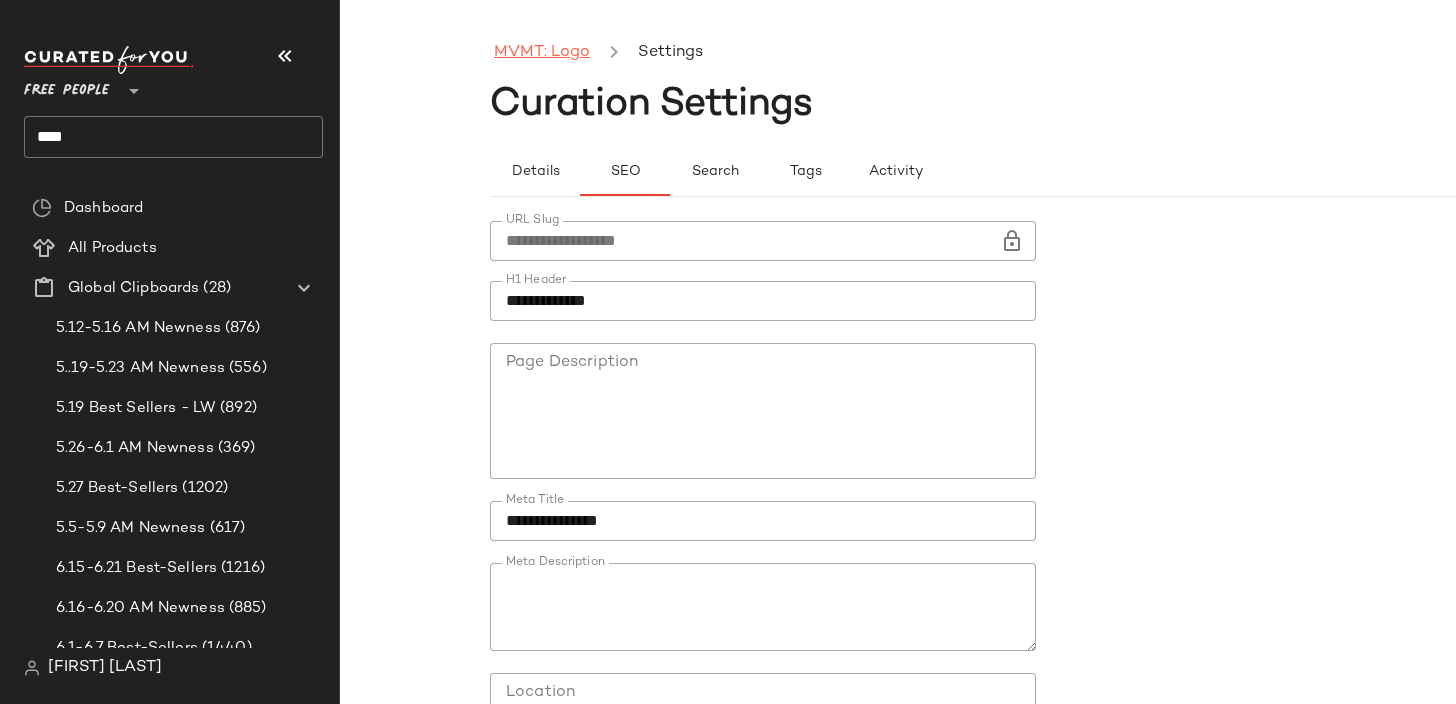 click on "MVMT: Logo" at bounding box center [542, 53] 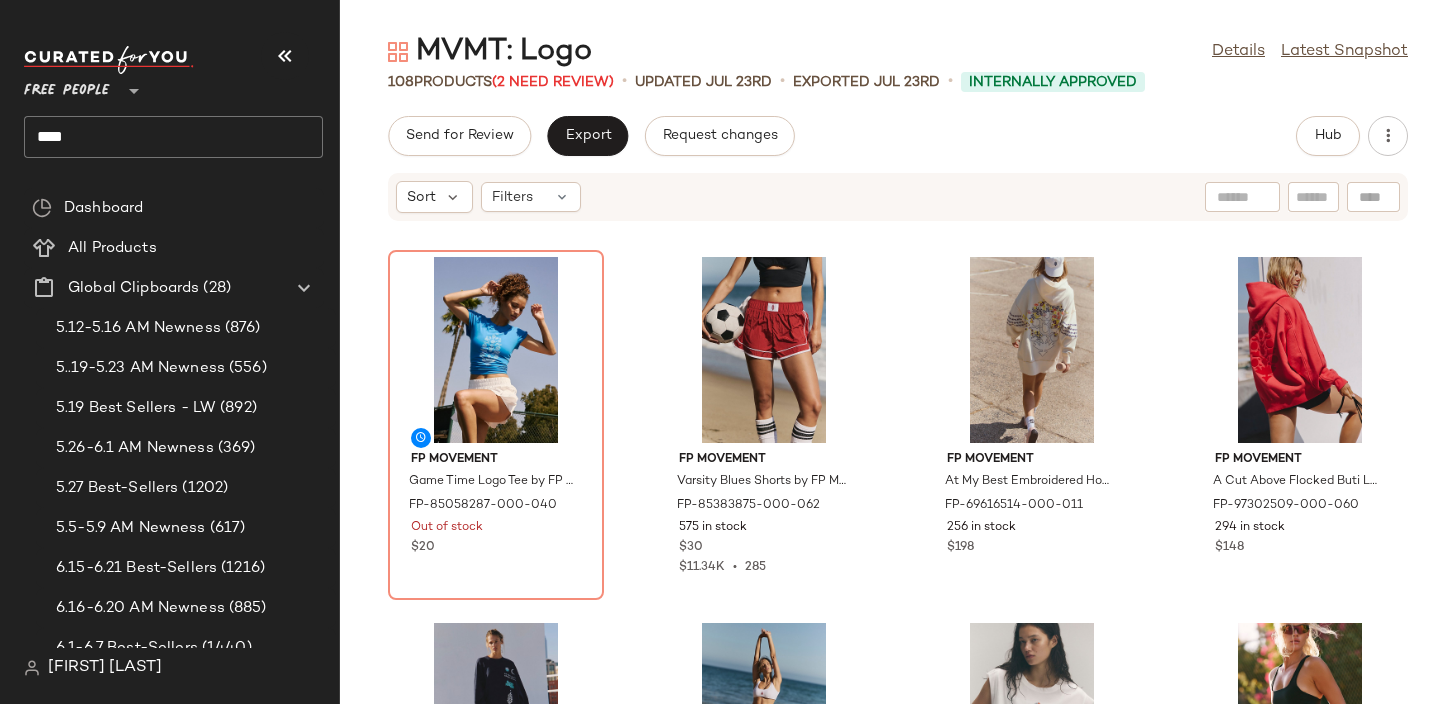 click on "Free People ** ****" 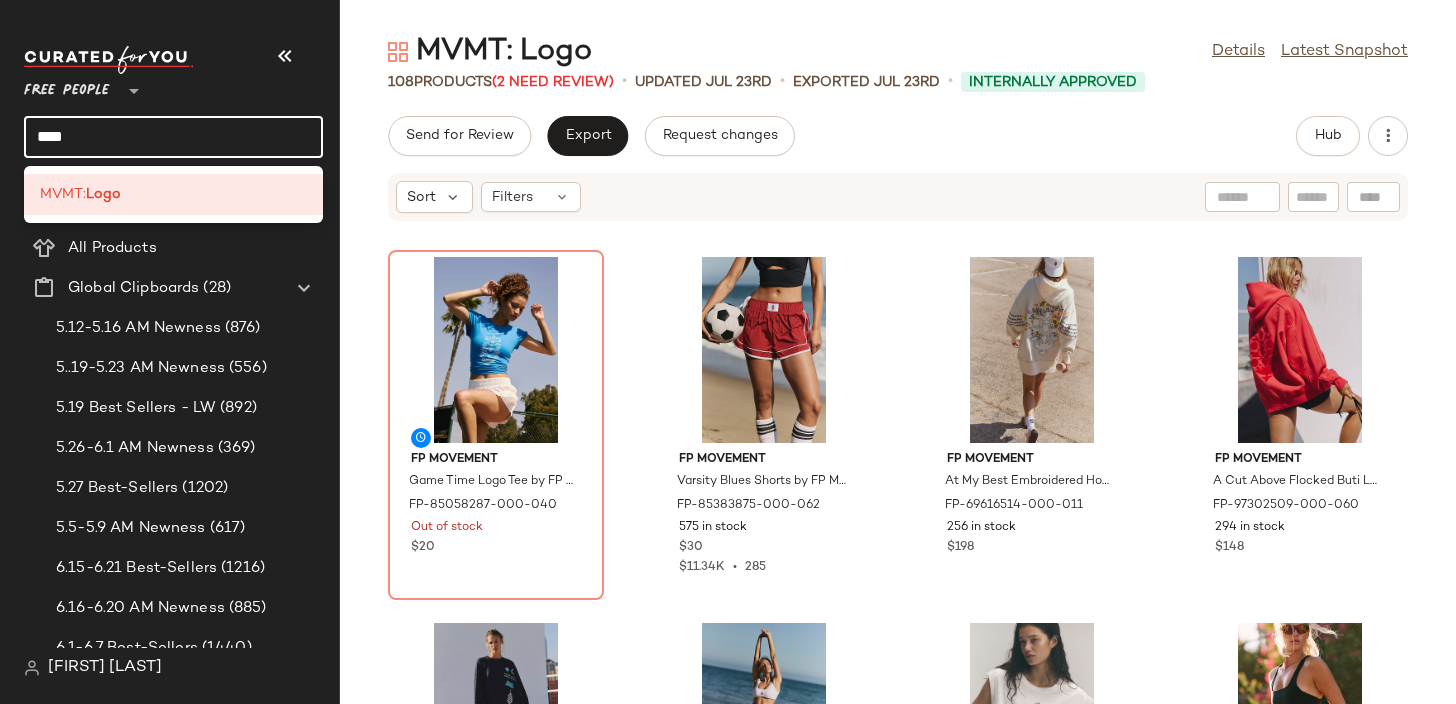 click on "****" 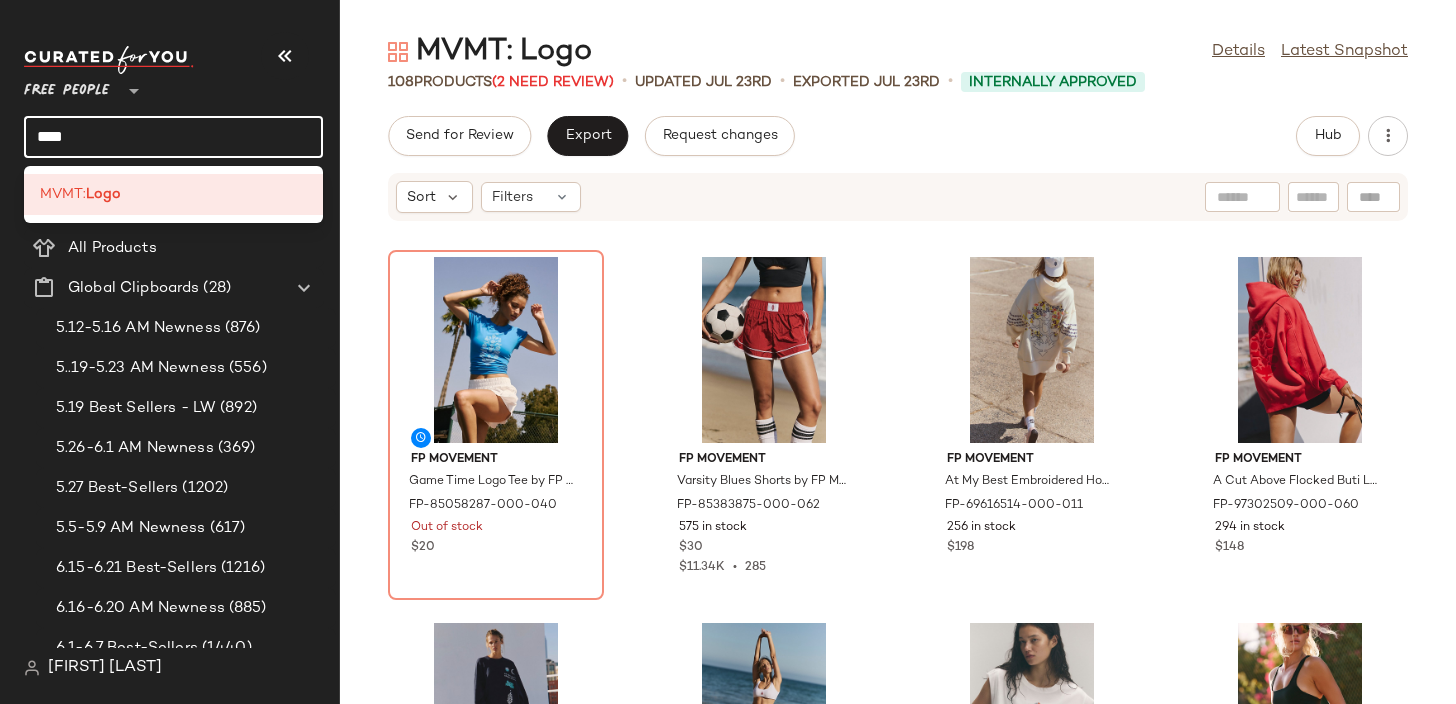click on "****" 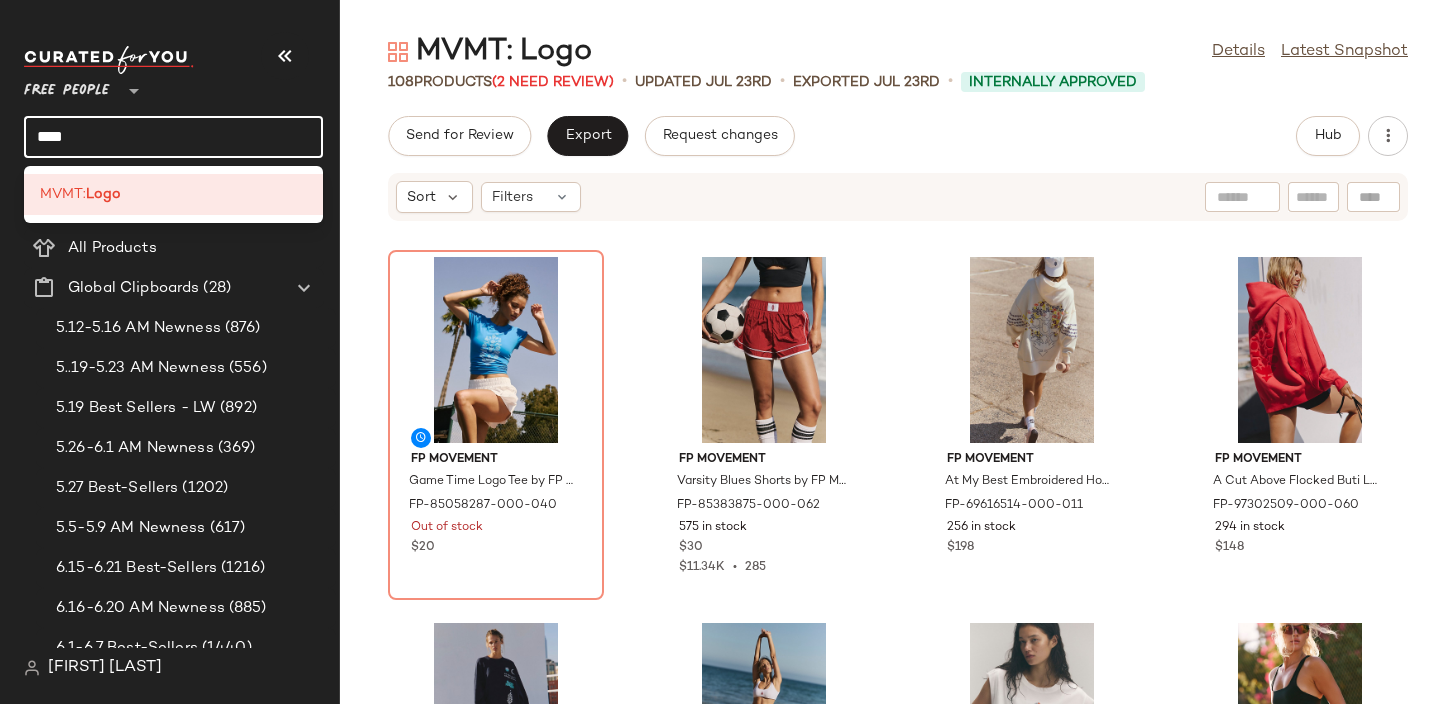 click on "****" 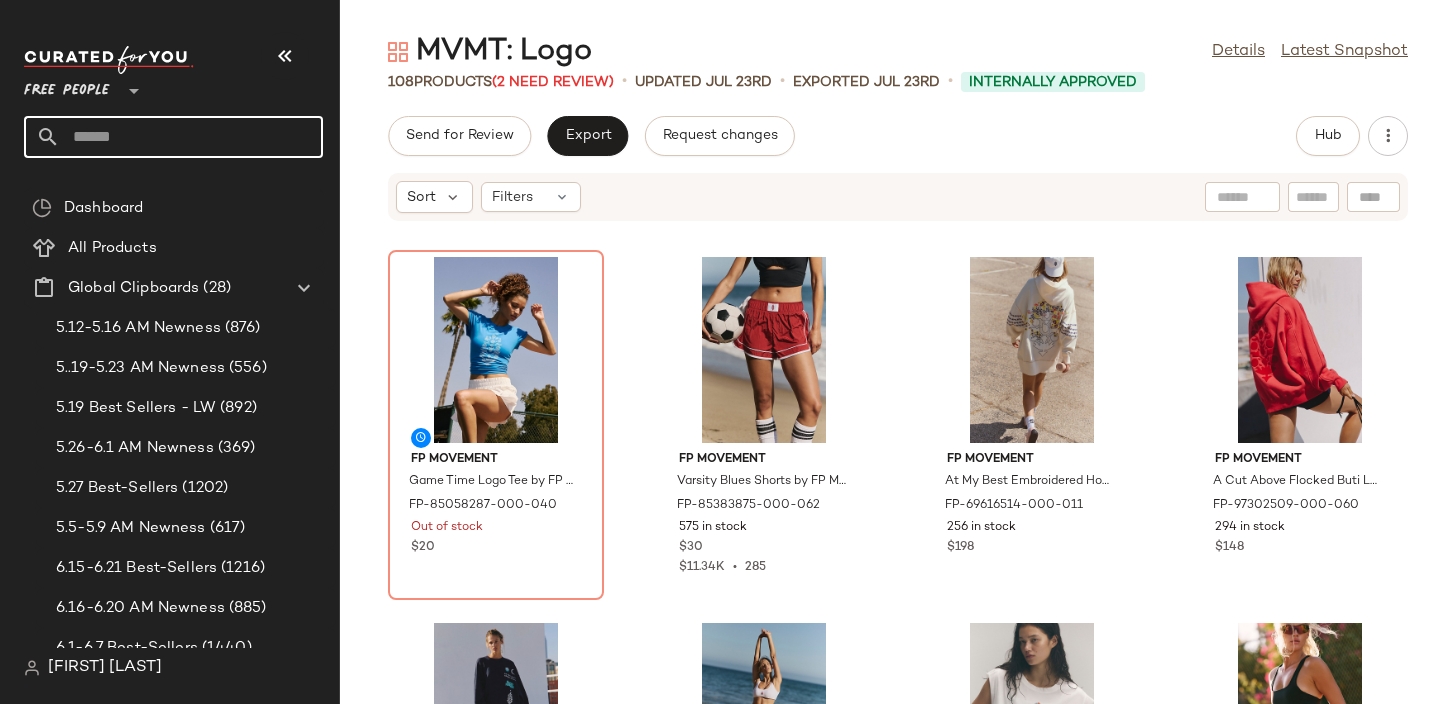 type 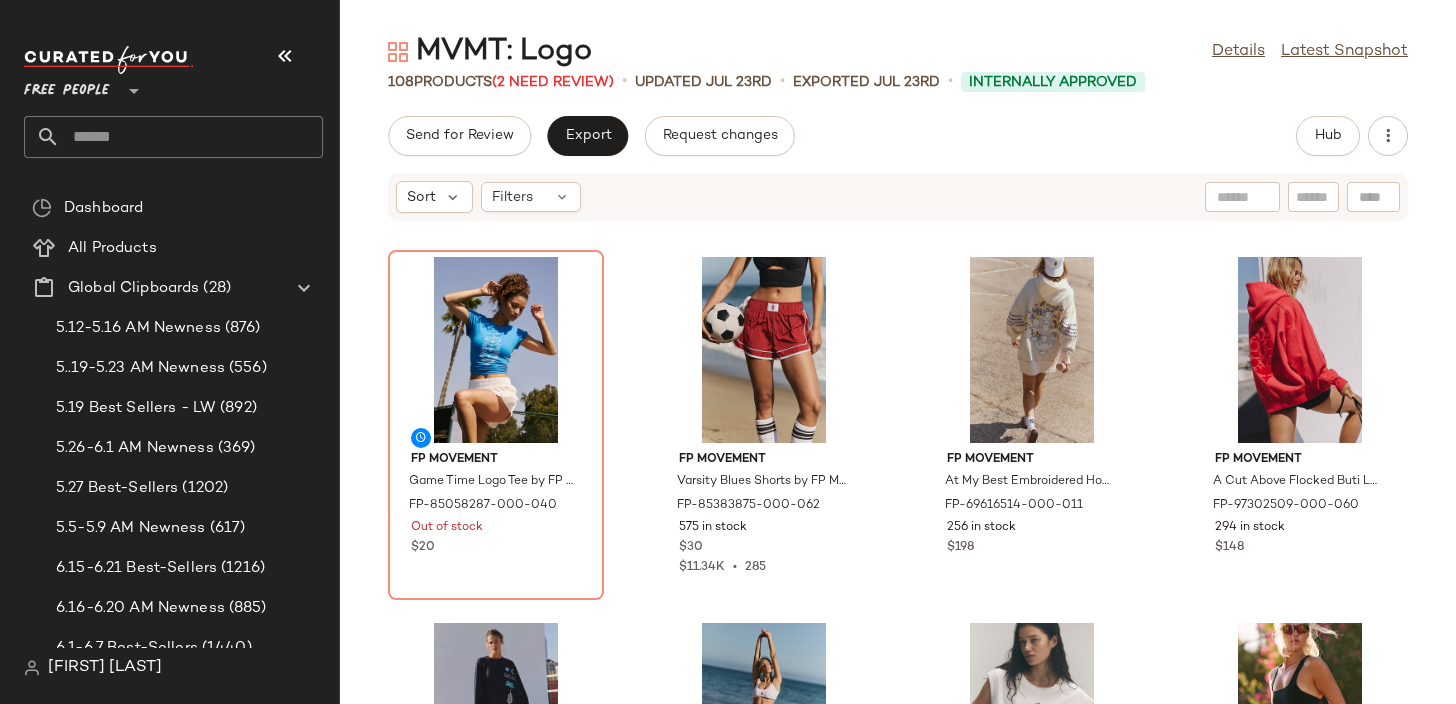 click on "Sort  Filters" at bounding box center (898, 197) 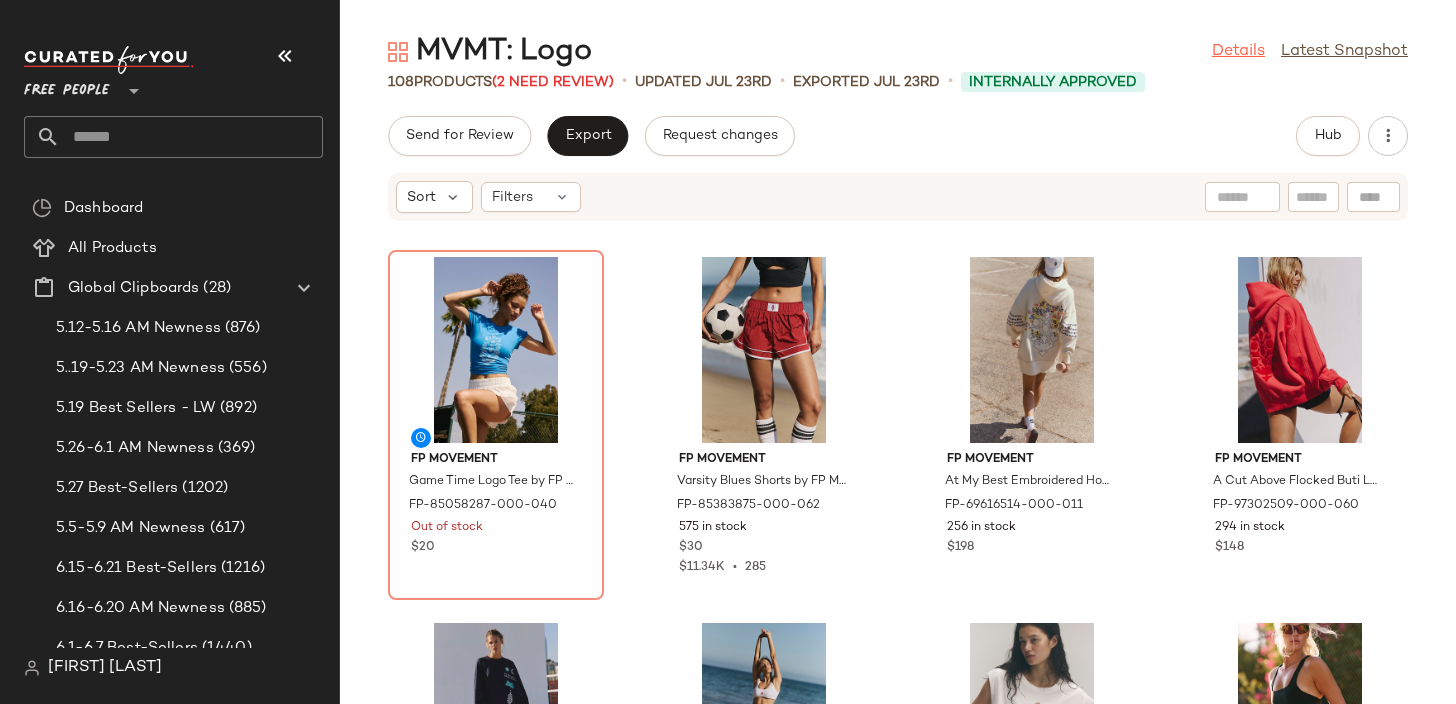 click on "Details" at bounding box center [1238, 52] 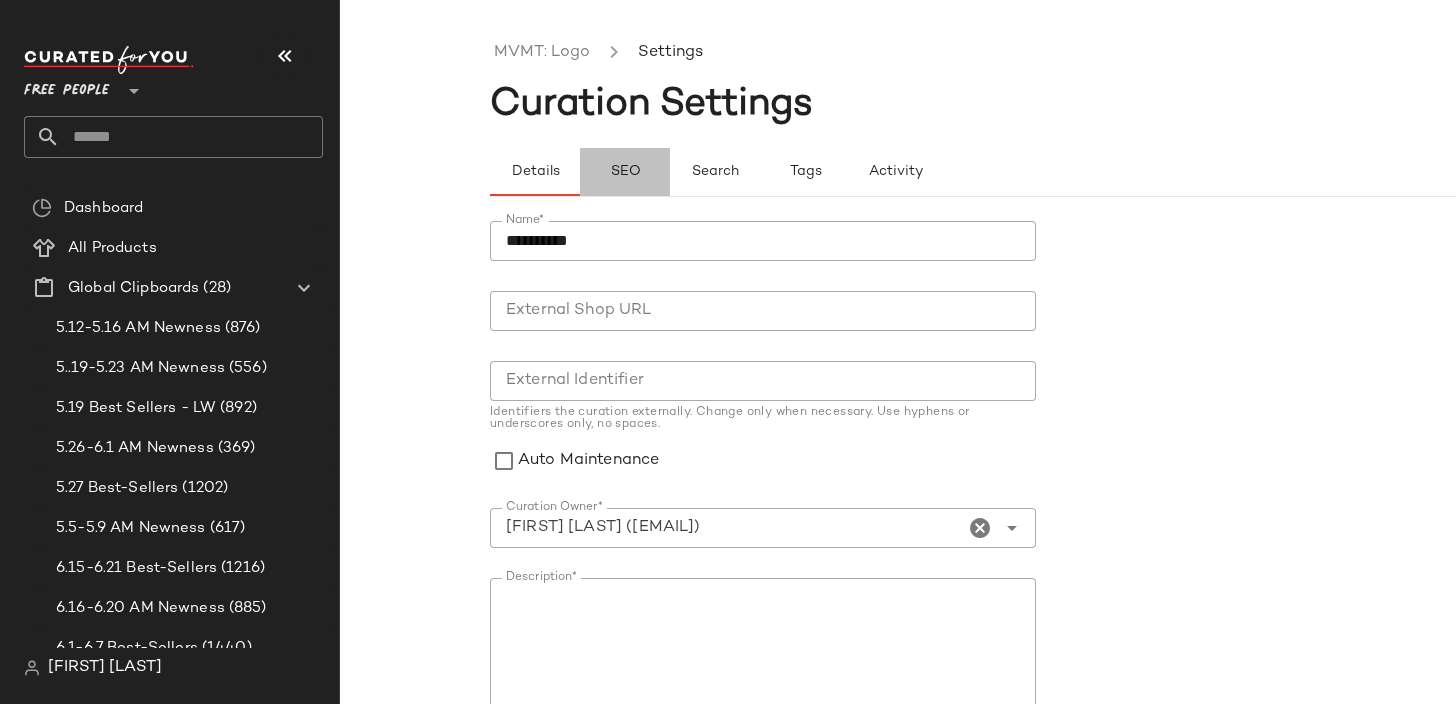 click on "SEO" 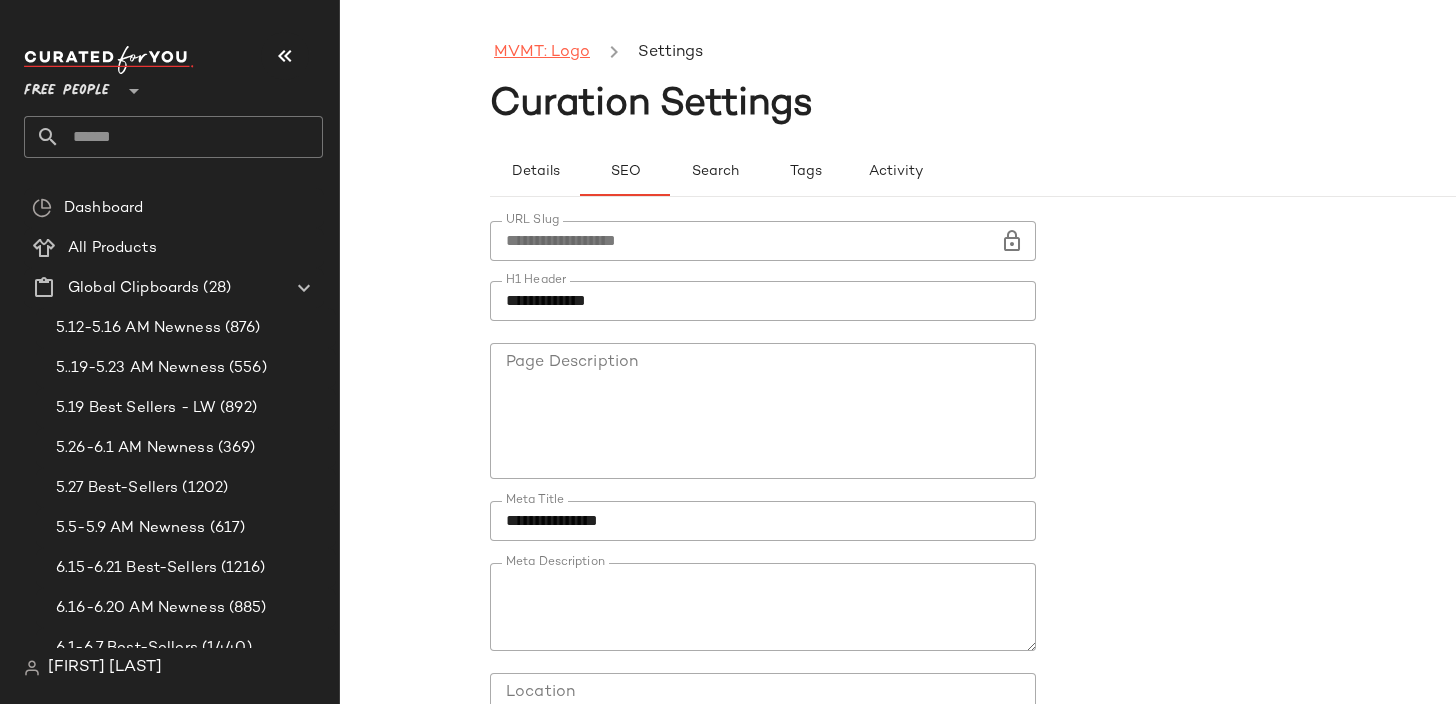 click on "MVMT: Logo" at bounding box center (542, 53) 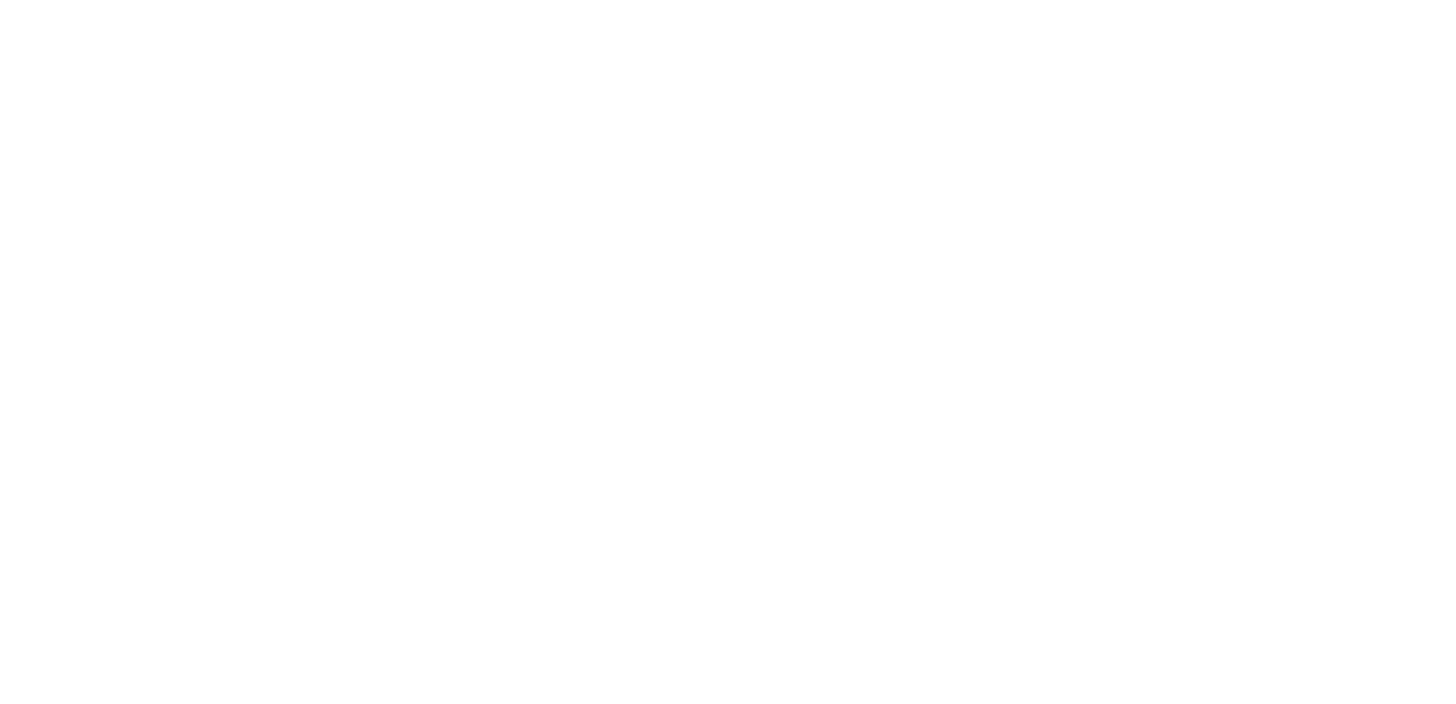 scroll, scrollTop: 0, scrollLeft: 0, axis: both 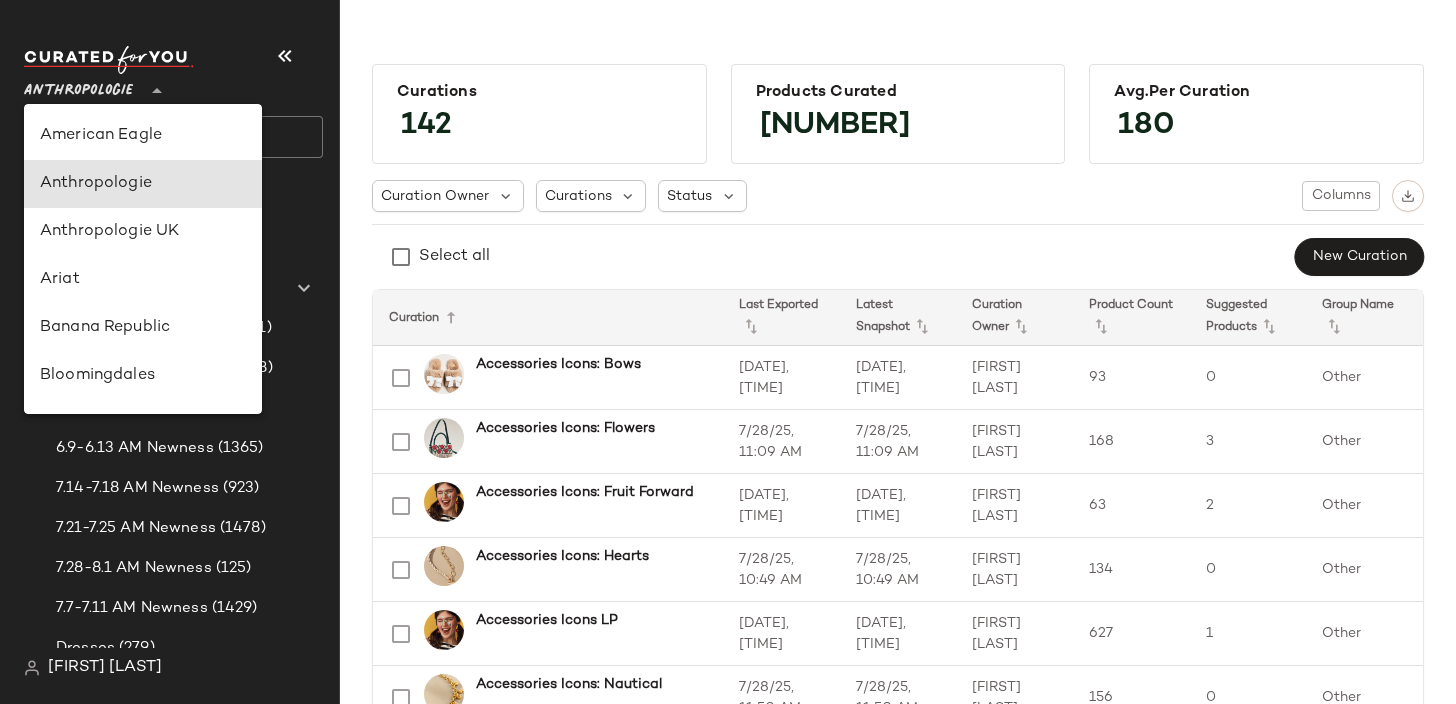 click on "Anthropologie **" 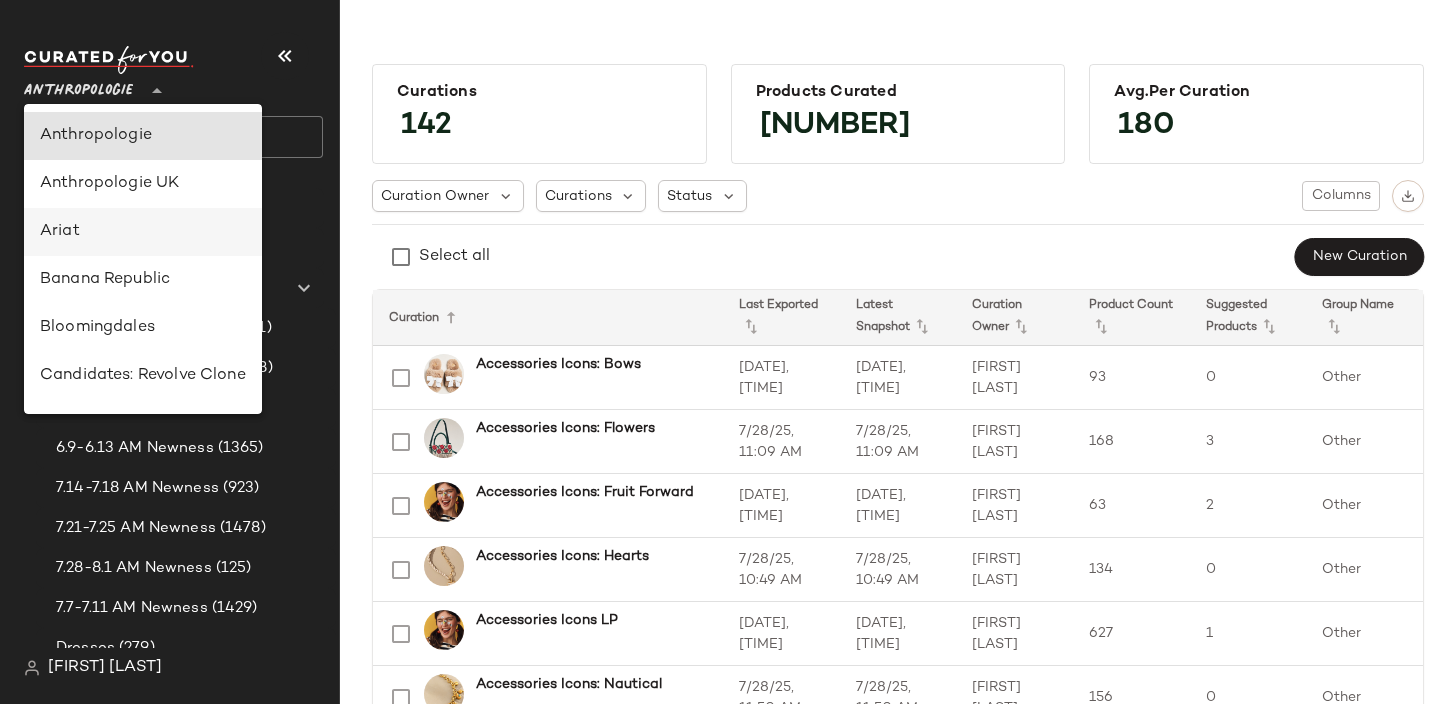 scroll, scrollTop: 361, scrollLeft: 0, axis: vertical 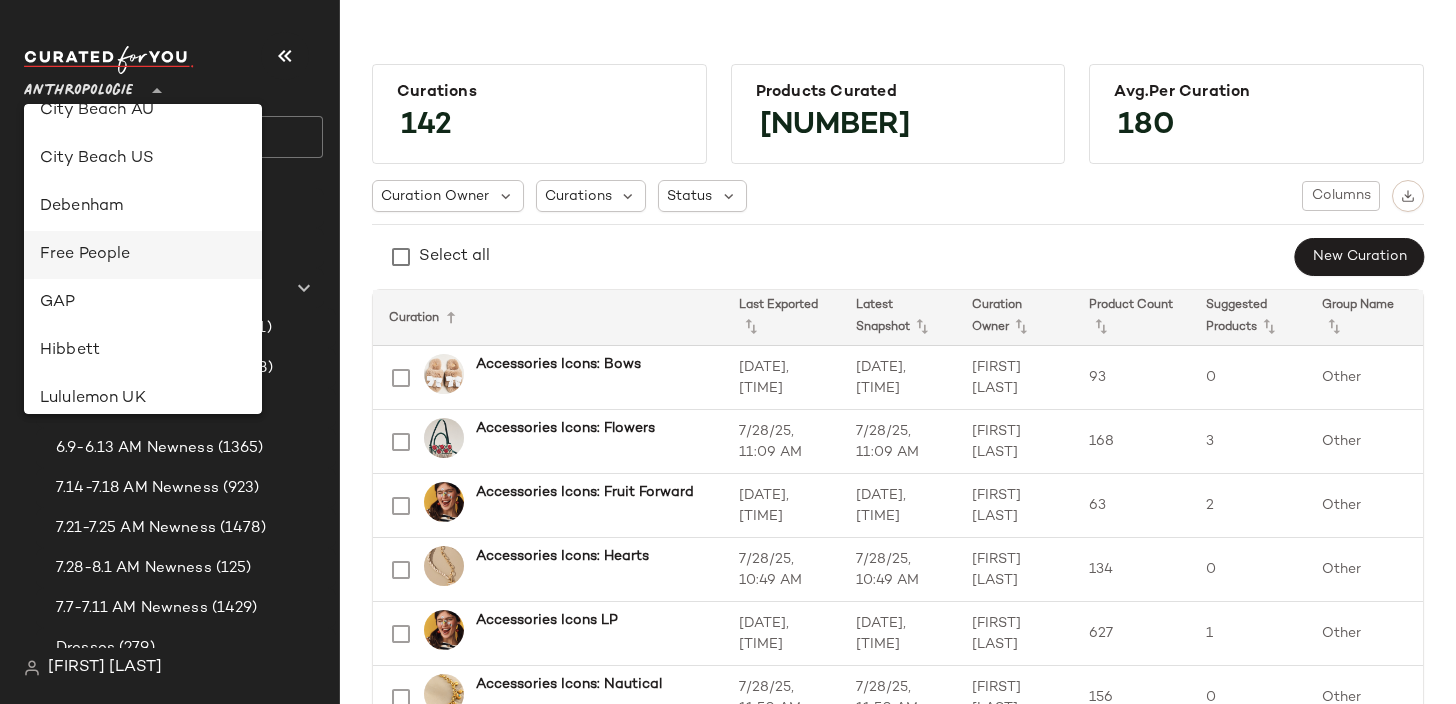 click on "Free People" at bounding box center [143, 255] 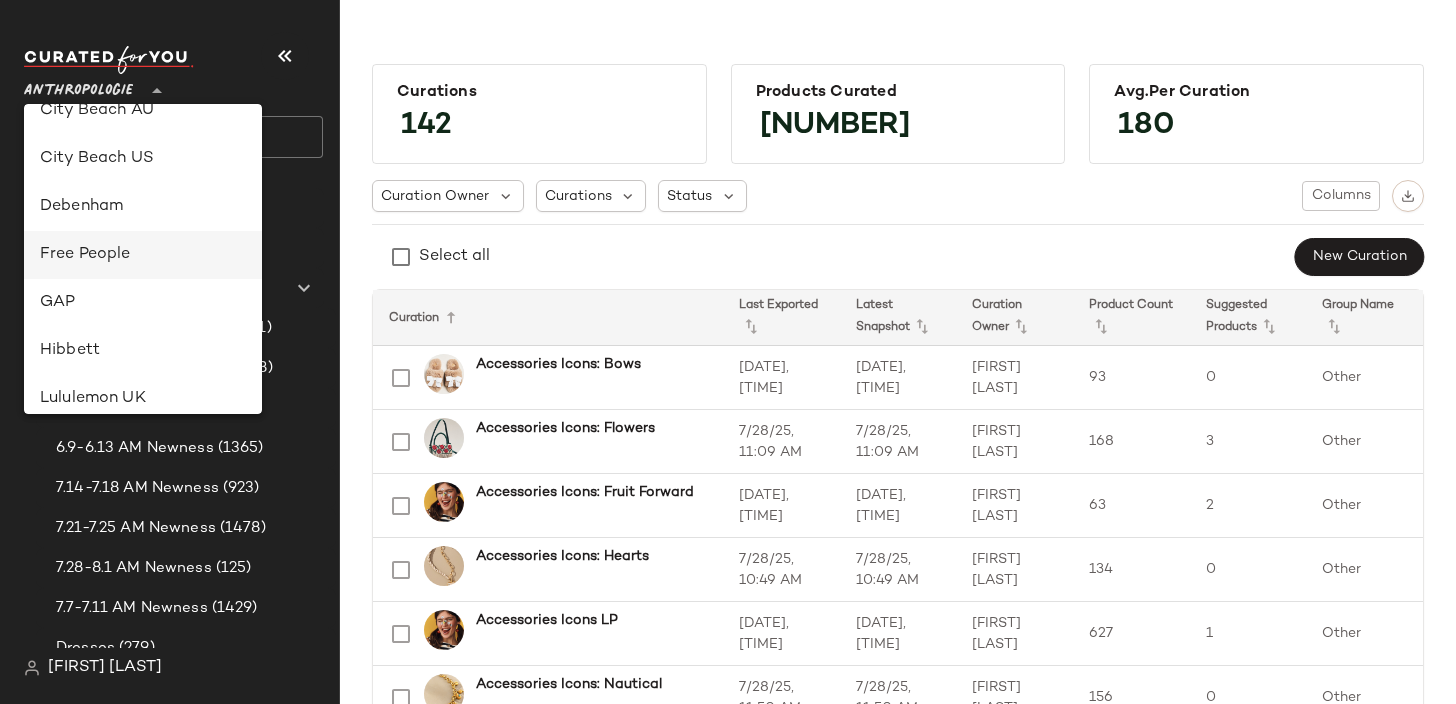 type on "**" 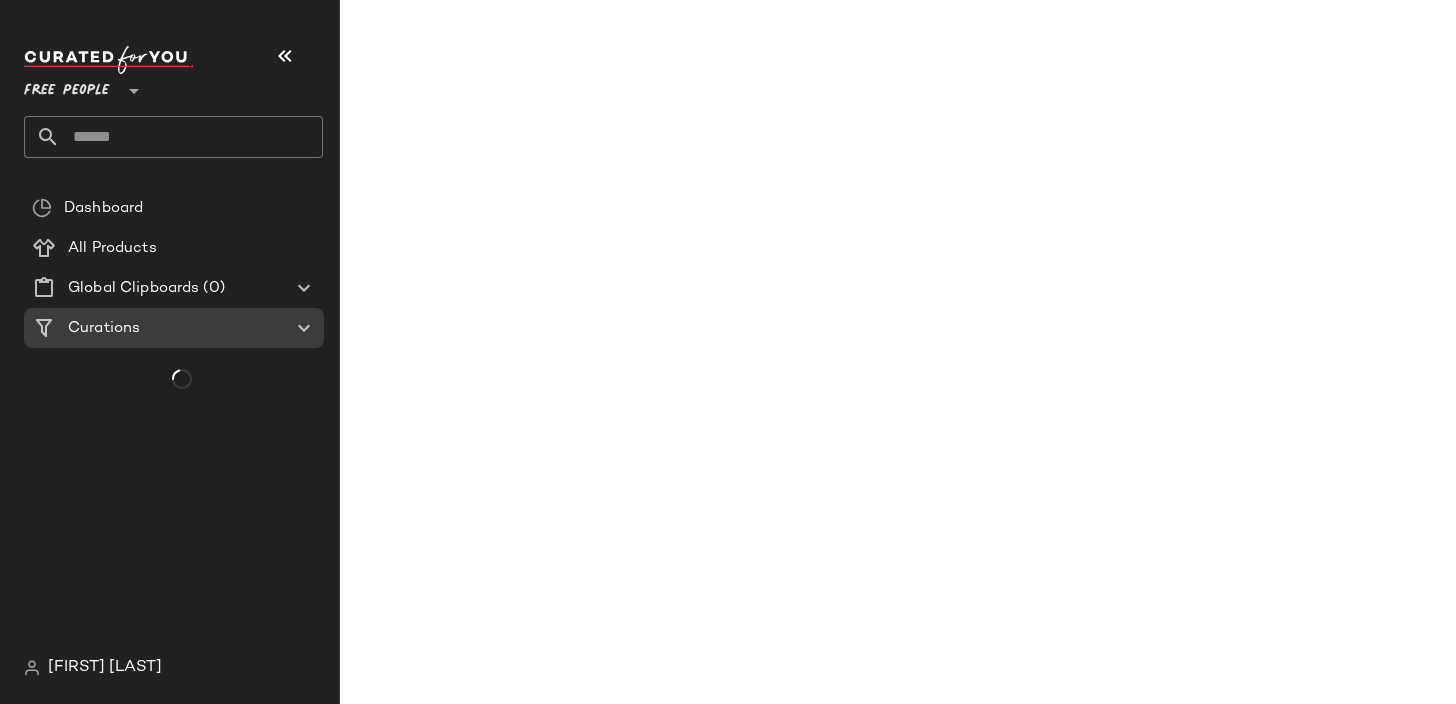 click 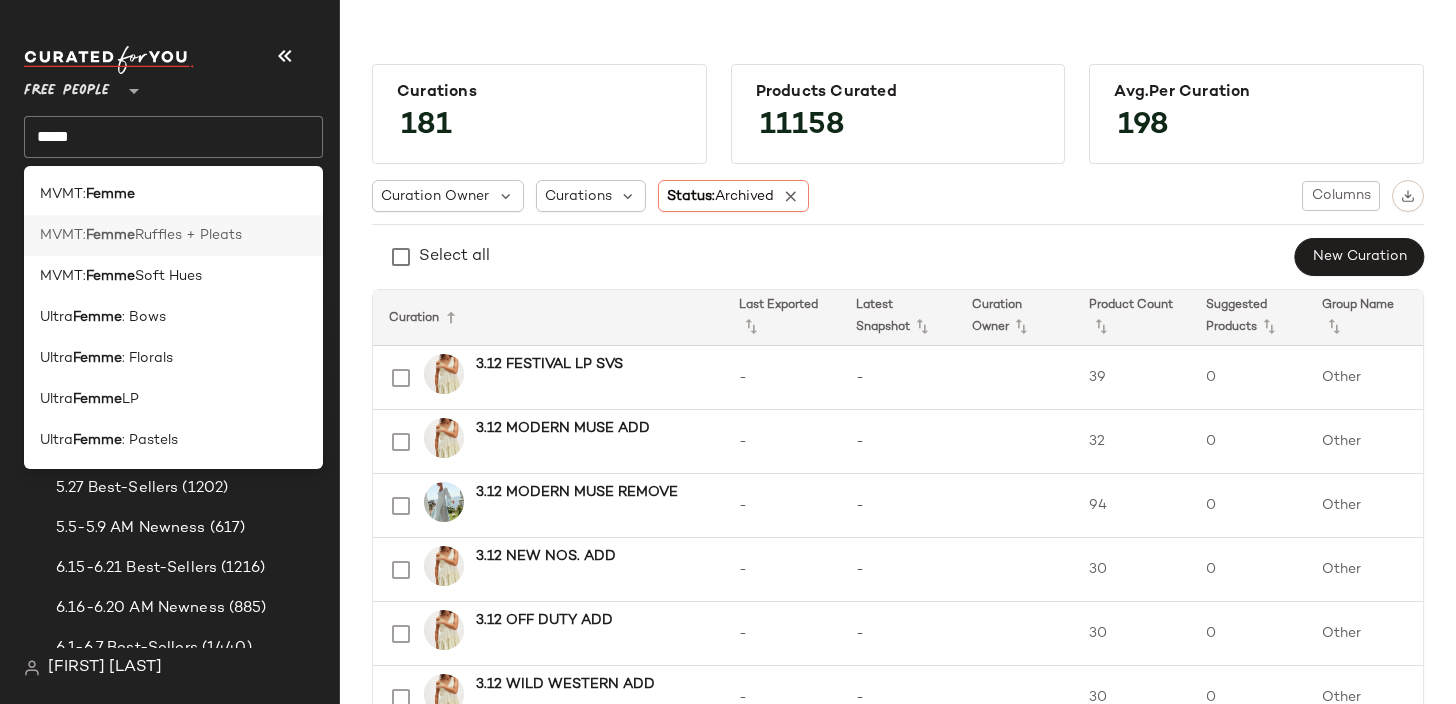 click on "Ruffles + Pleats" at bounding box center [188, 235] 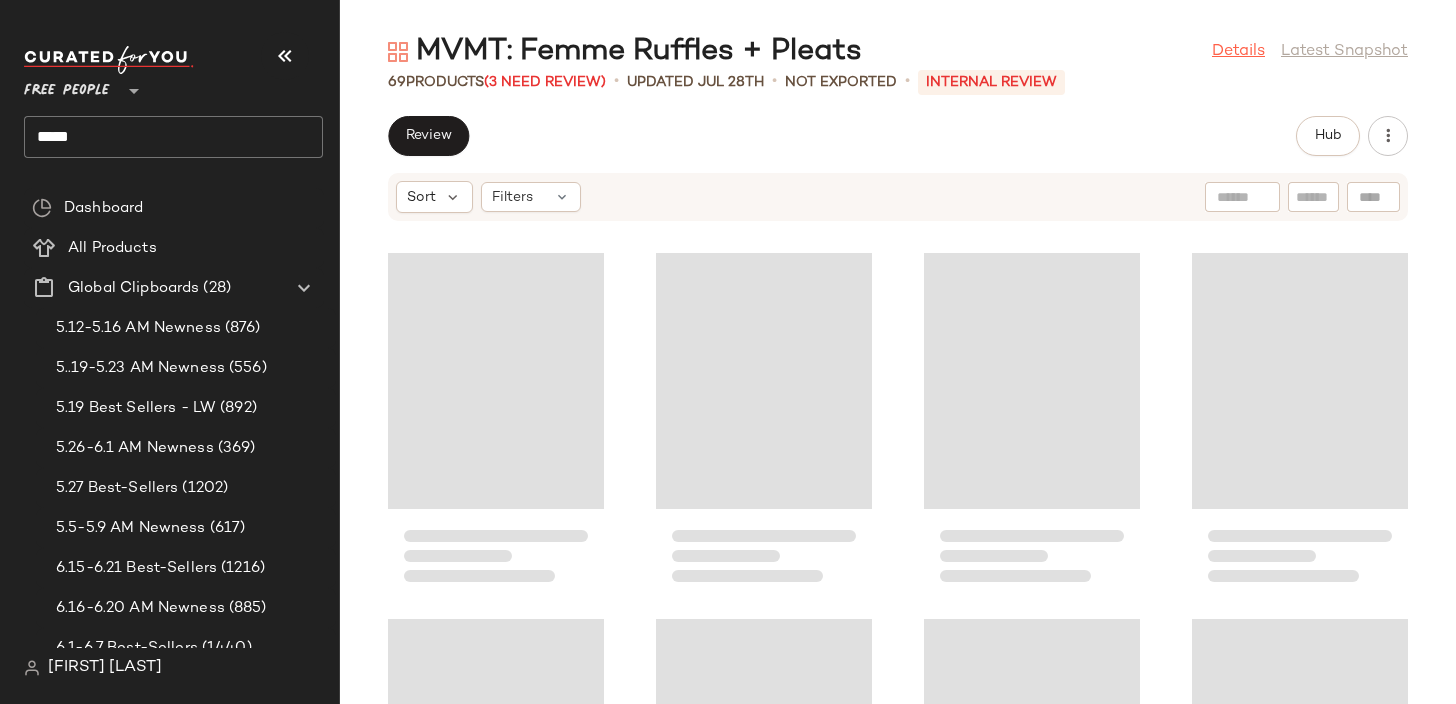 click on "Details" at bounding box center (1238, 52) 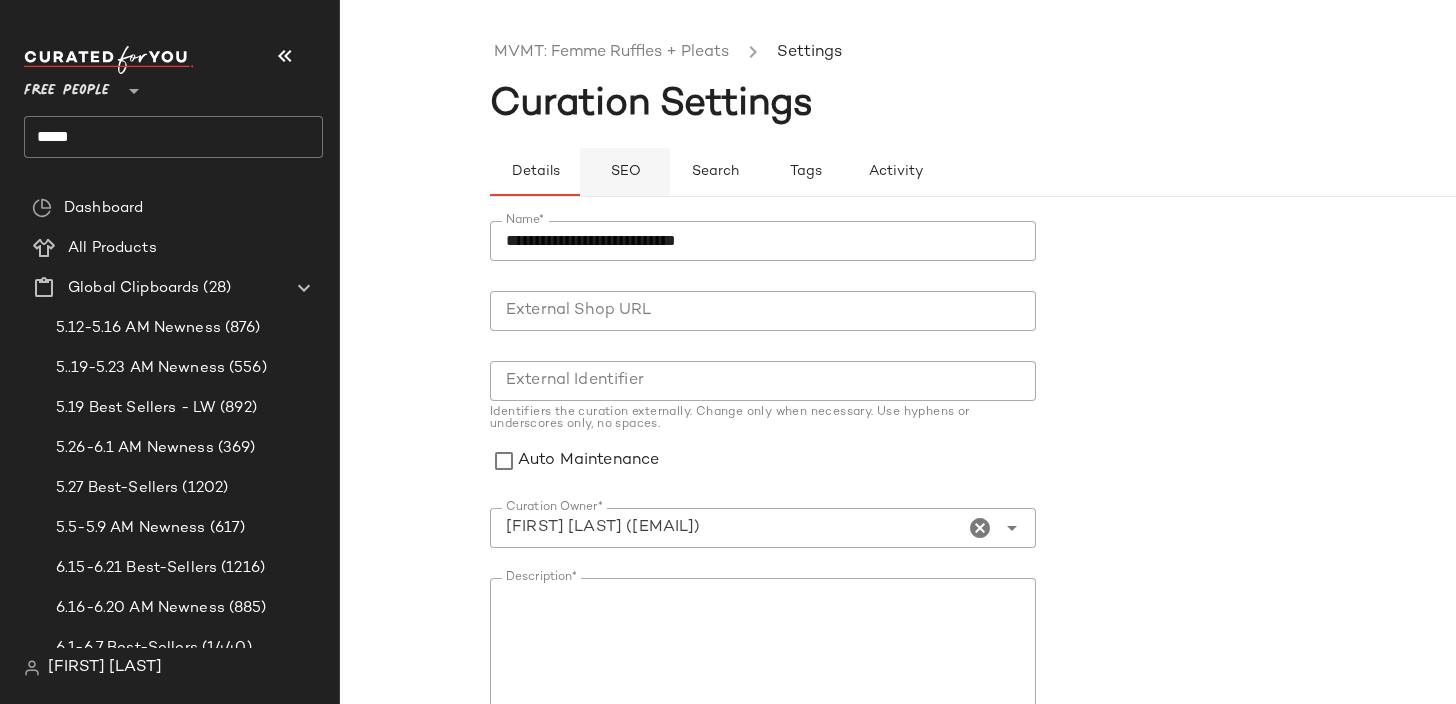 click on "SEO" 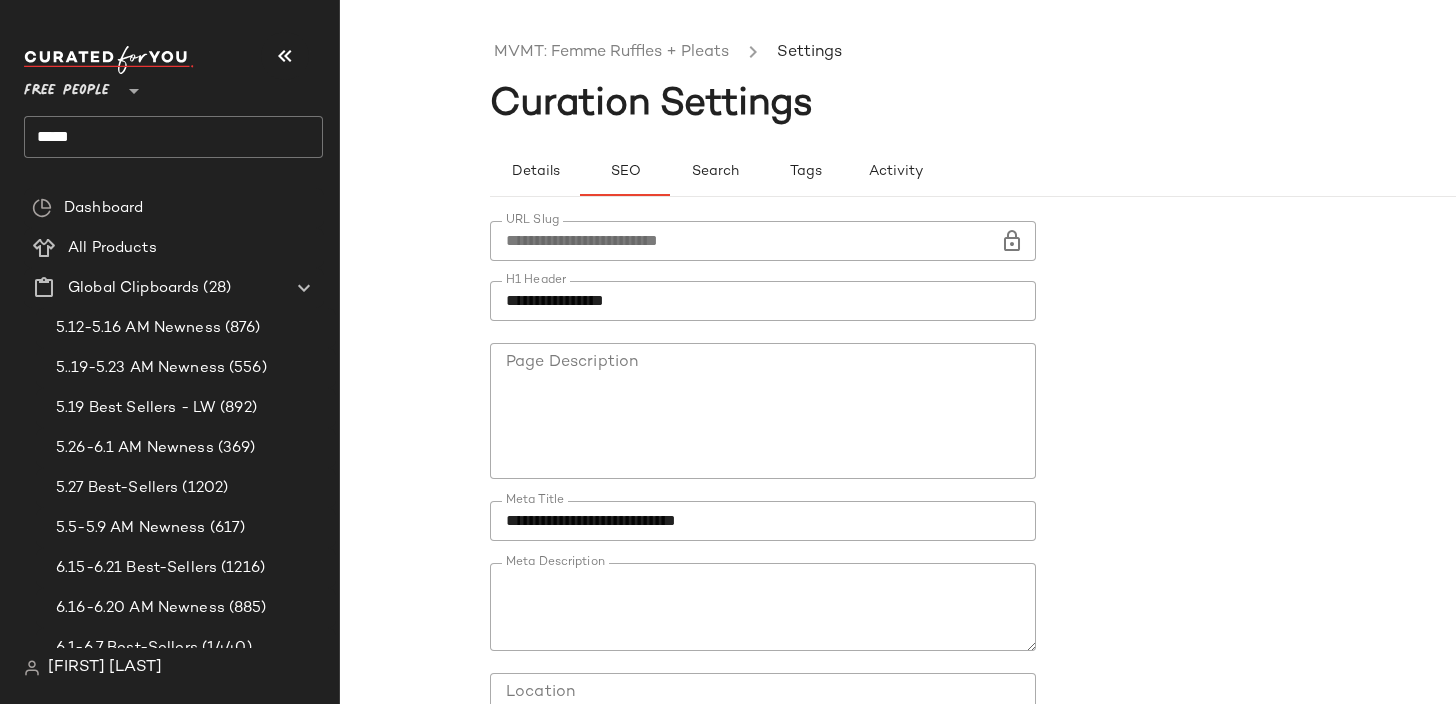 scroll, scrollTop: 76, scrollLeft: 0, axis: vertical 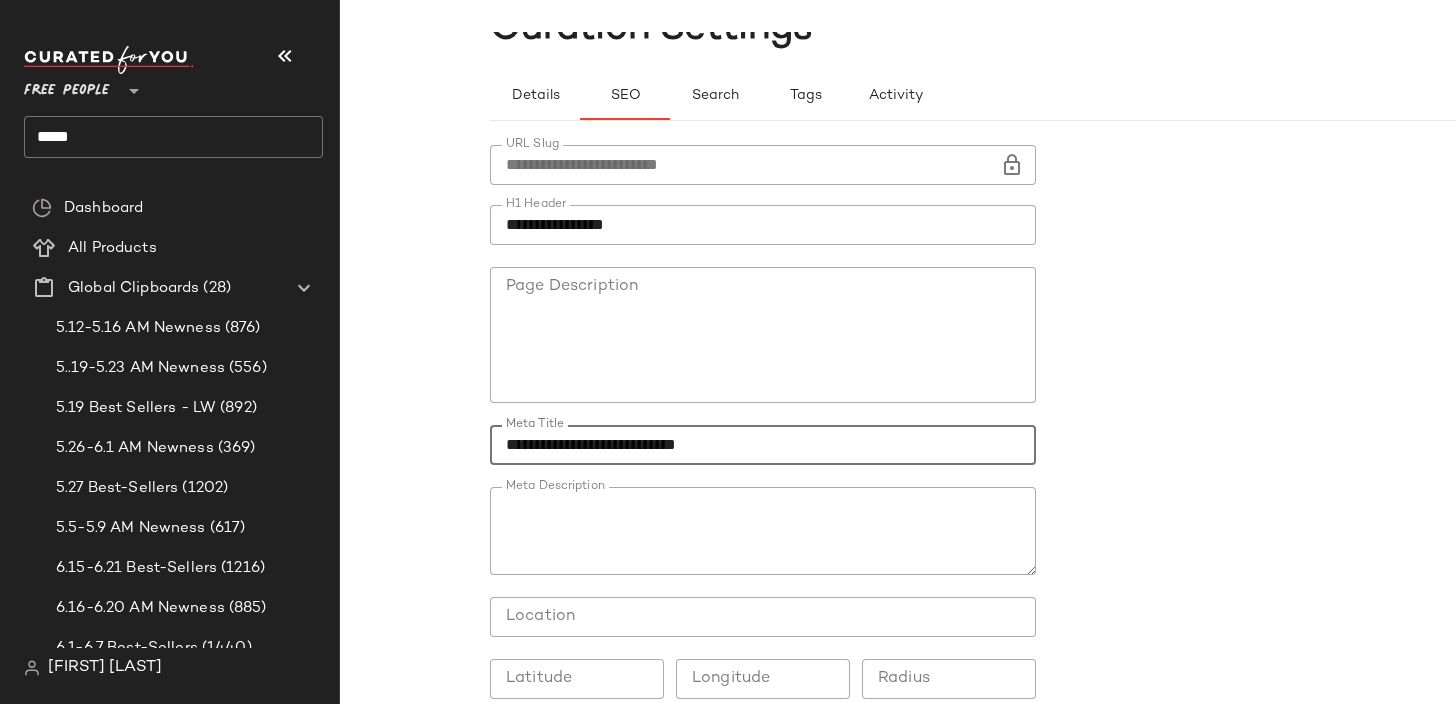 click on "**********" 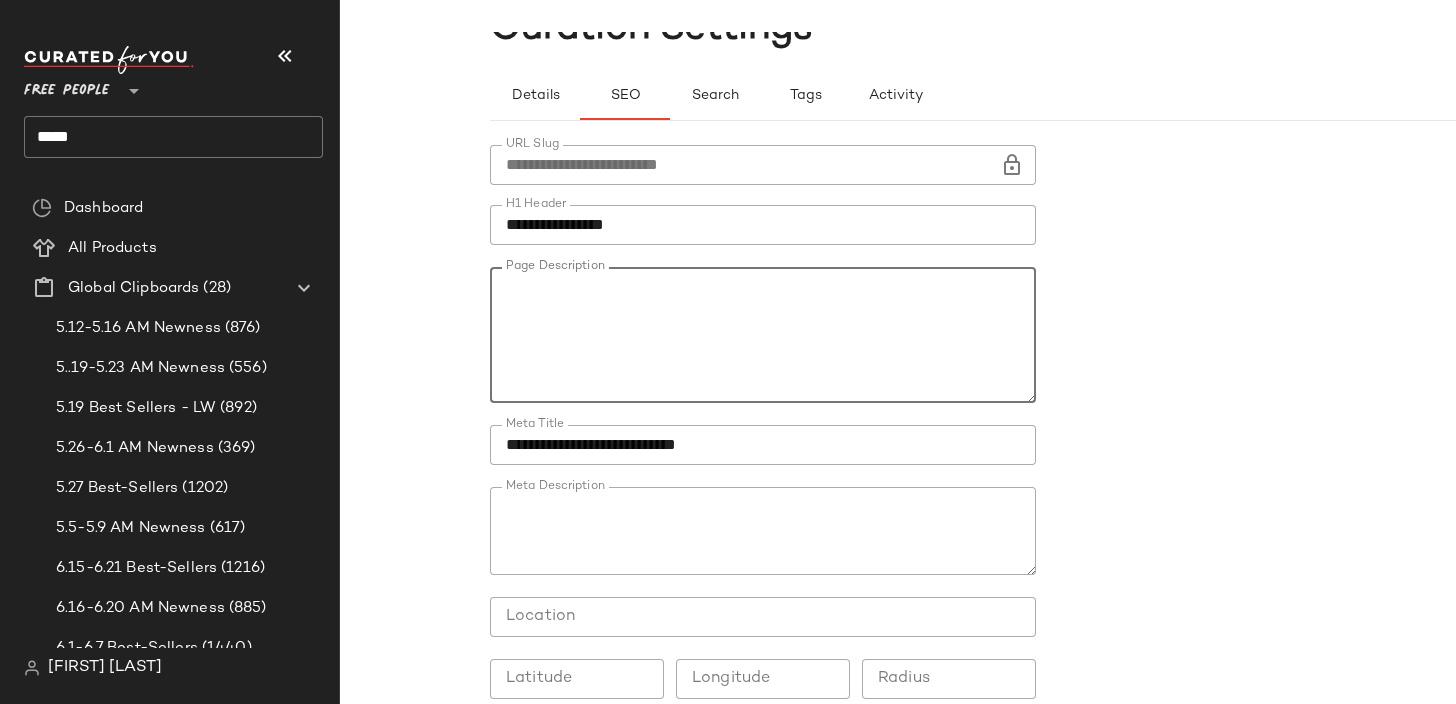 click on "**********" 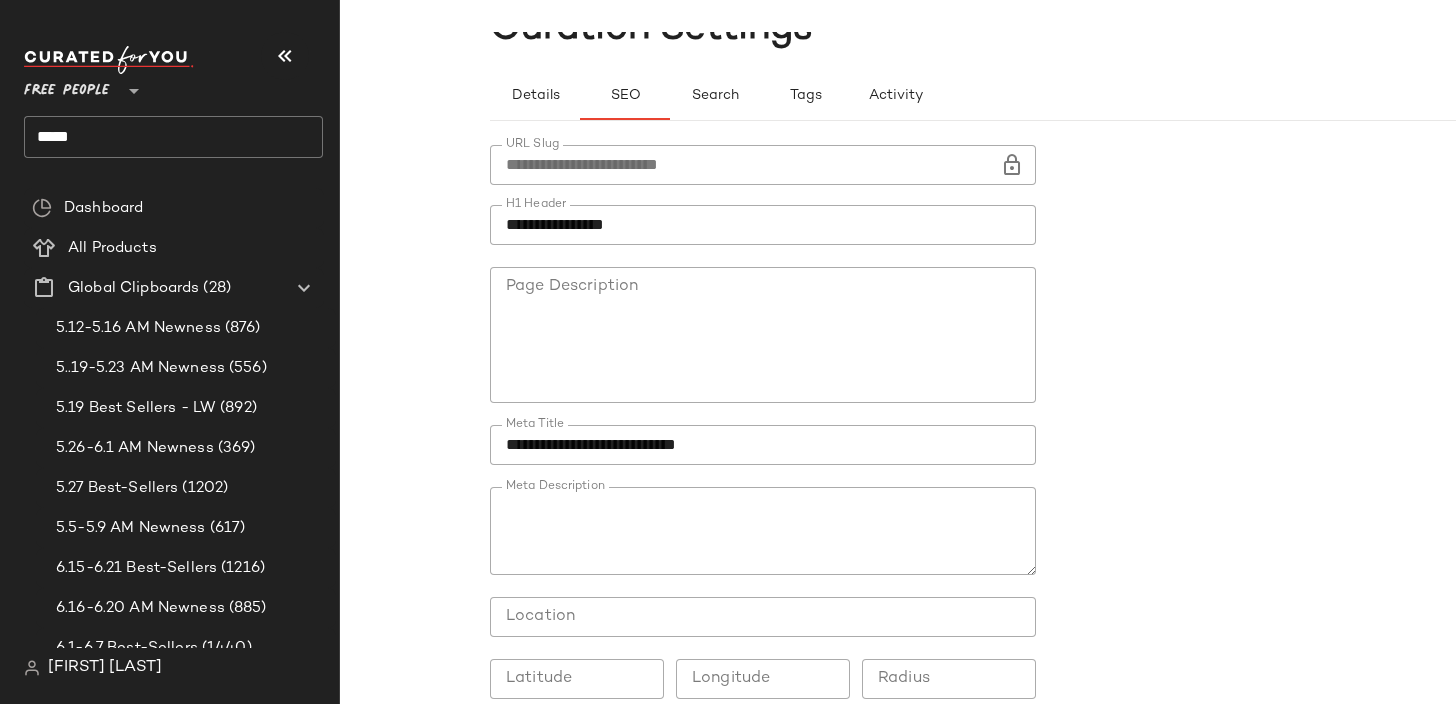 scroll, scrollTop: 0, scrollLeft: 0, axis: both 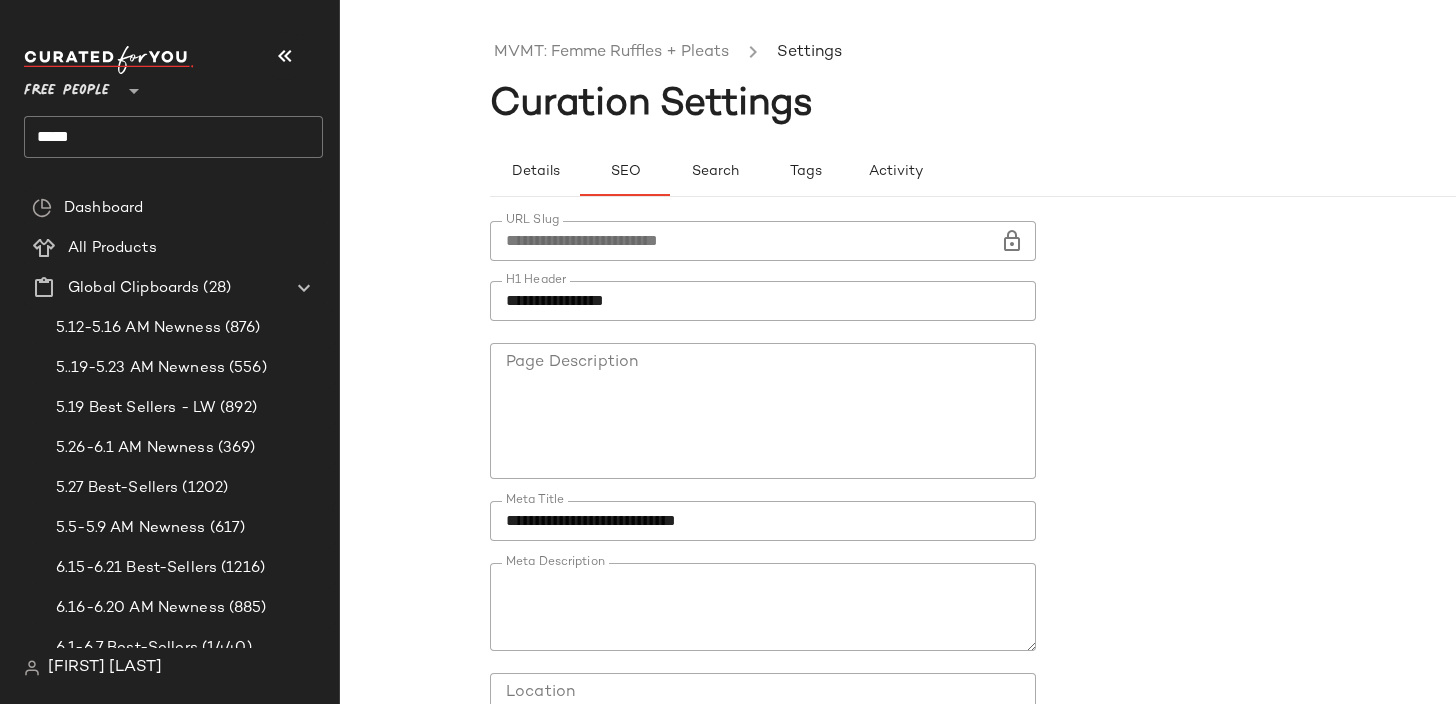 click on "*****" 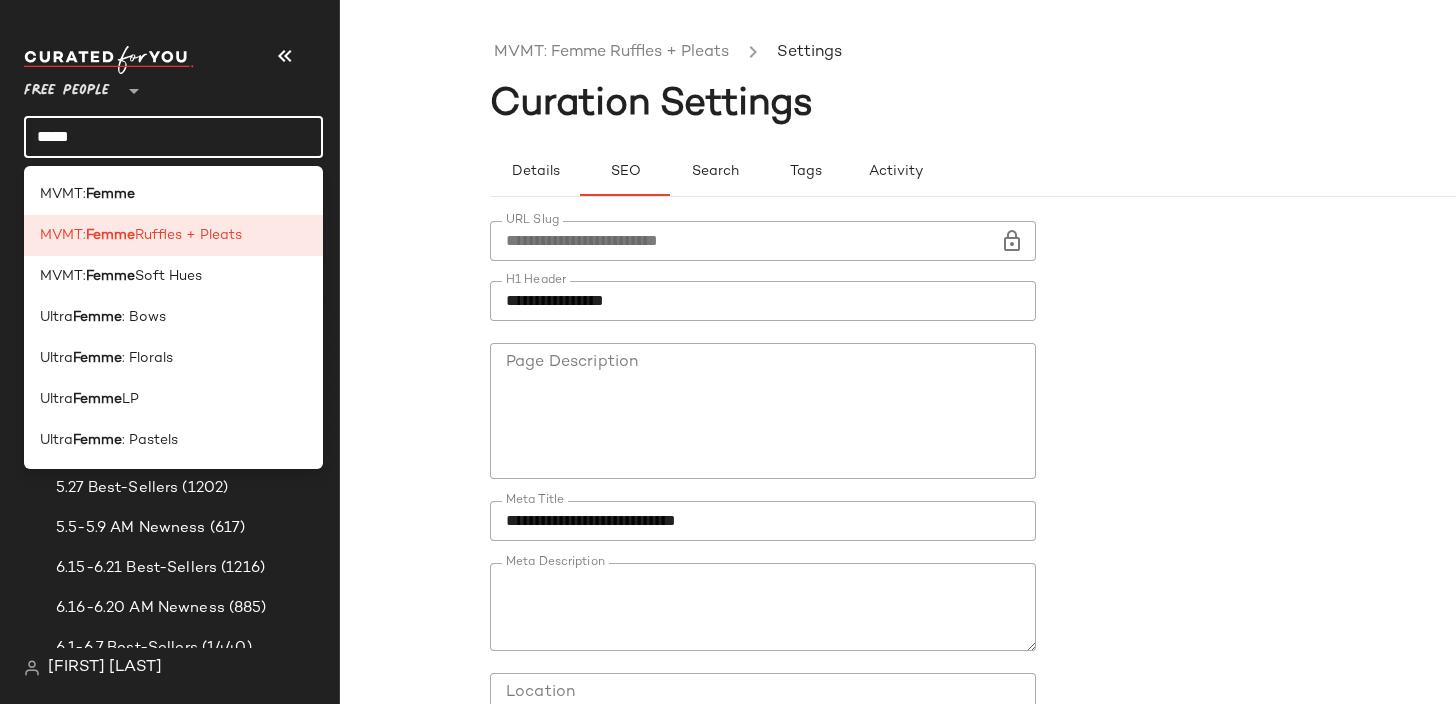 click on "*****" 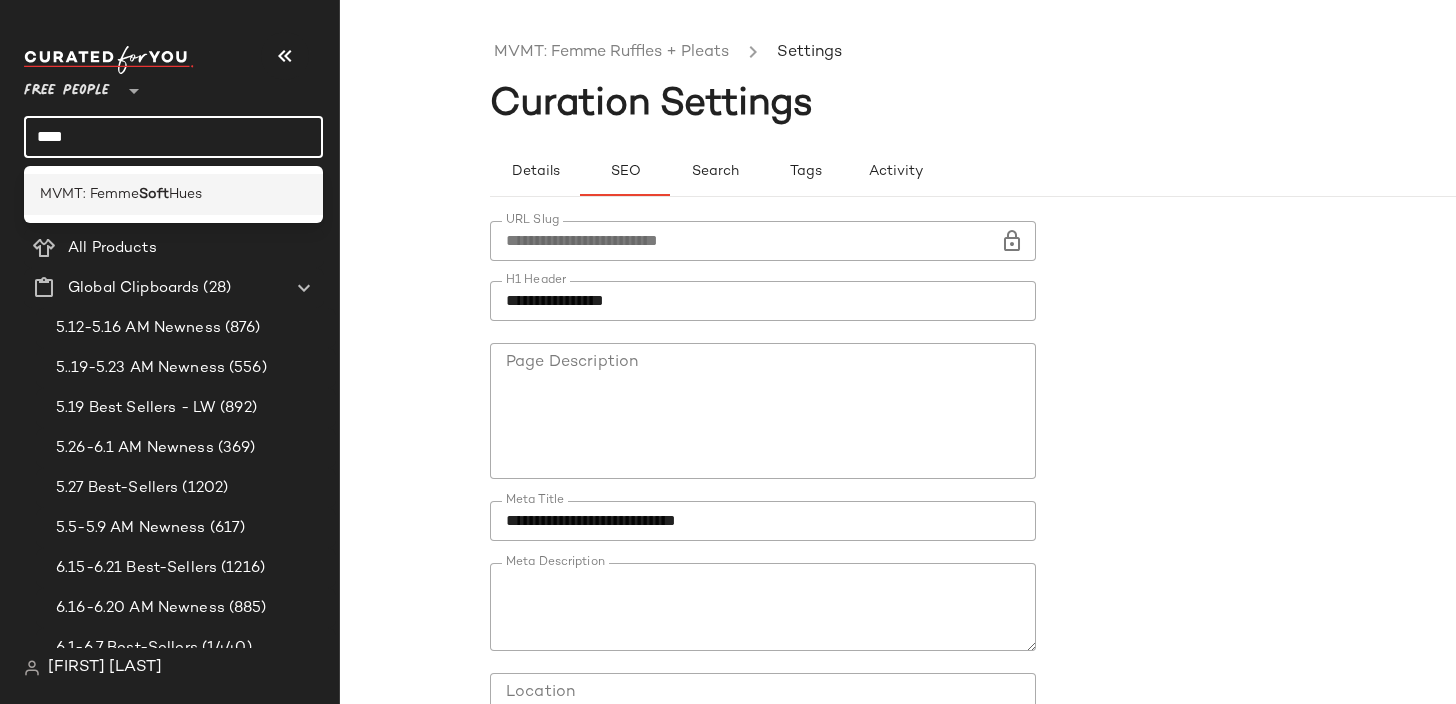 type on "****" 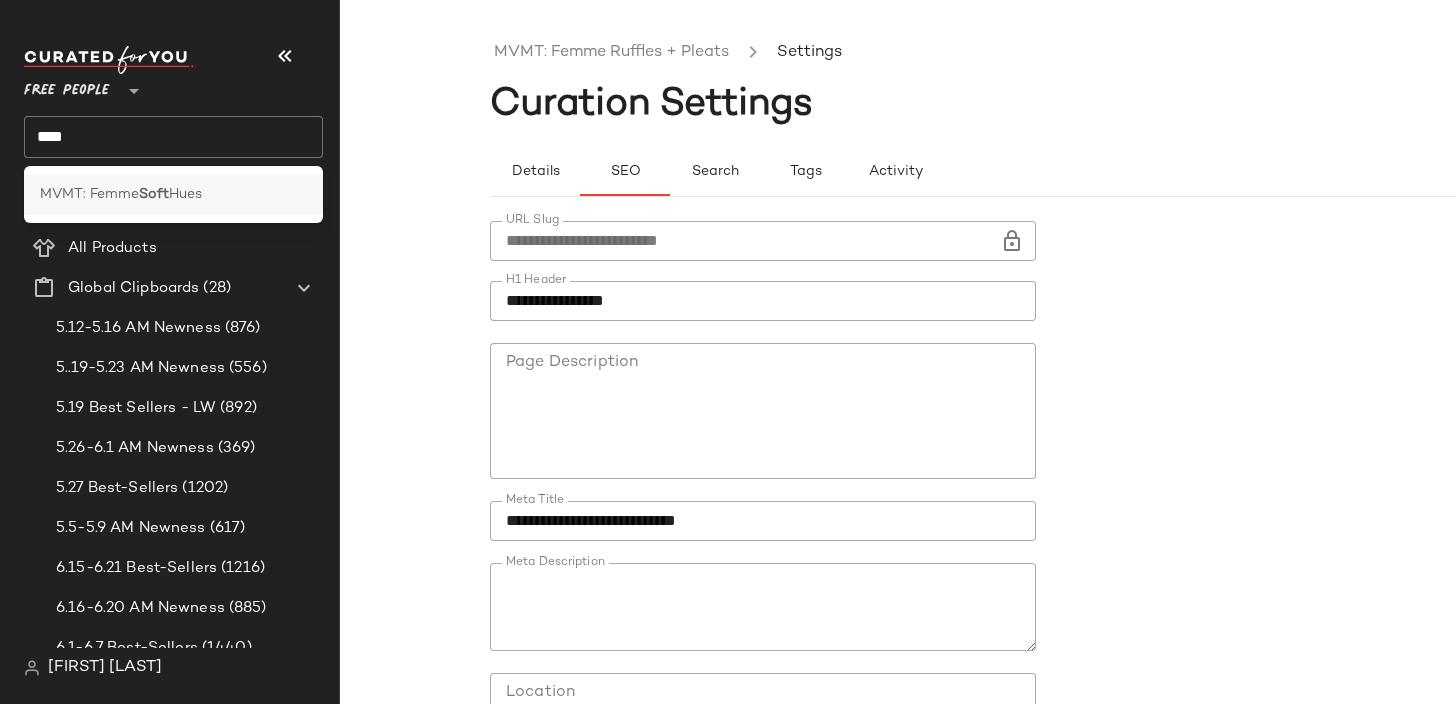 click on "MVMT: Femme  Soft  Hues" 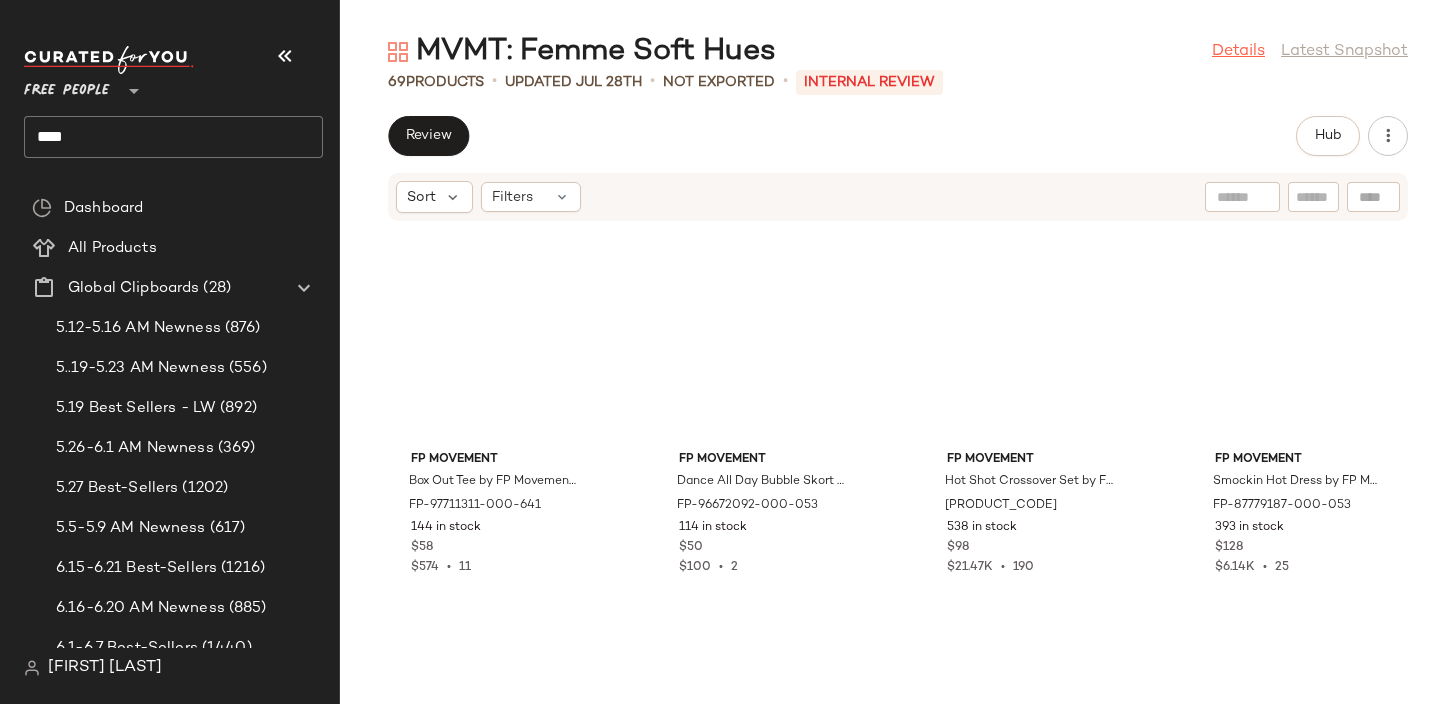 click on "Details" at bounding box center [1238, 52] 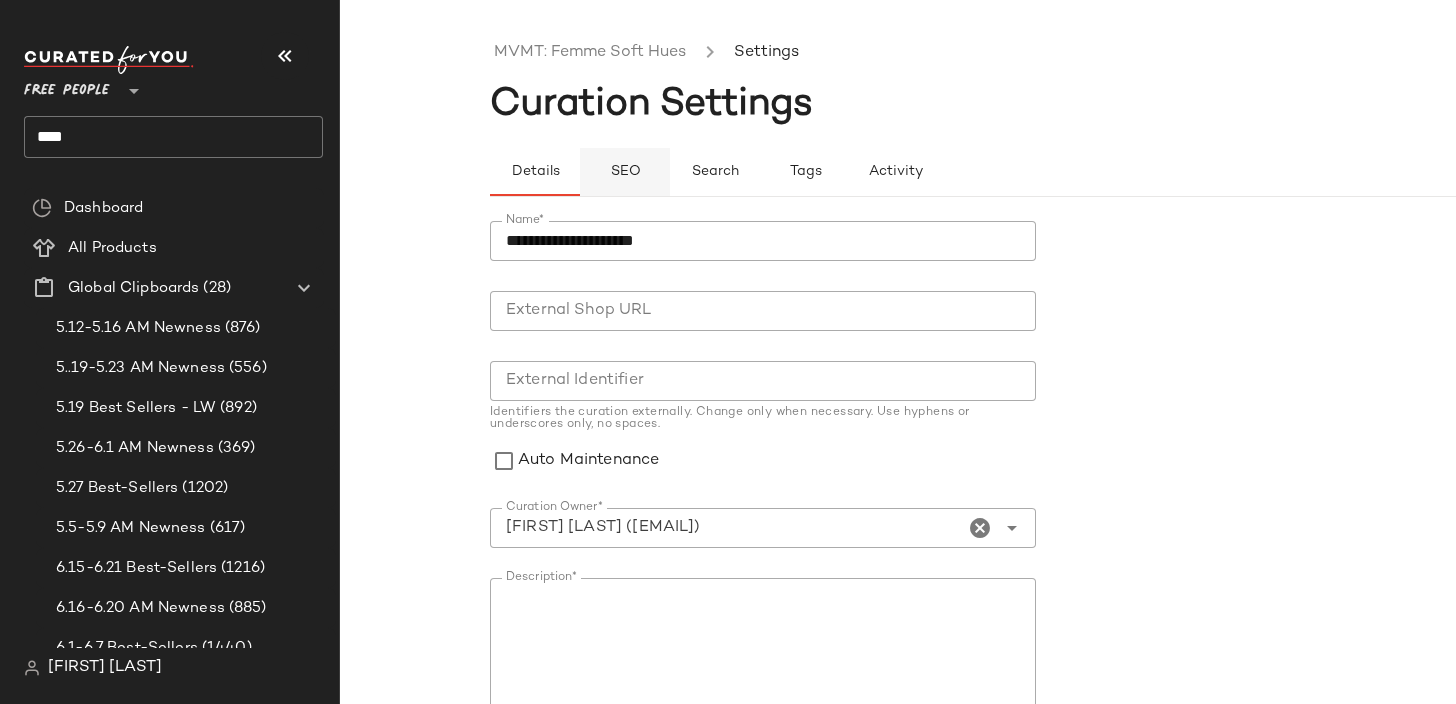 click on "SEO" 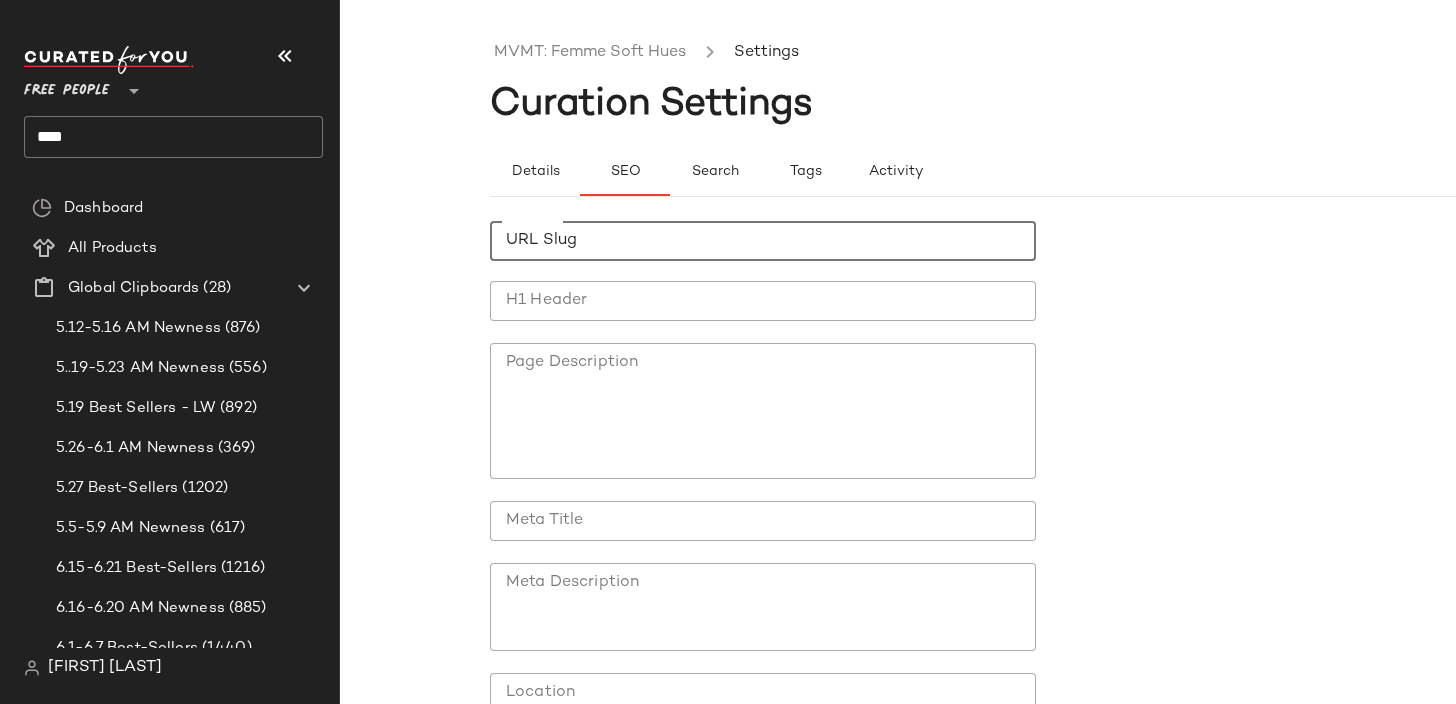 click on "URL Slug" 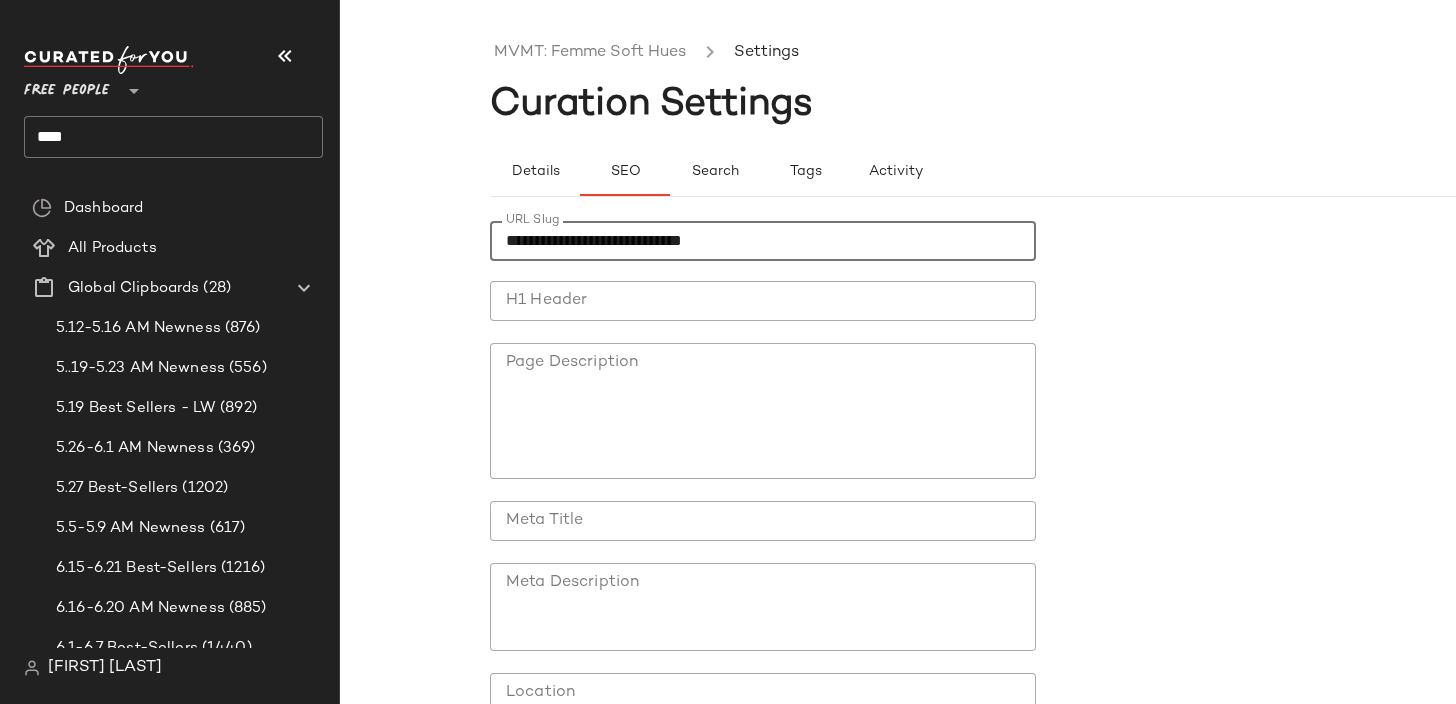 type on "**********" 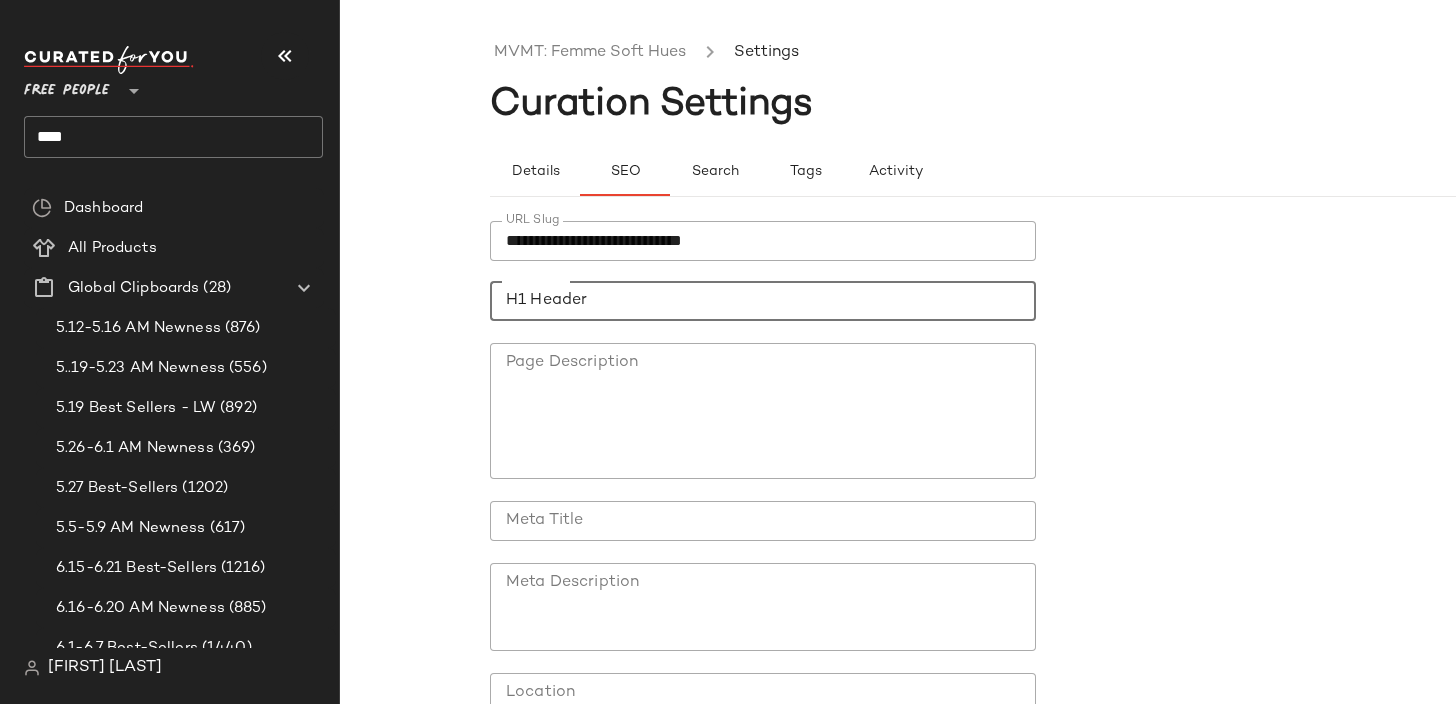 click on "H1 Header" 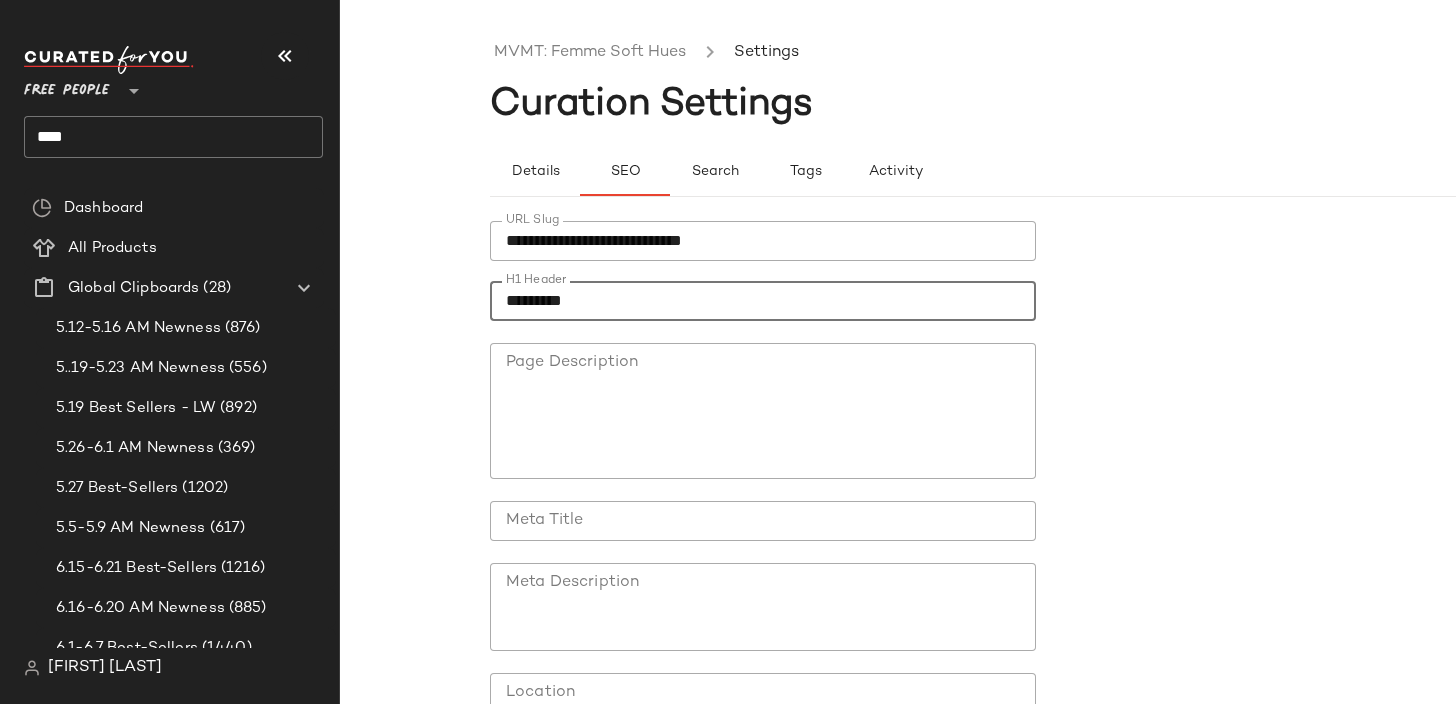 type on "*********" 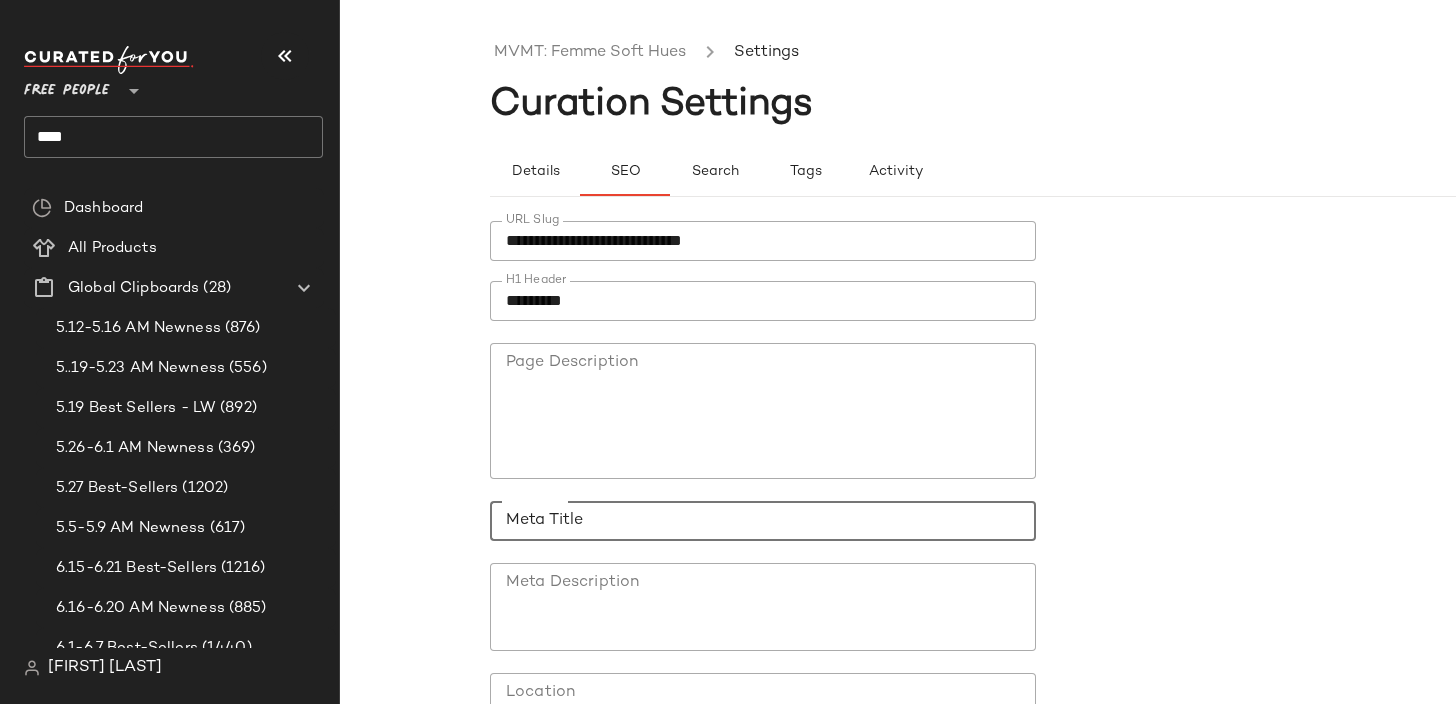 click on "Meta Title" 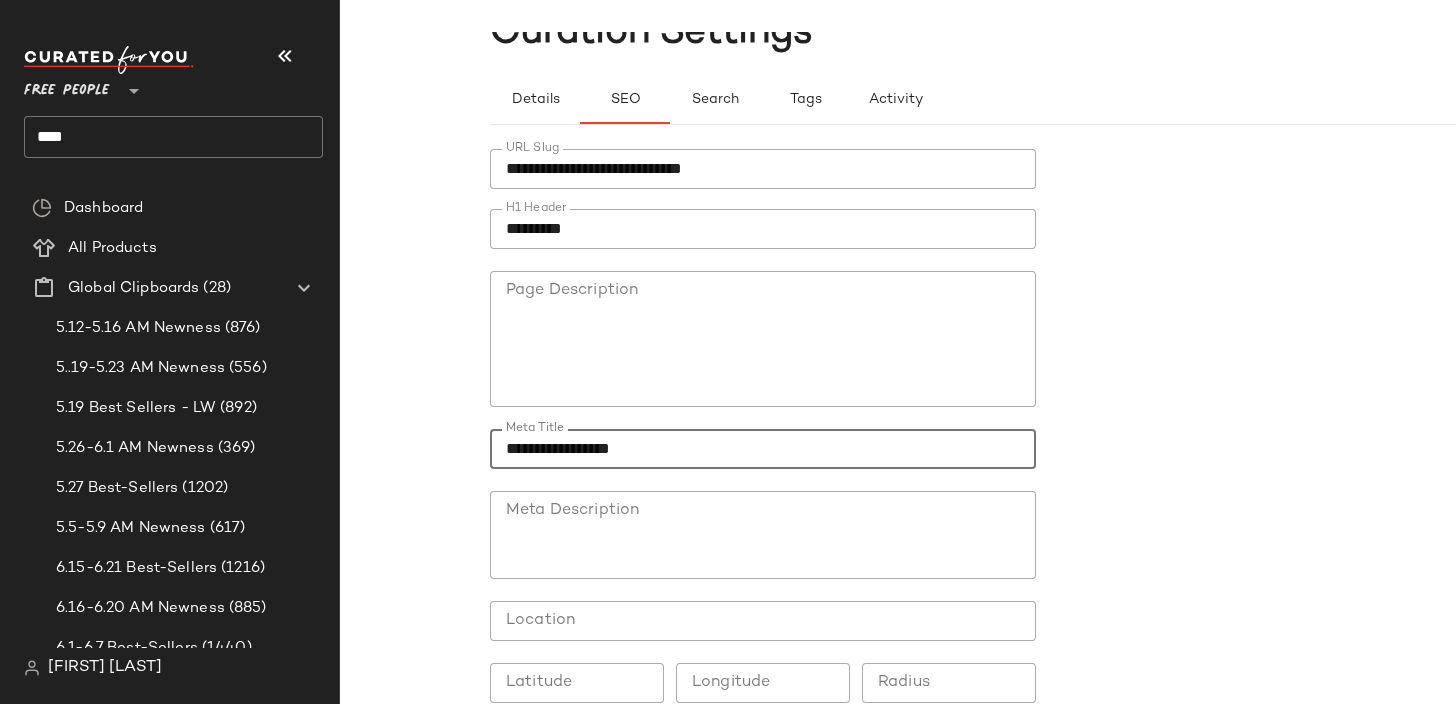 scroll, scrollTop: 78, scrollLeft: 0, axis: vertical 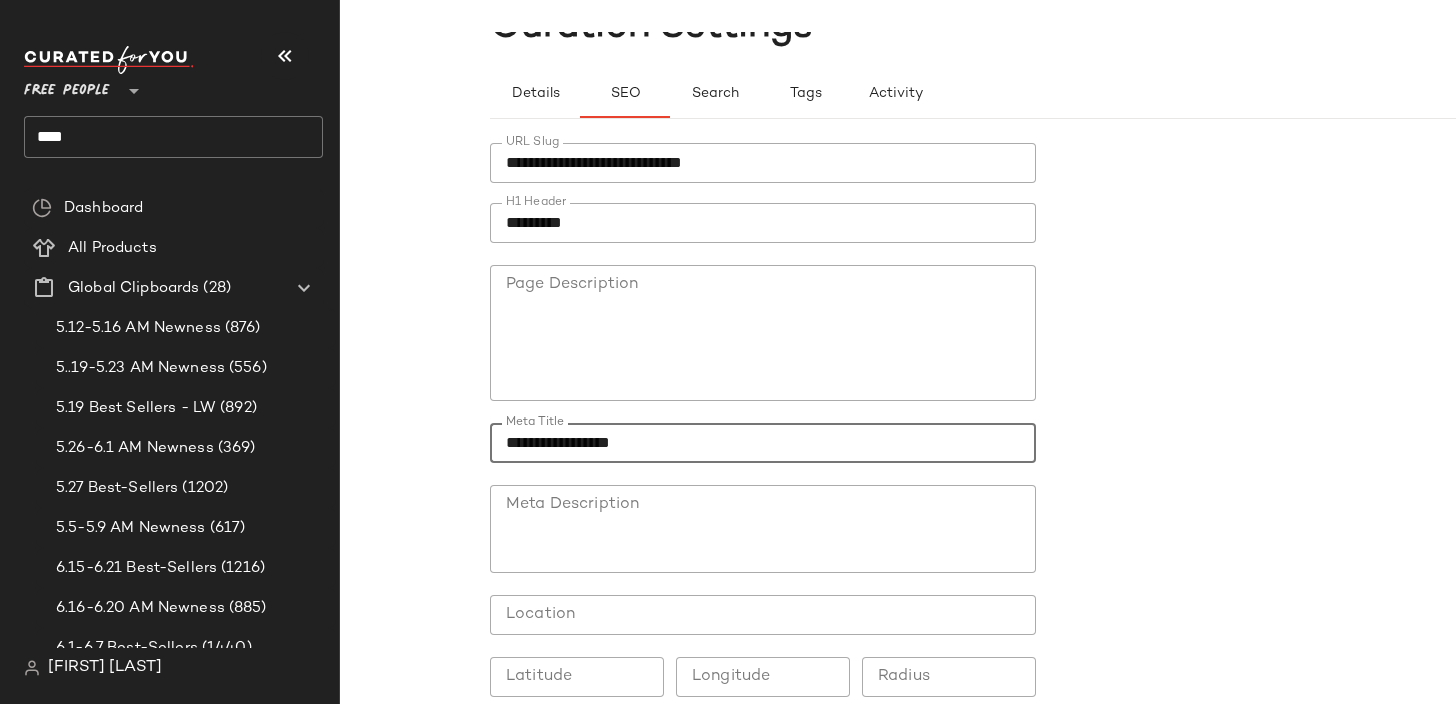 type on "**********" 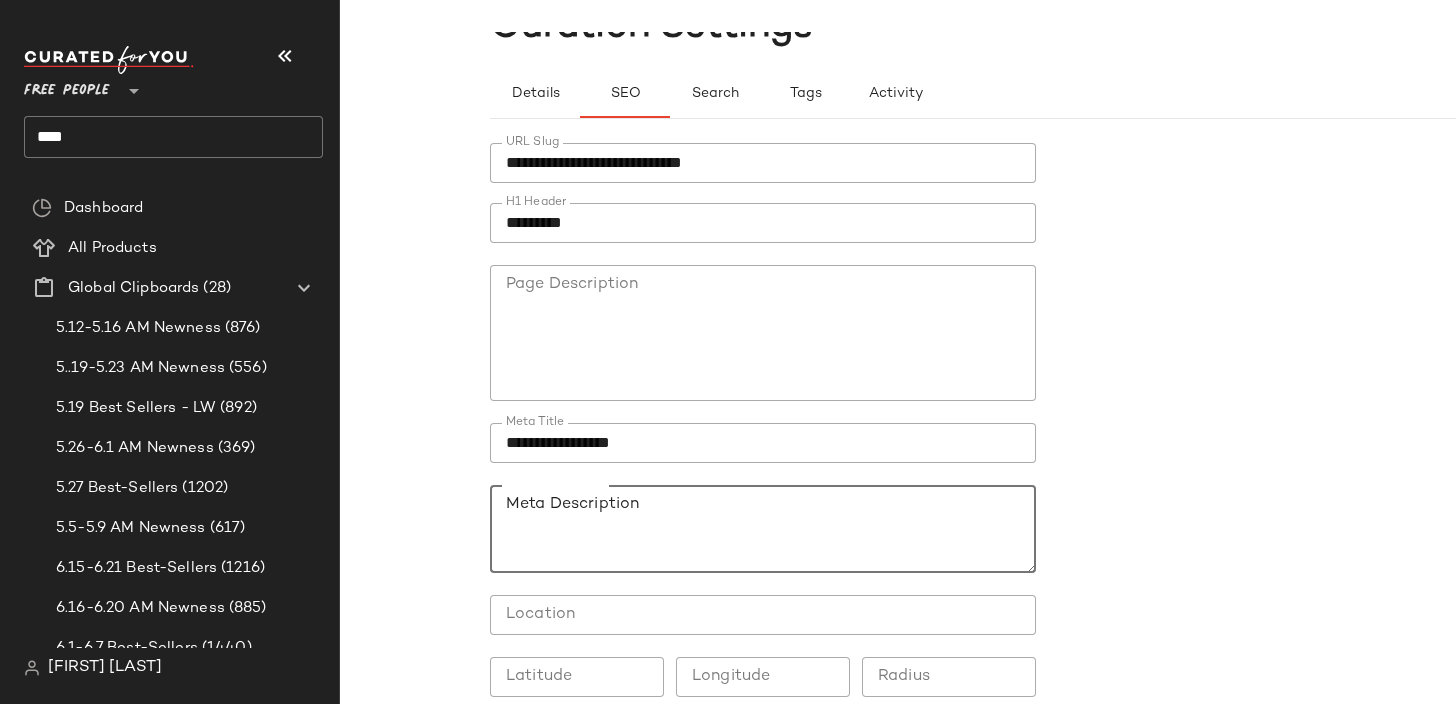 click on "Meta Description" 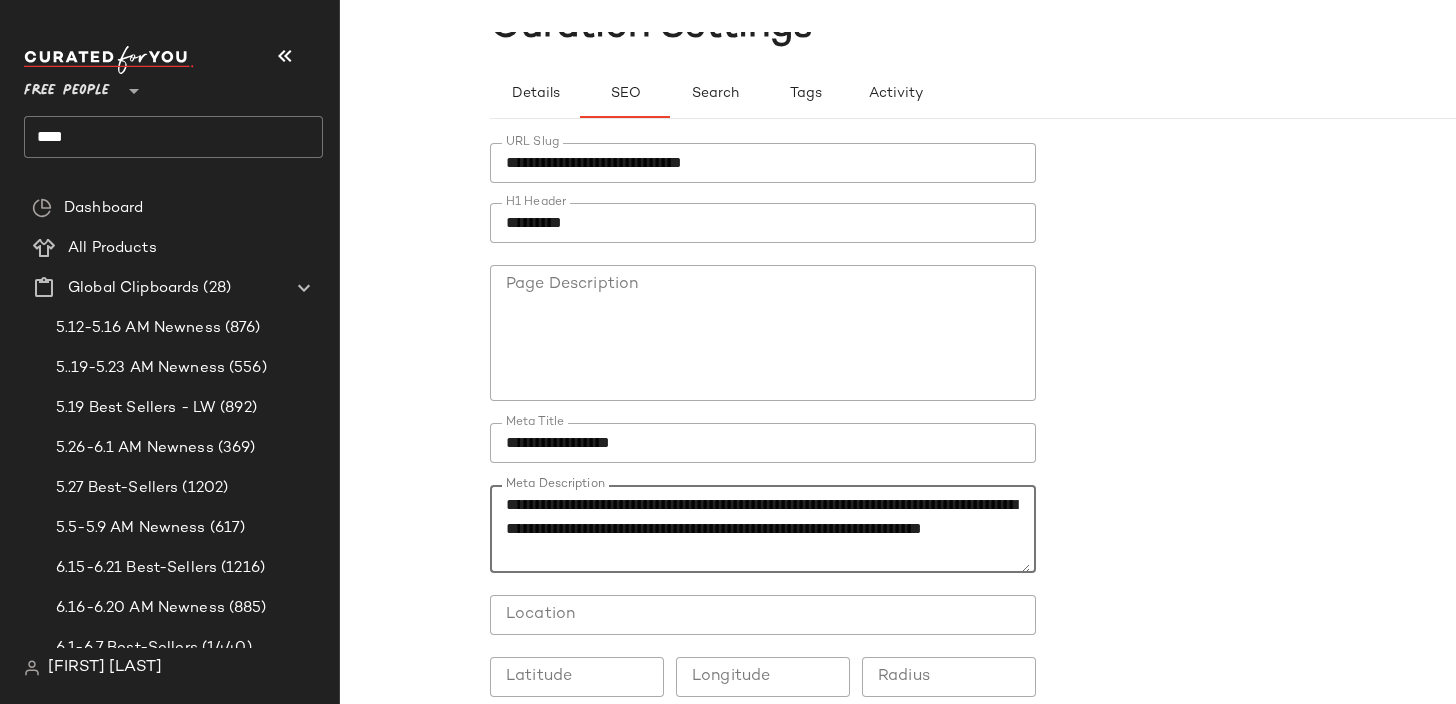 scroll, scrollTop: 0, scrollLeft: 0, axis: both 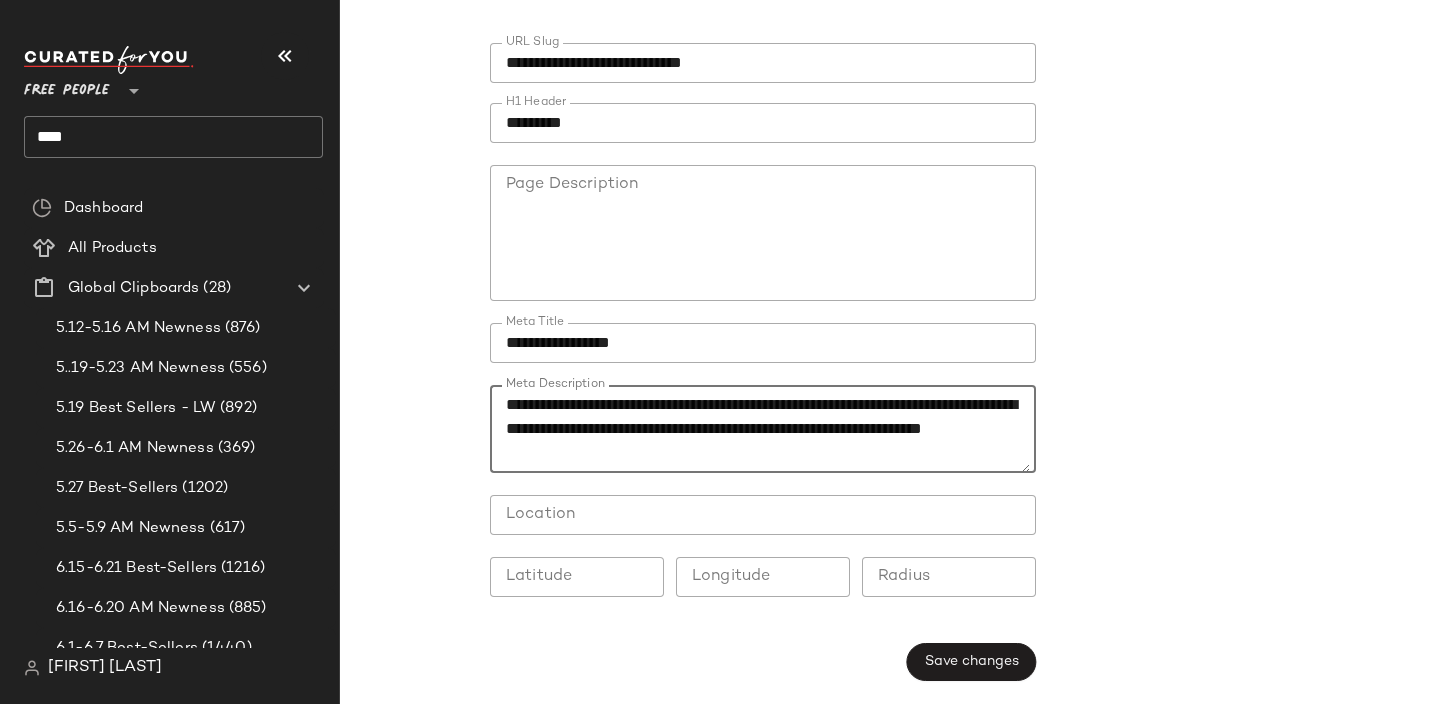 type on "**********" 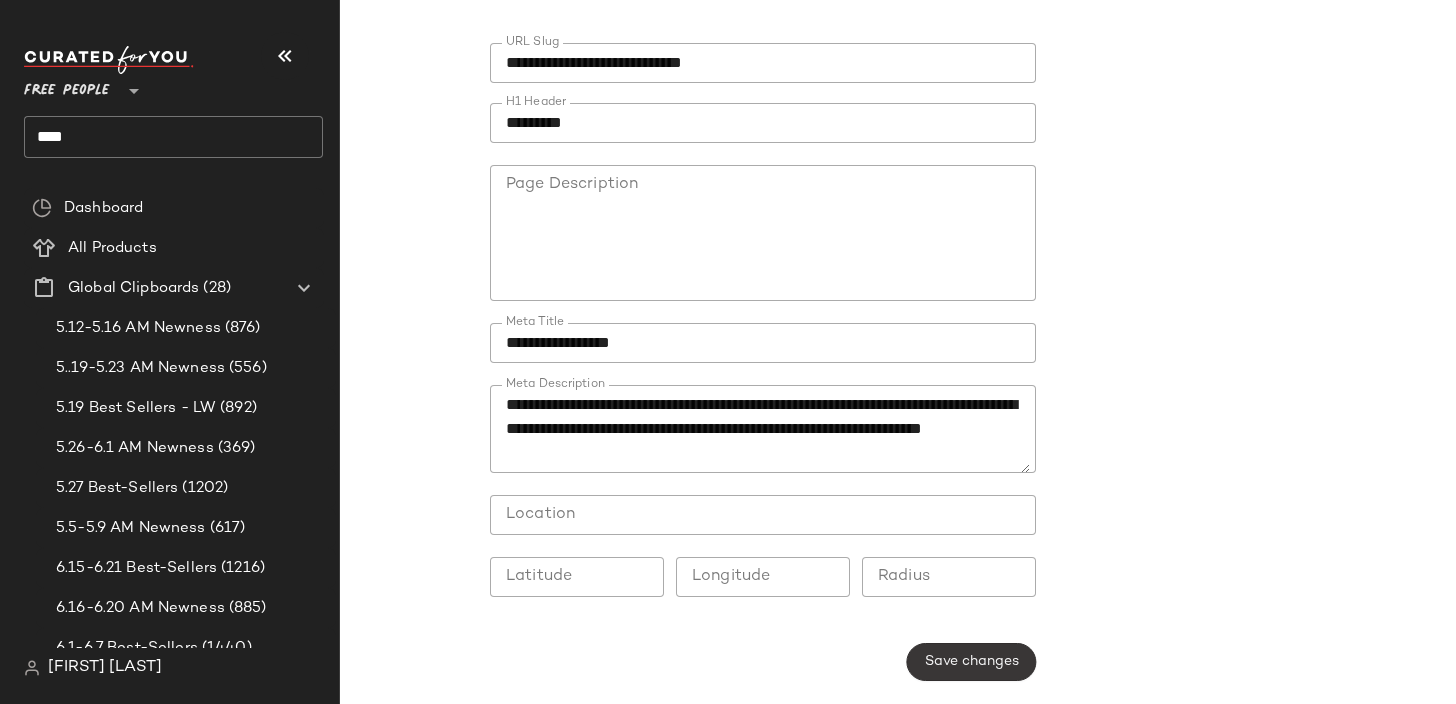 click on "Save changes" 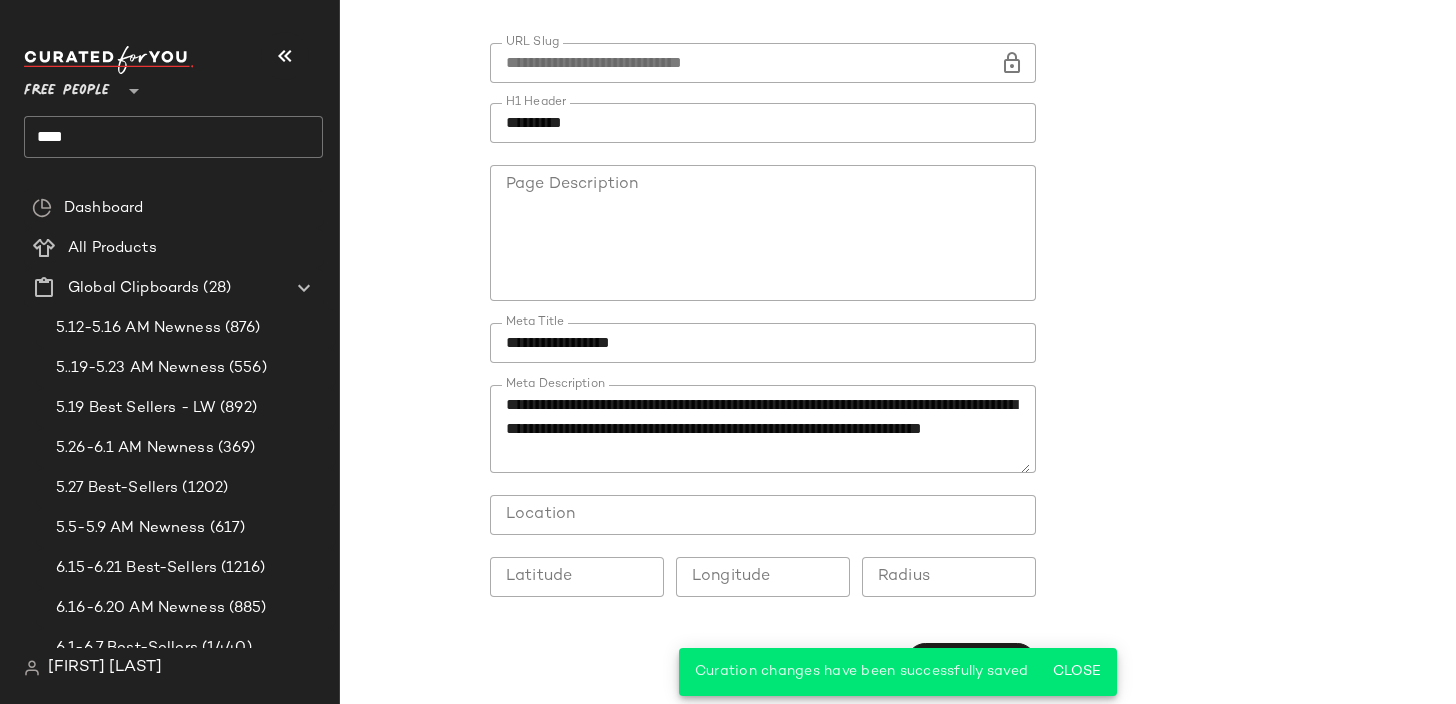 scroll, scrollTop: 0, scrollLeft: 0, axis: both 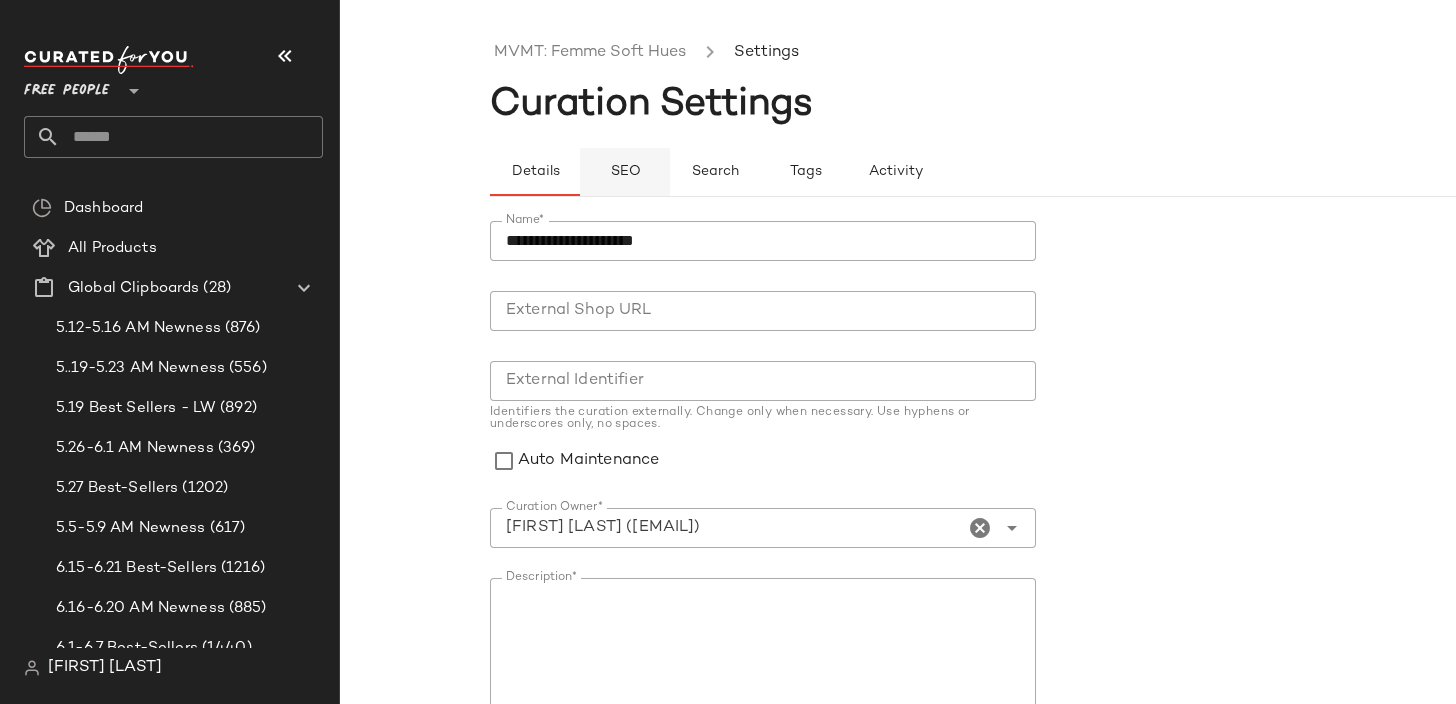 click on "SEO" 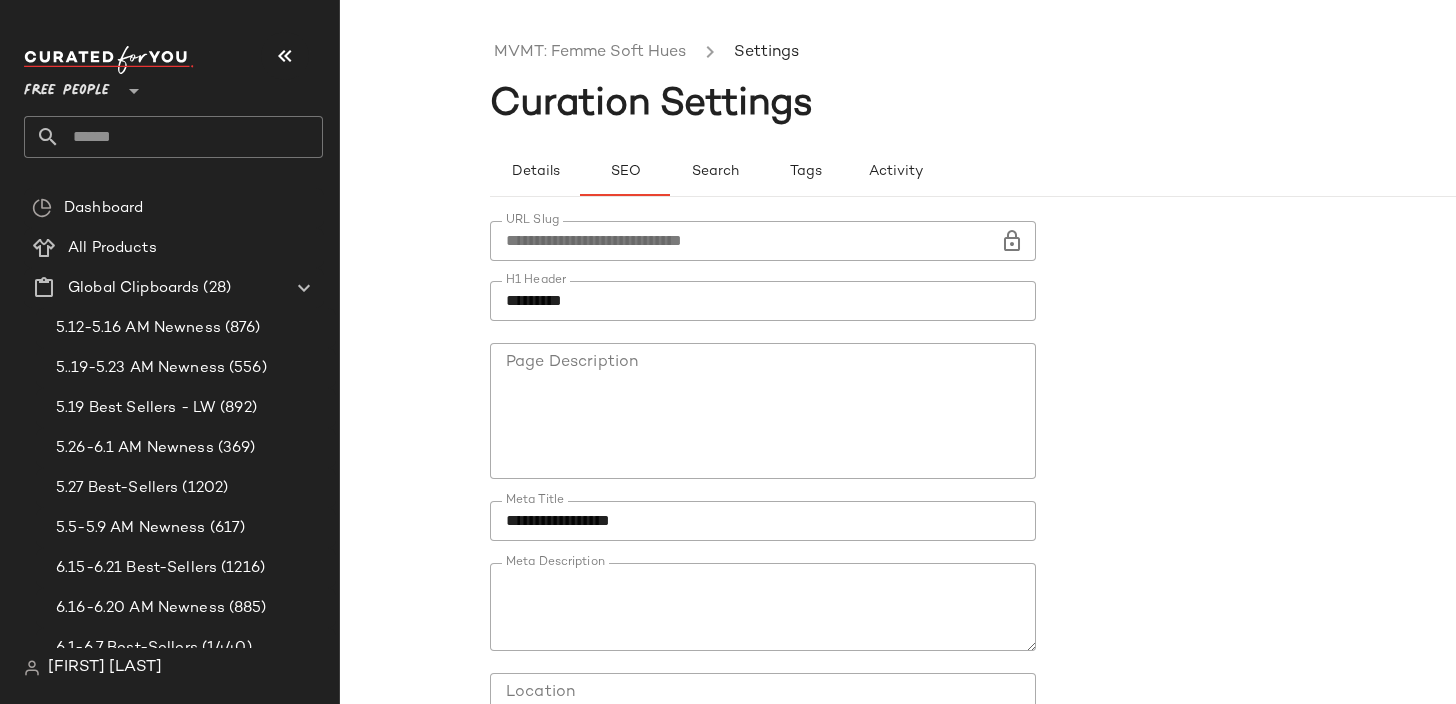 click 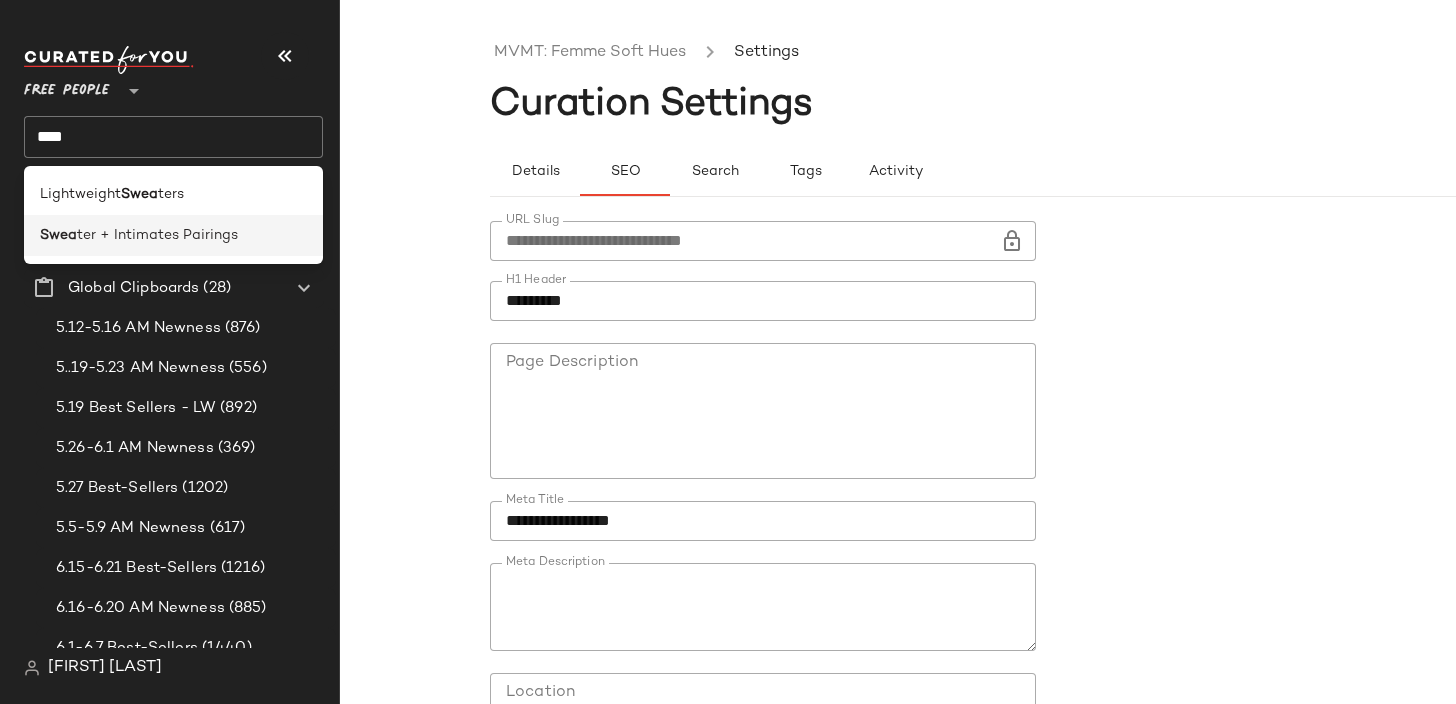 click on "ter + Intimates Pairings" at bounding box center (157, 235) 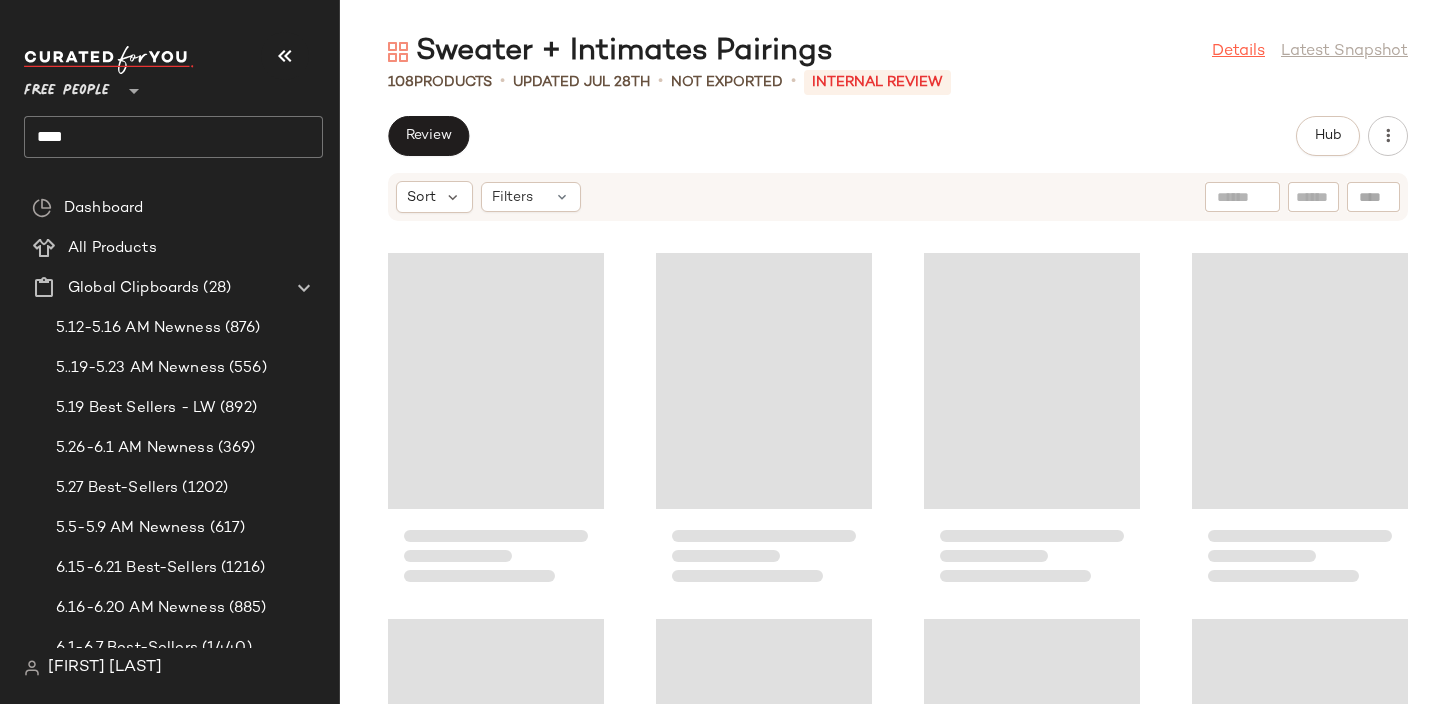 click on "Details" at bounding box center [1238, 52] 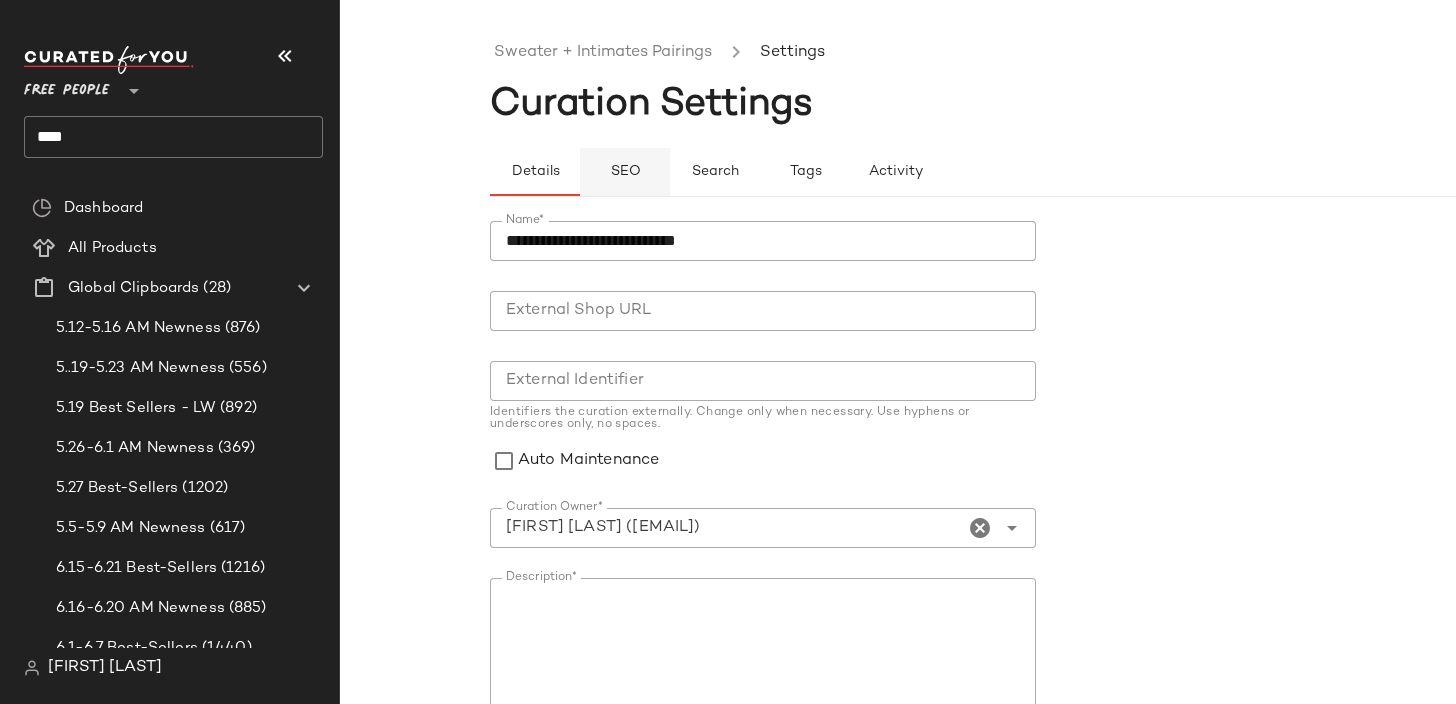 click on "SEO" 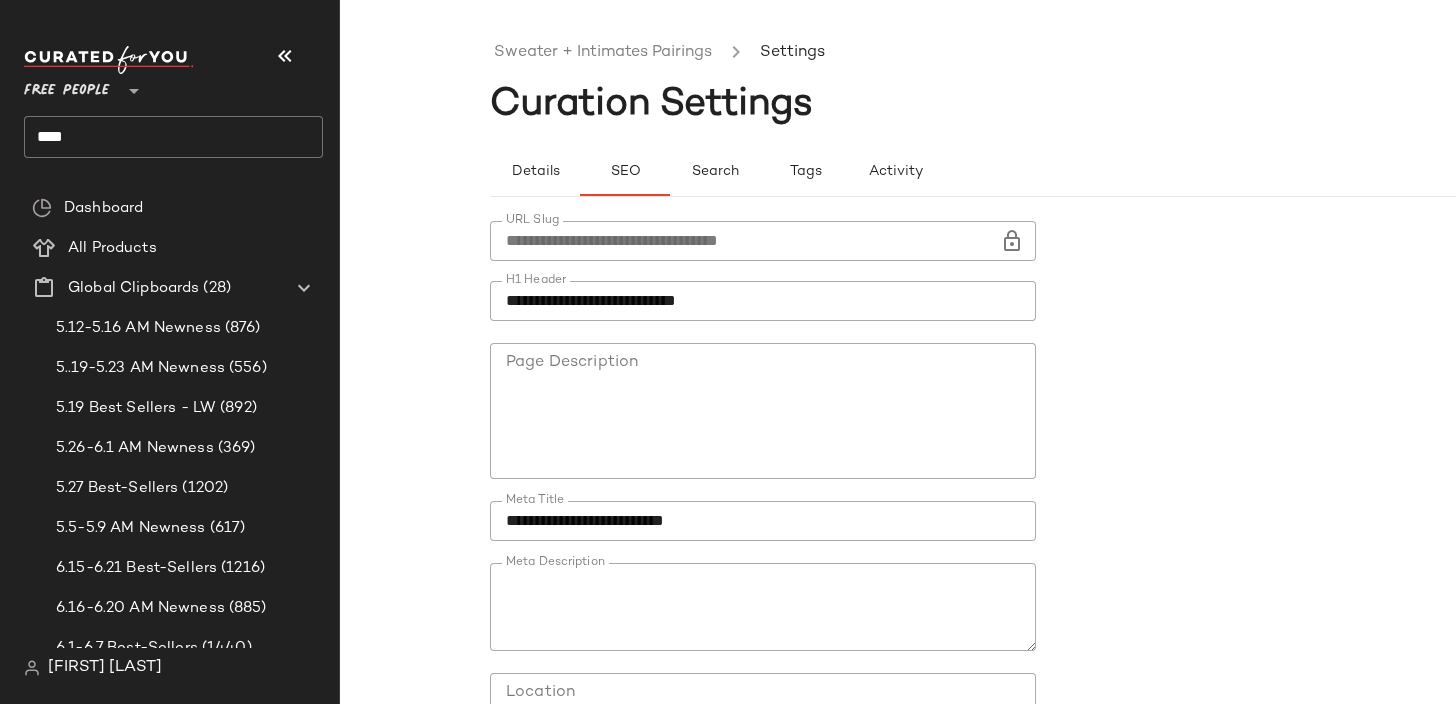 click on "****" 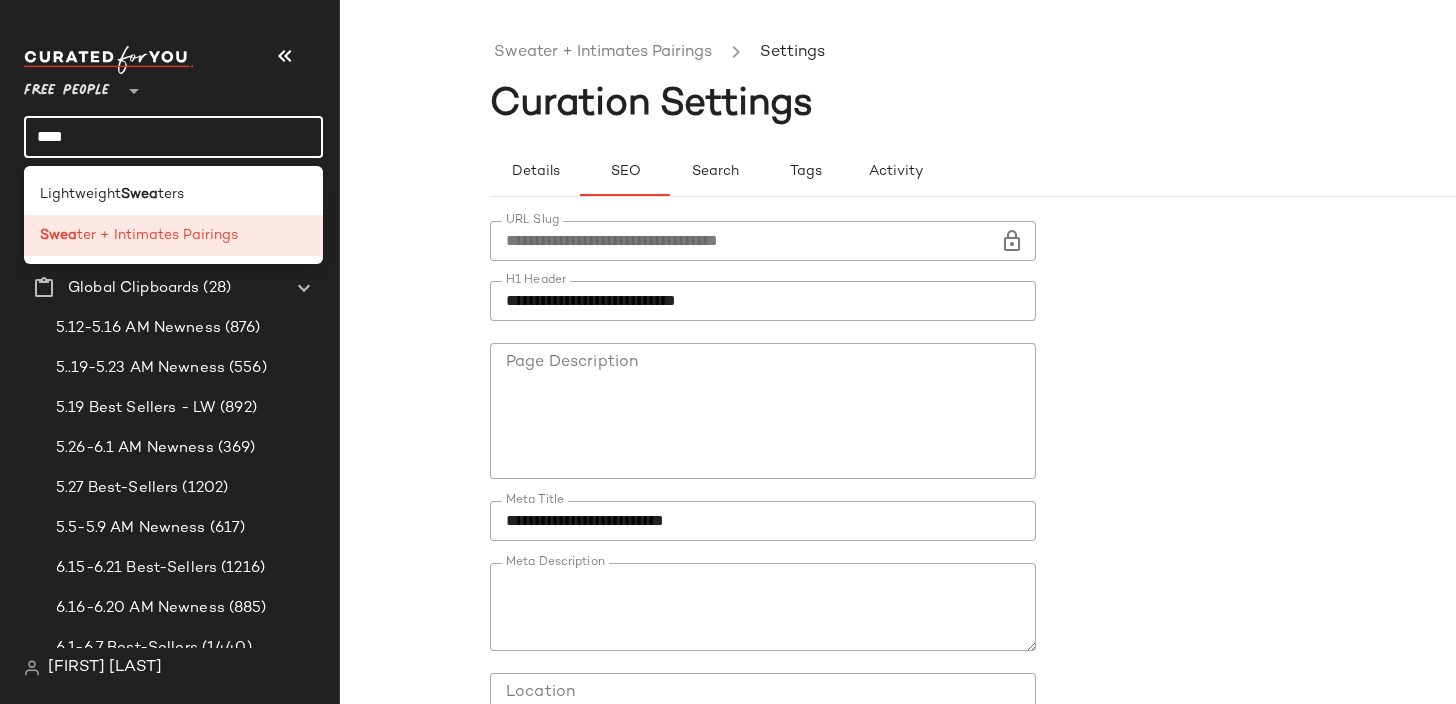 click on "****" 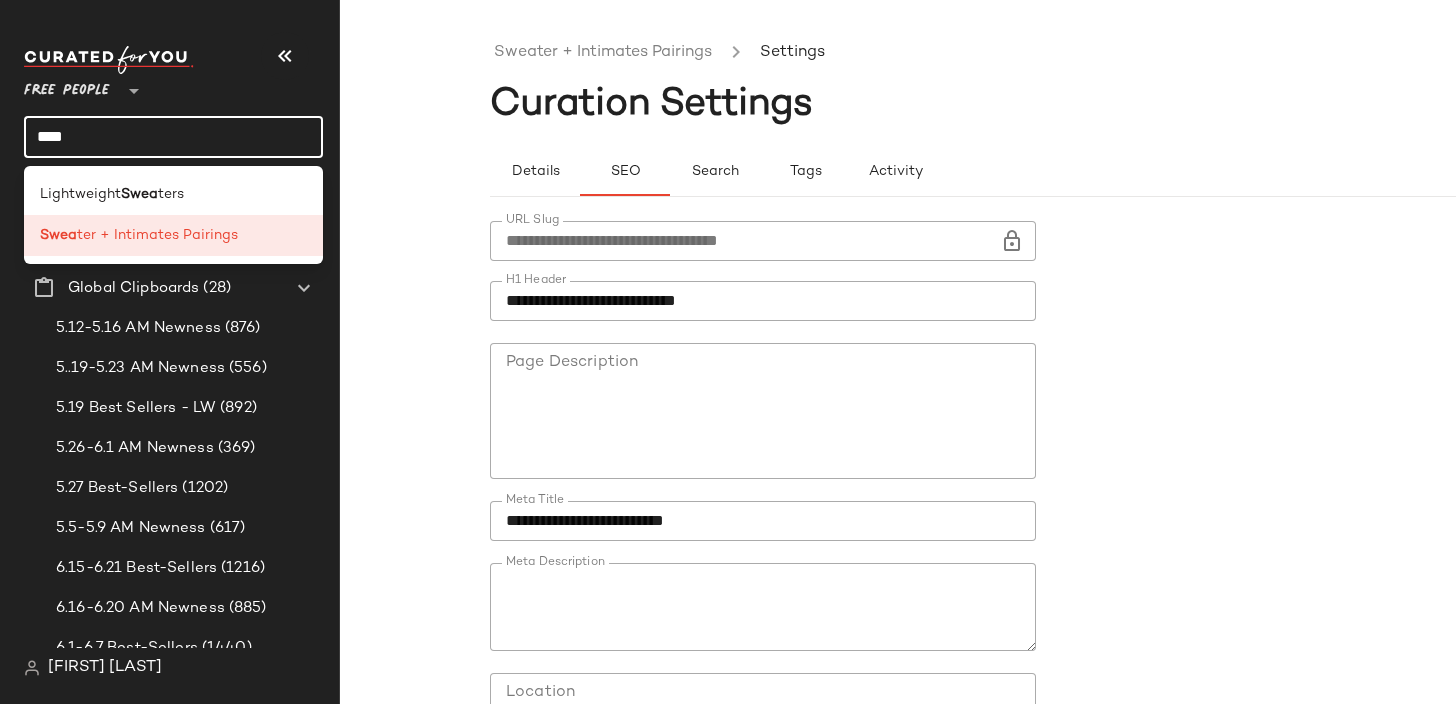 click on "****" 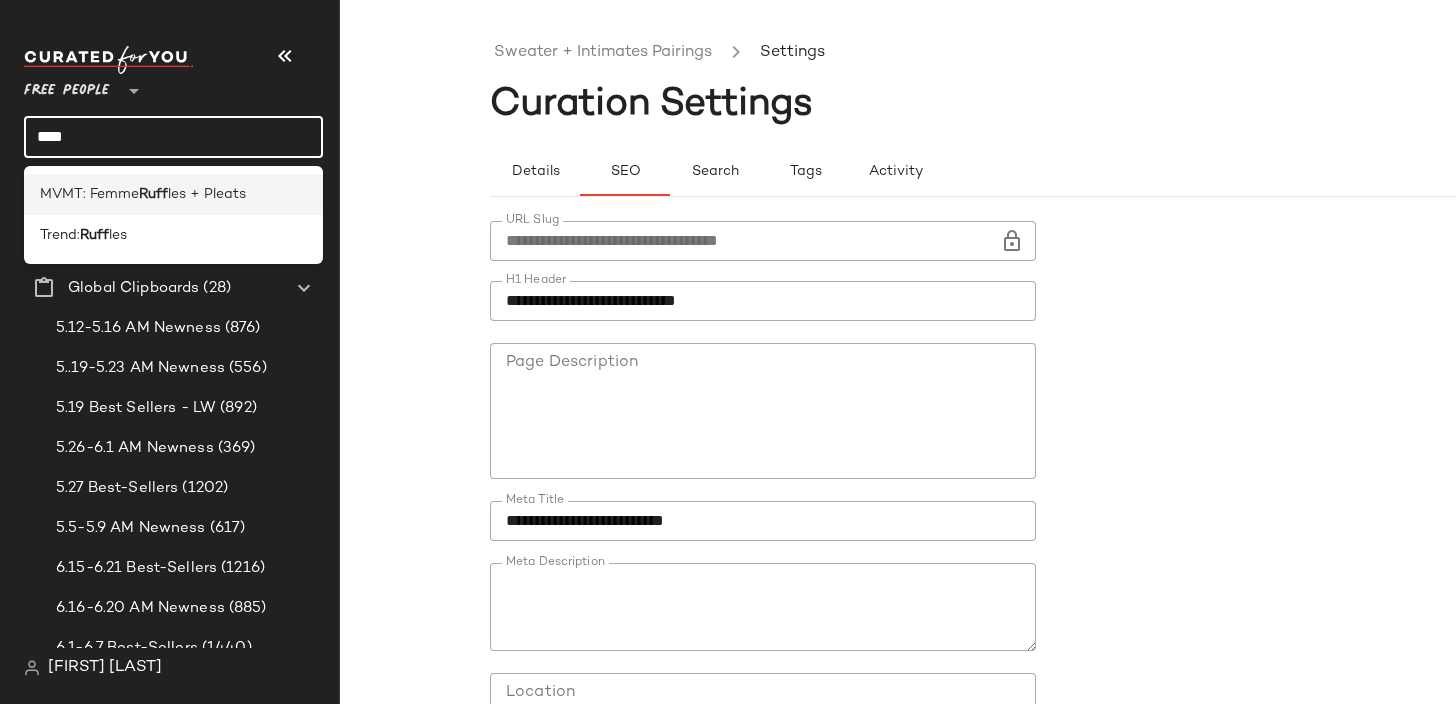 click on "les + Pleats" at bounding box center [207, 194] 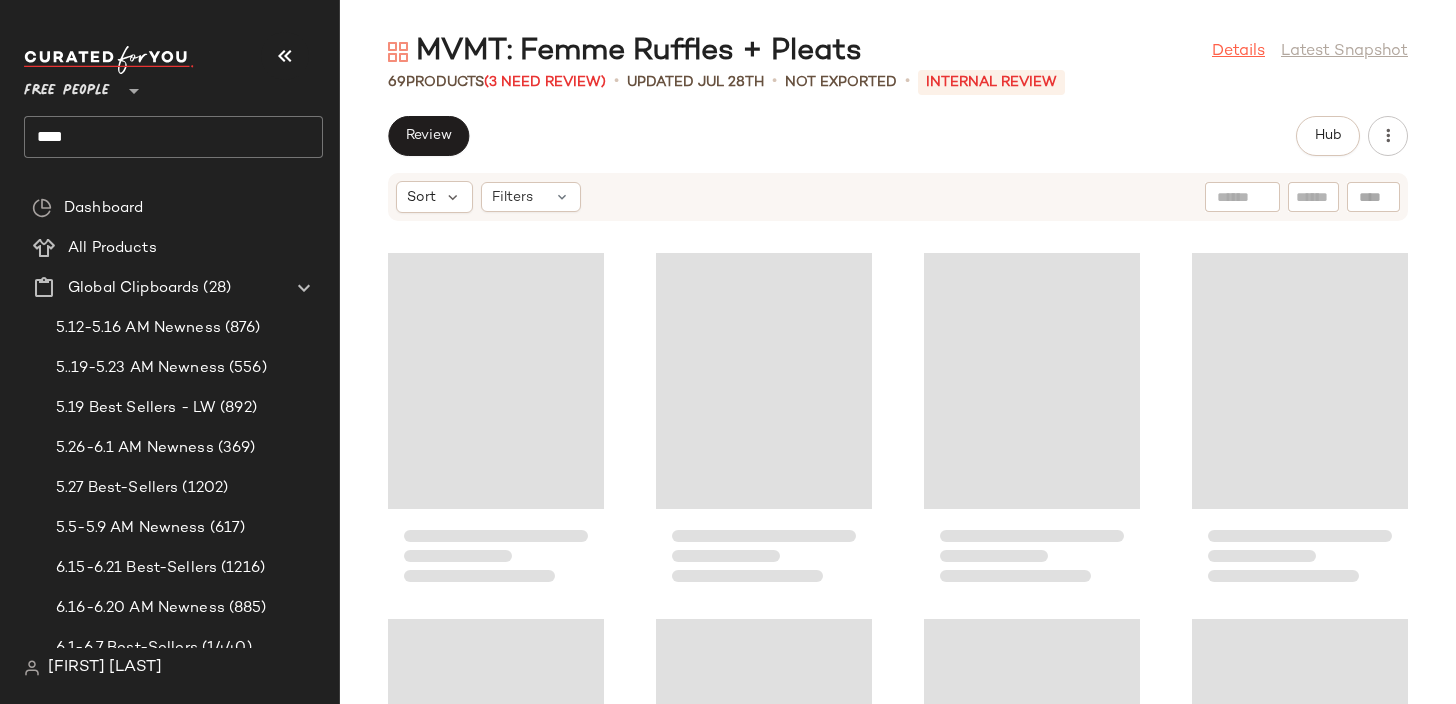 click on "Details" at bounding box center [1238, 52] 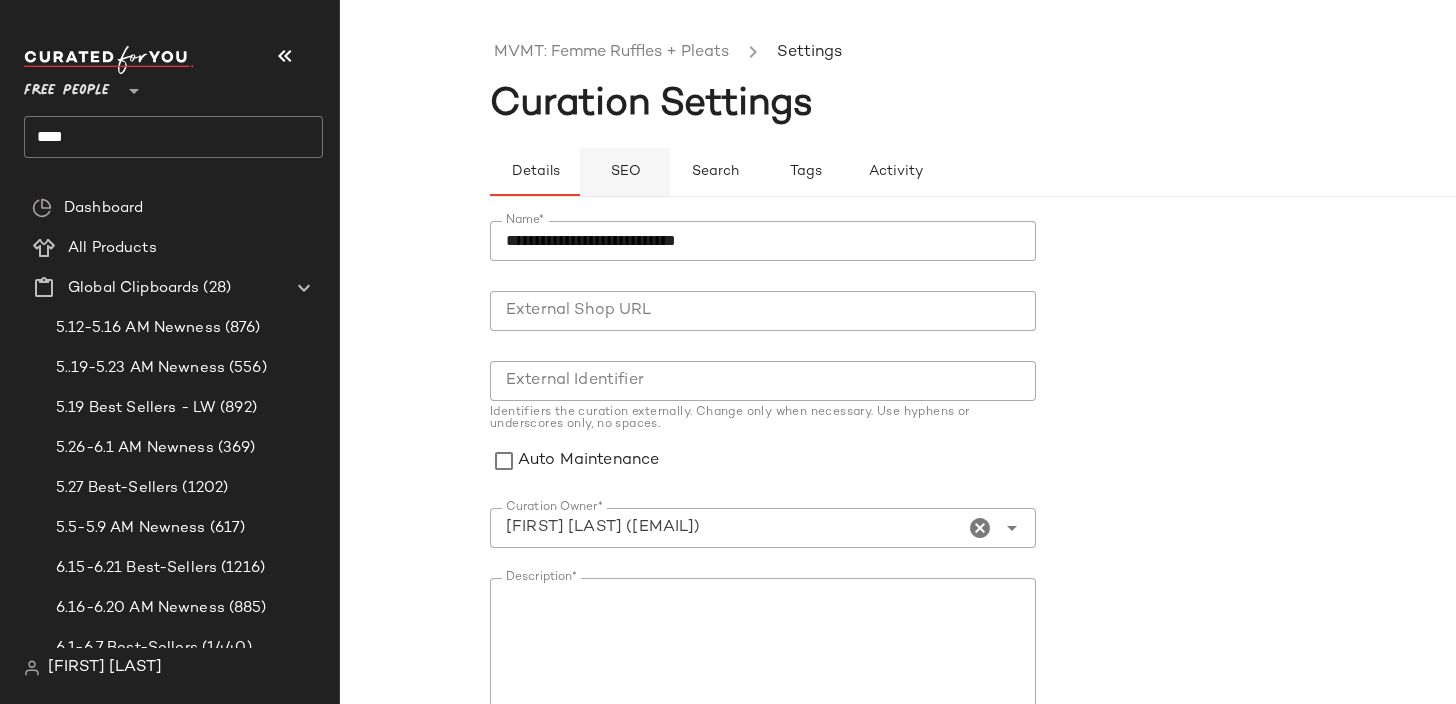 click on "SEO" 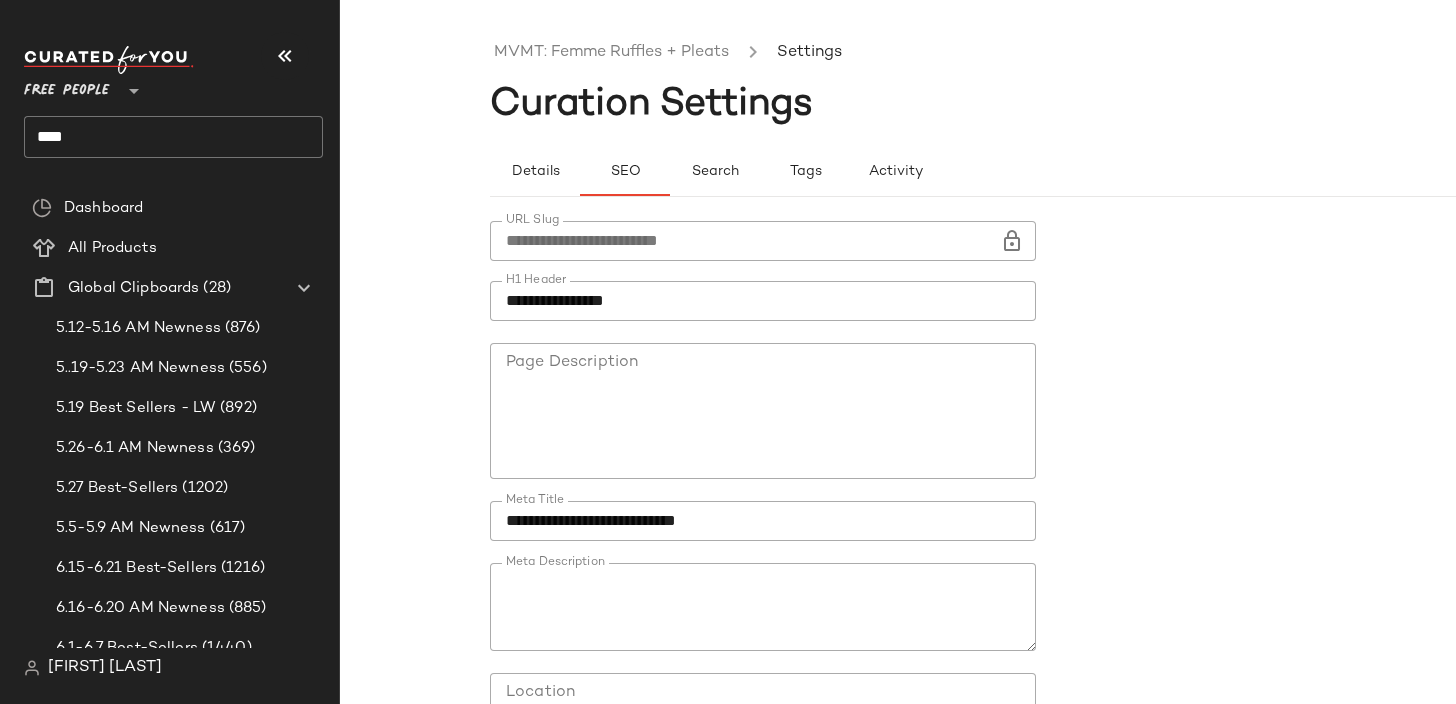 click on "****" 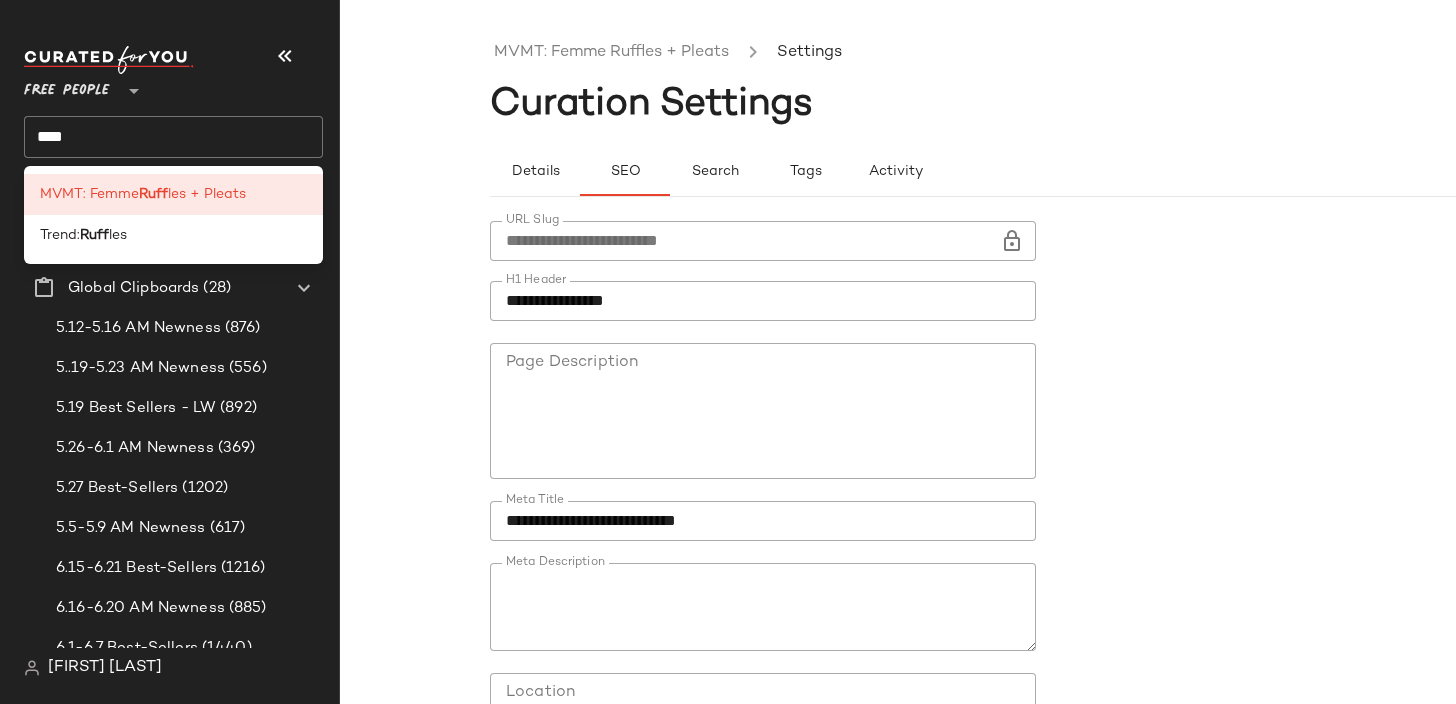 click on "**********" 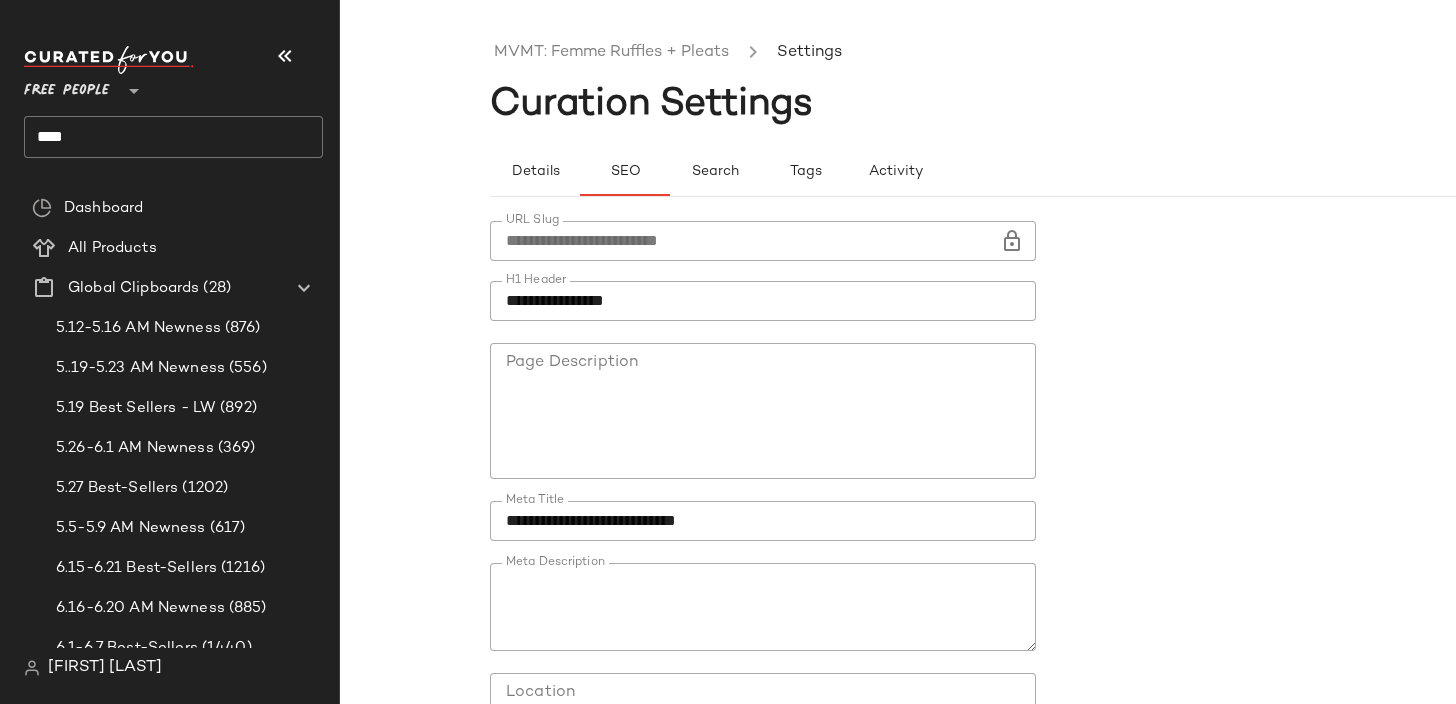 click on "****" 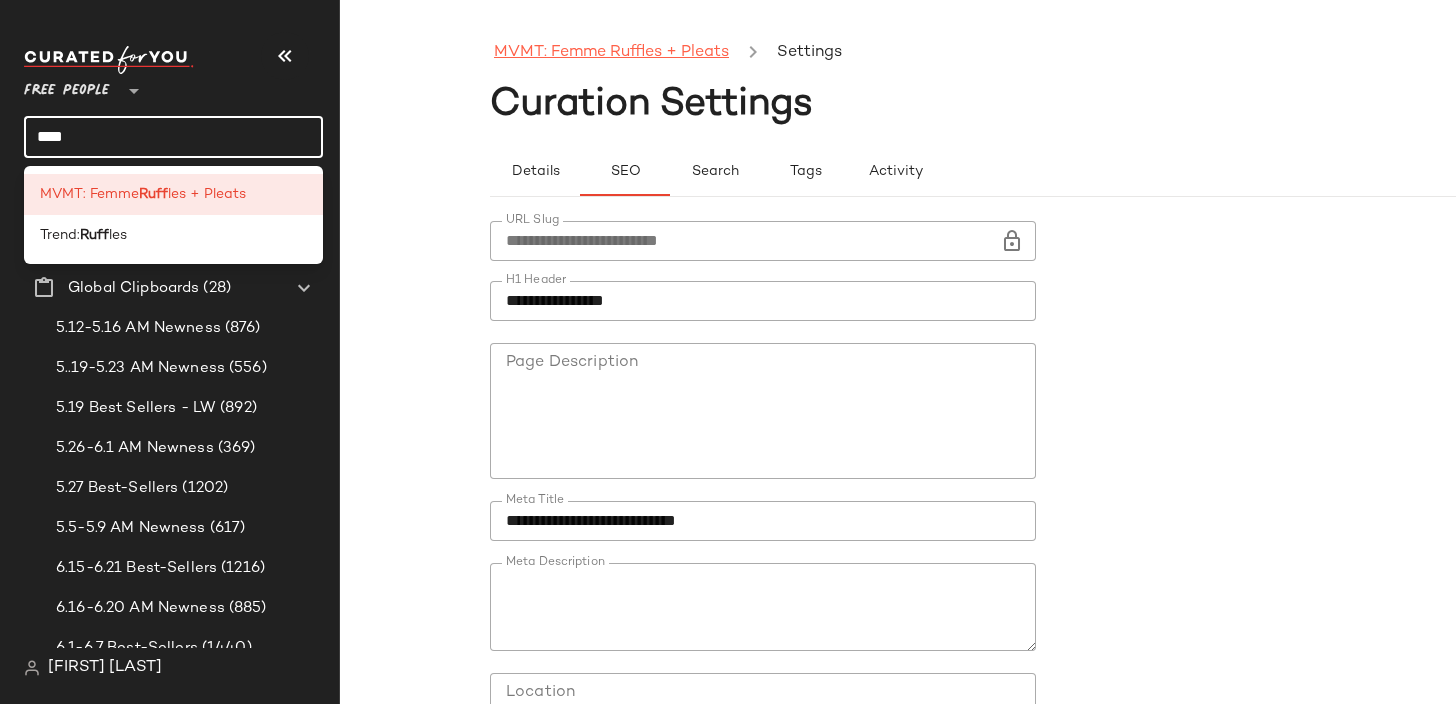 click on "MVMT: Femme Ruffles + Pleats" at bounding box center [611, 53] 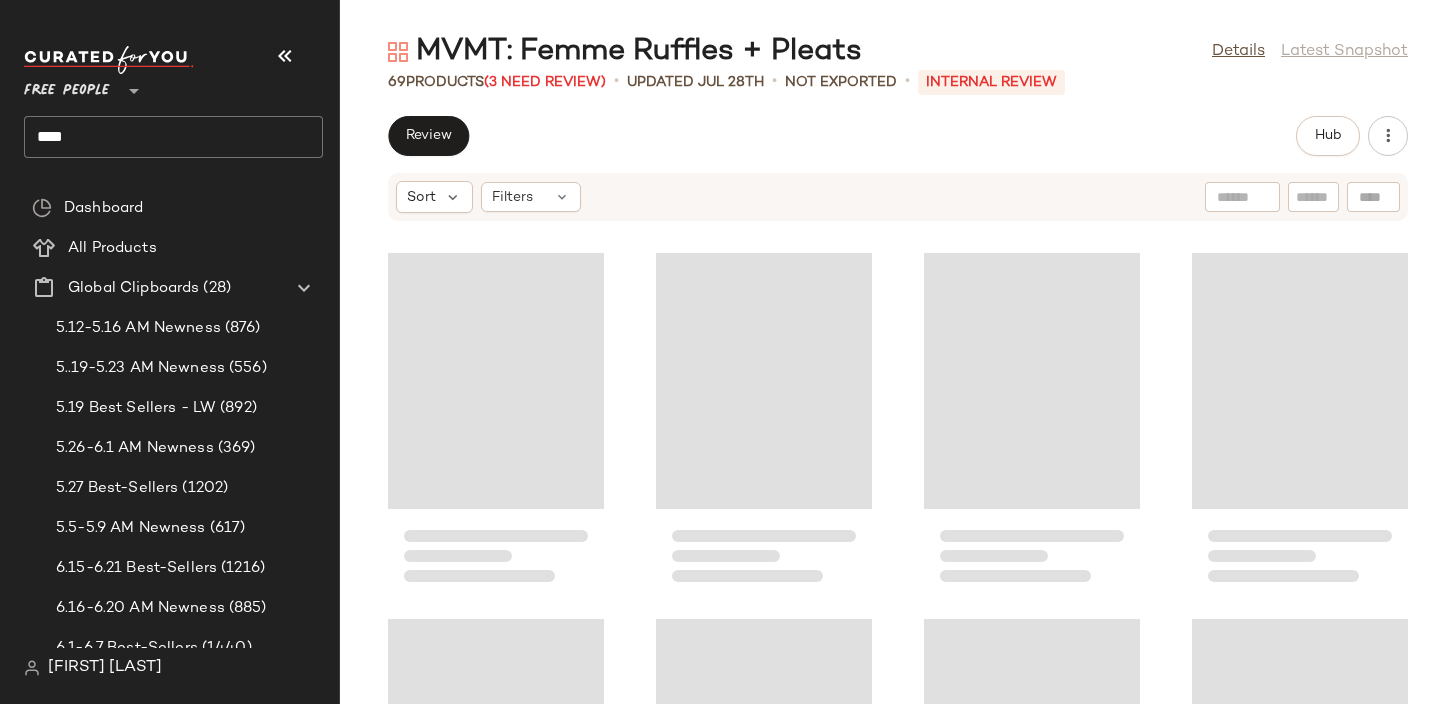 click on "****" 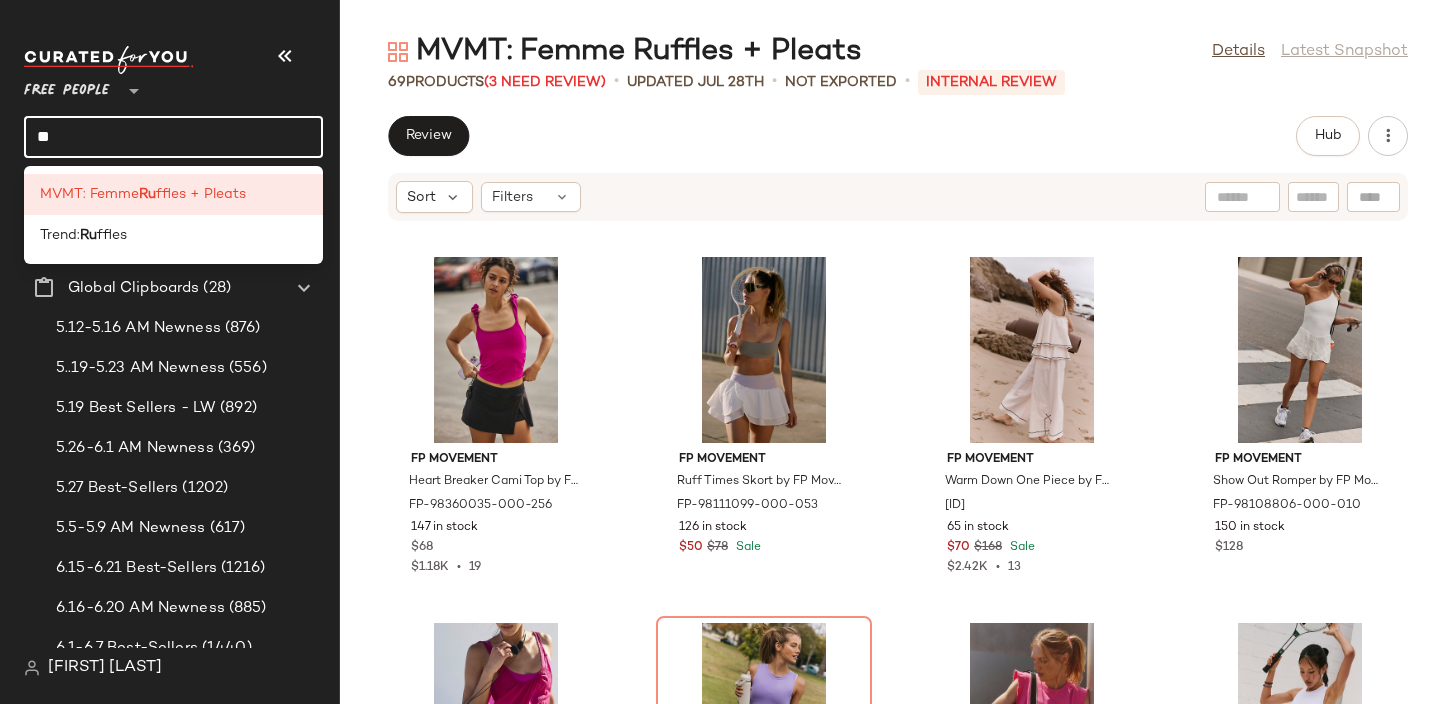 type on "*" 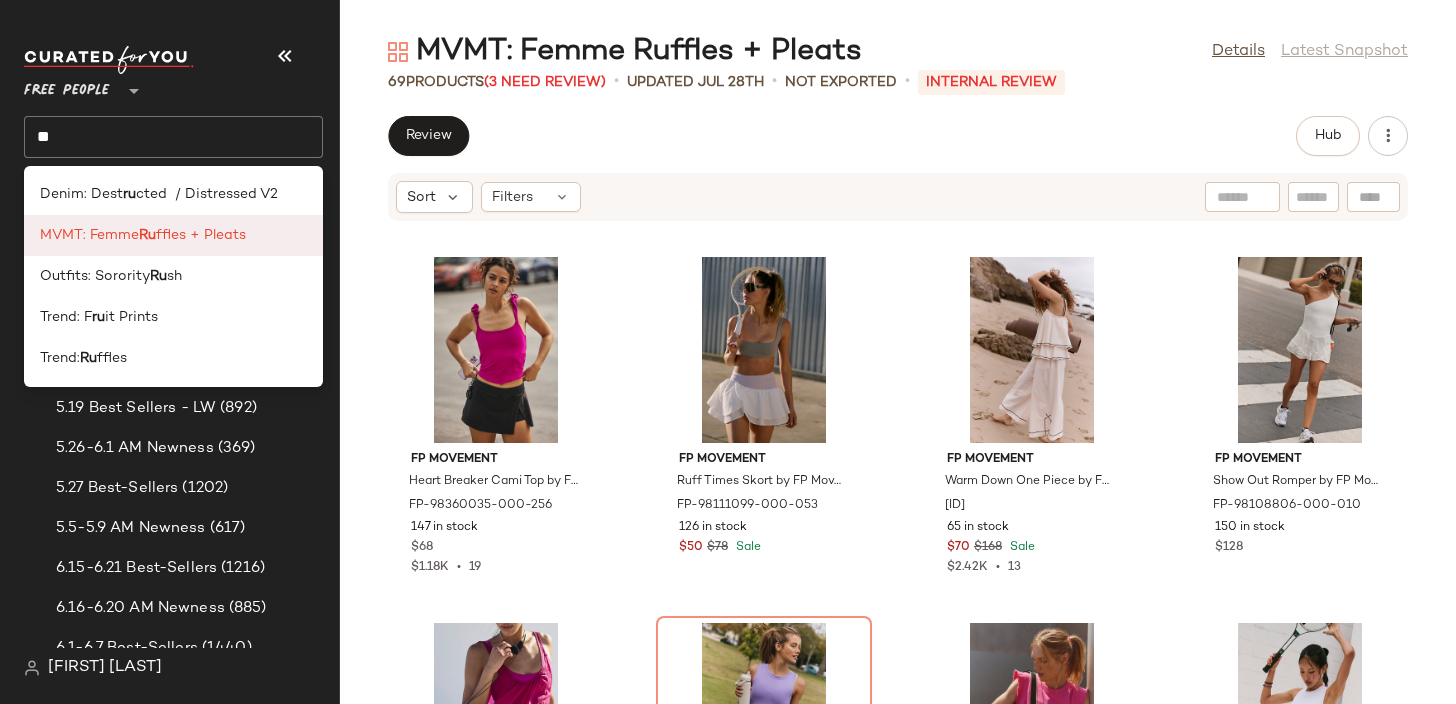 click on "ffles + Pleats" at bounding box center [201, 235] 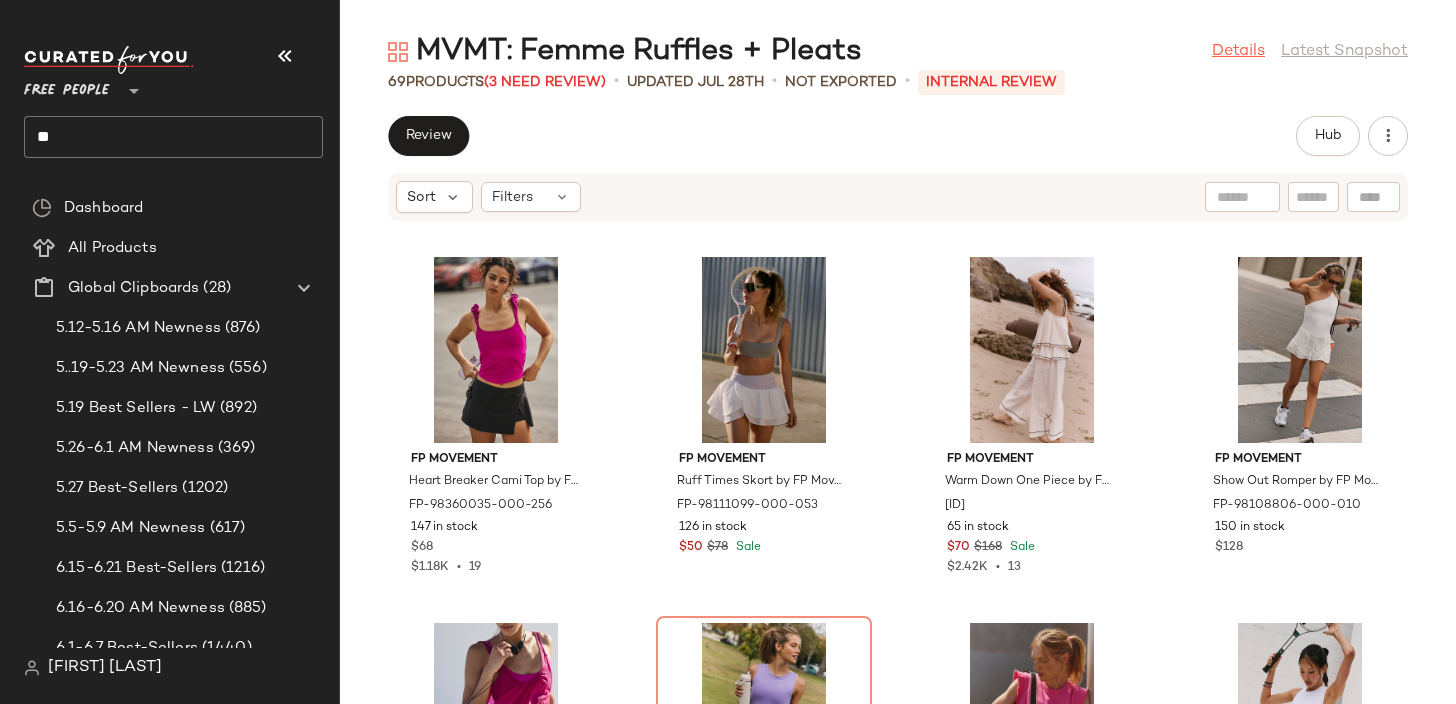 click on "Details" at bounding box center (1238, 52) 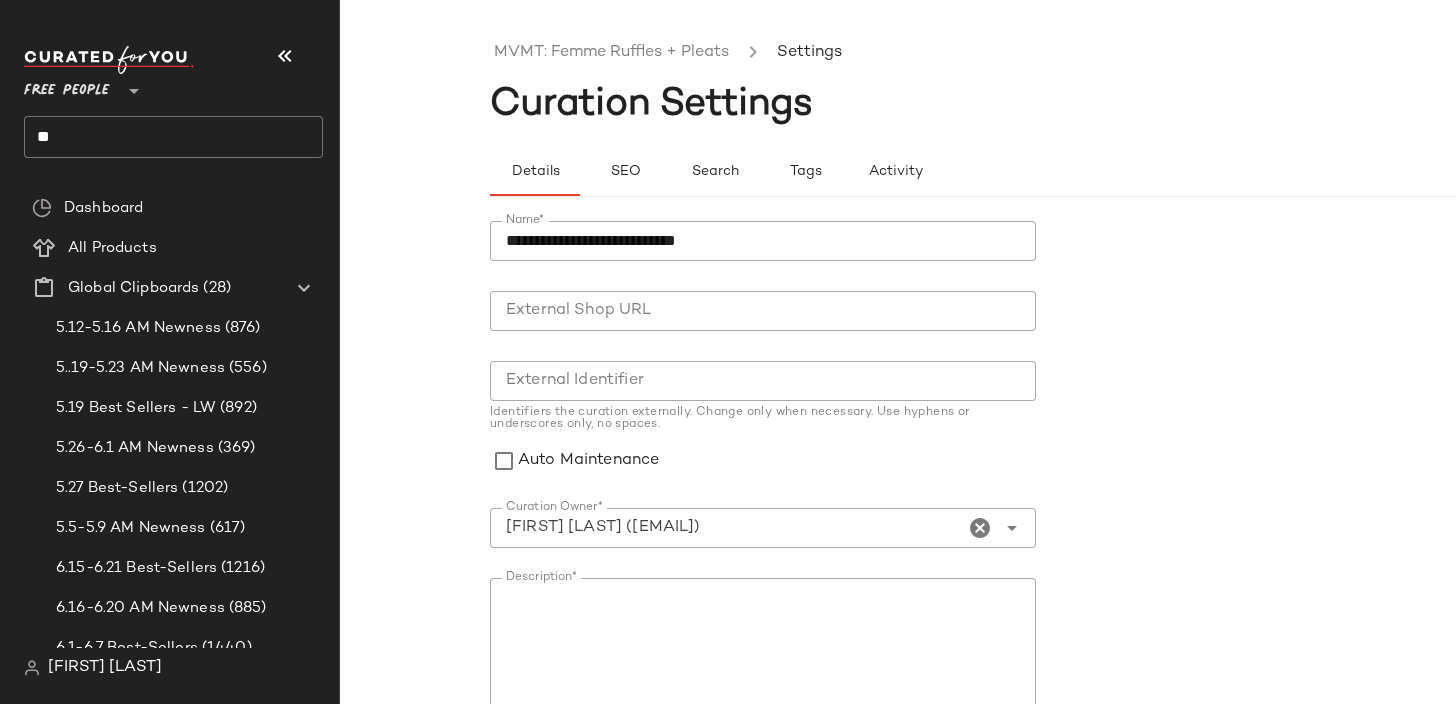 click on "Details   SEO   Search   Tags   Activity" at bounding box center (1048, 160) 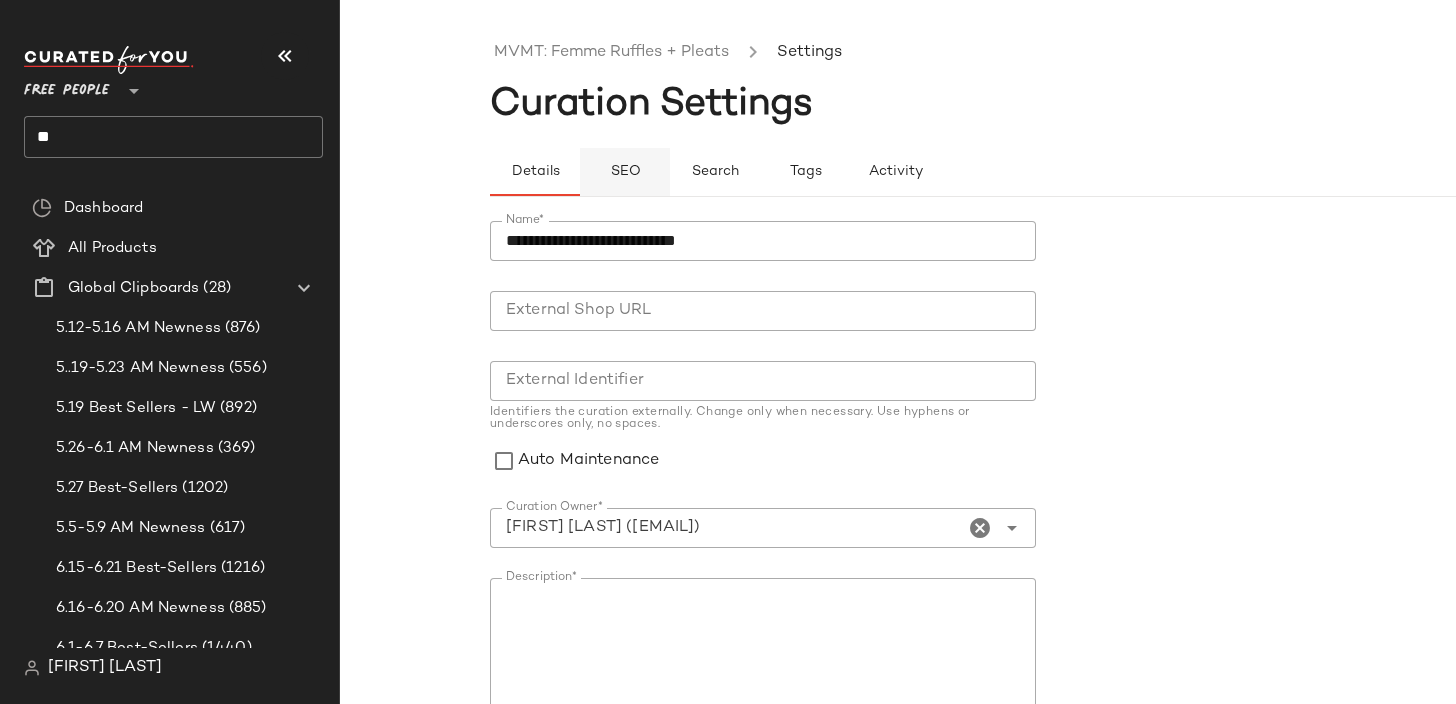 click on "SEO" 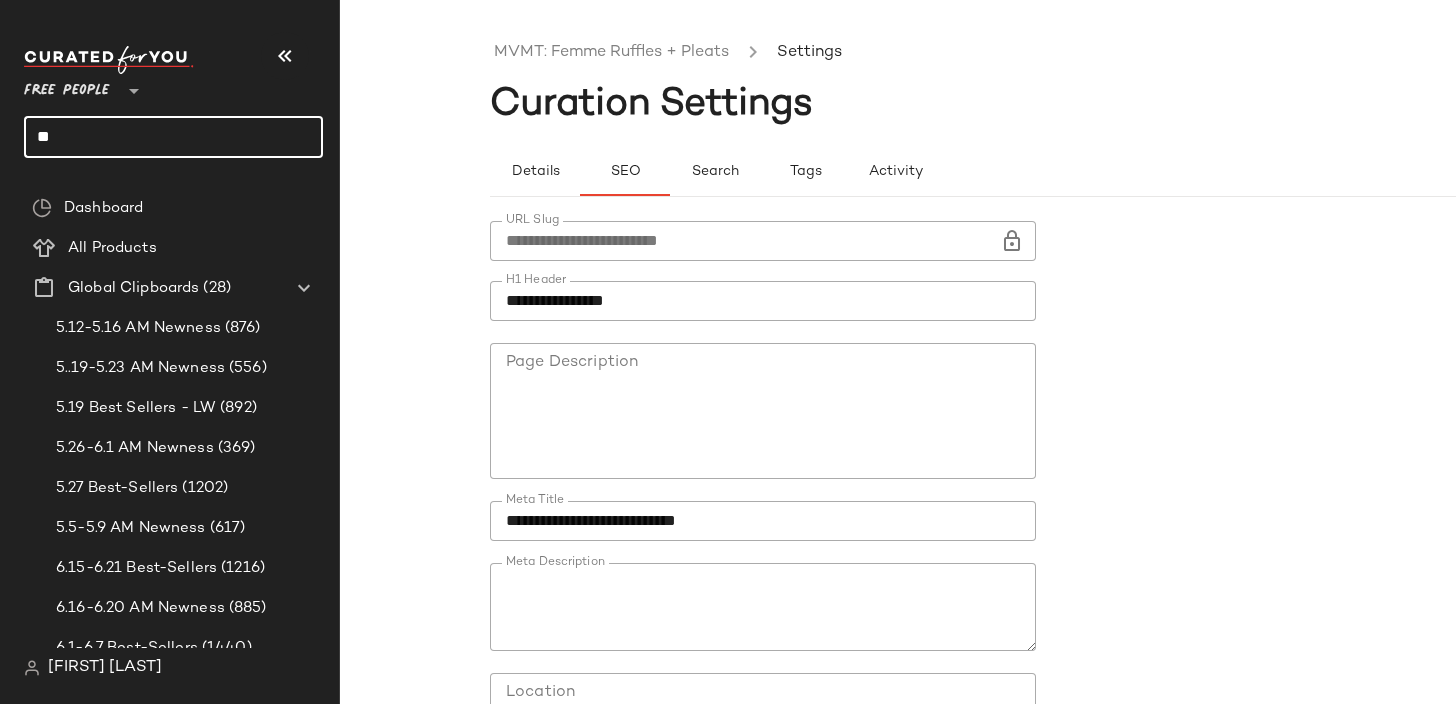 click on "**" 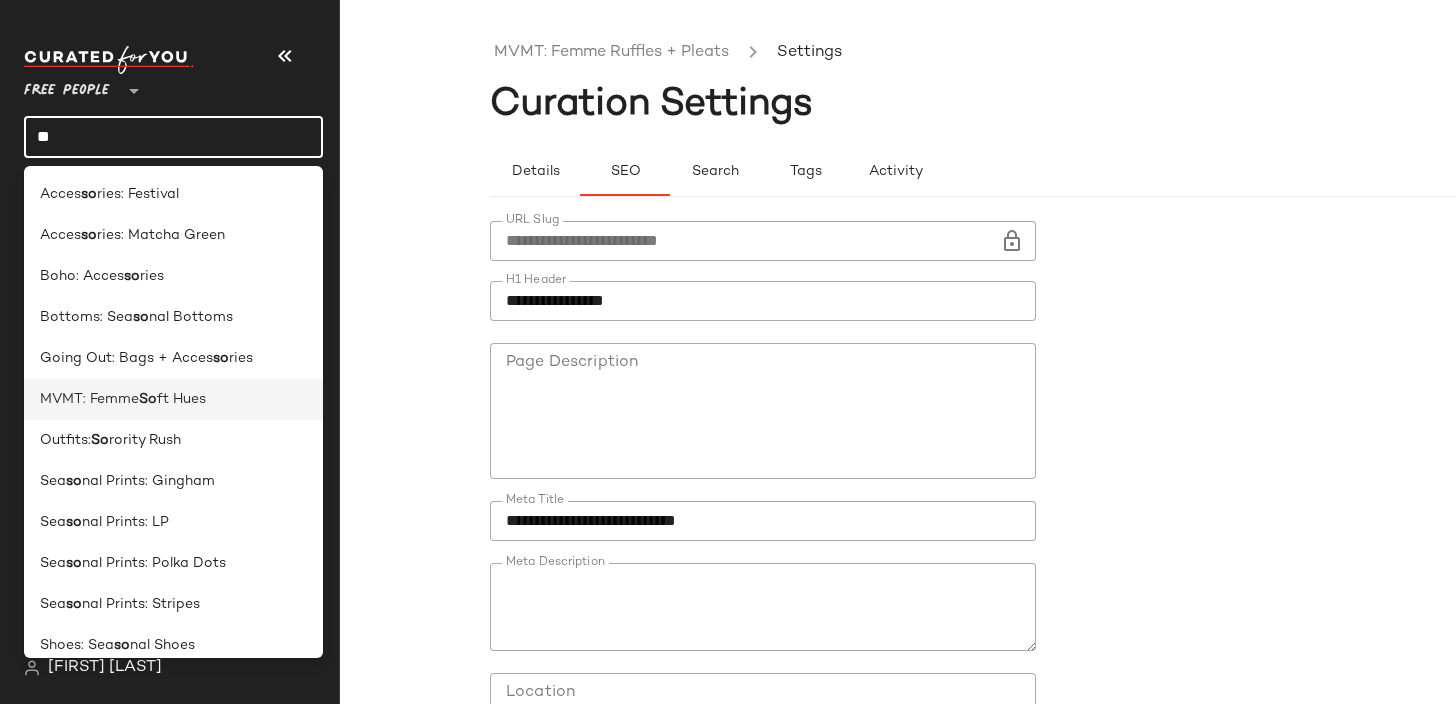 type on "**" 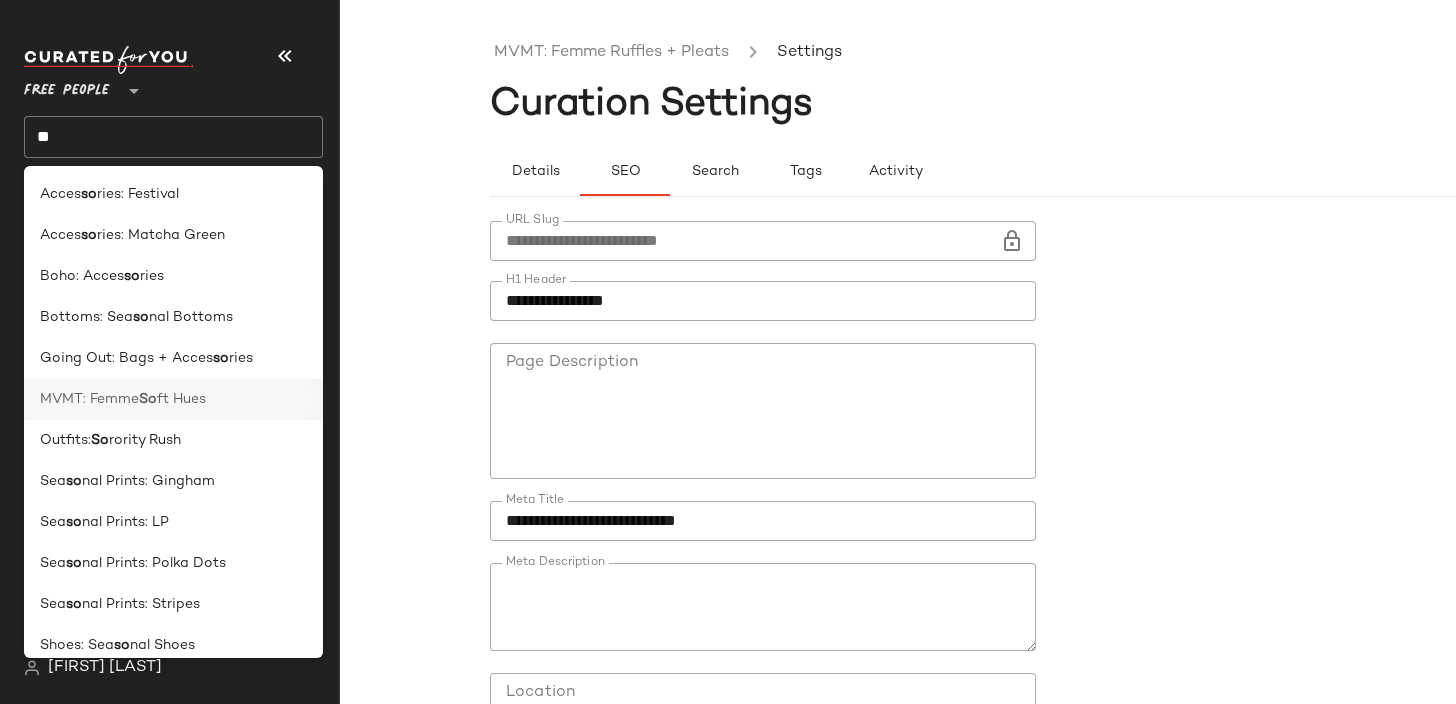 click on "MVMT: Femme  So ft Hues" 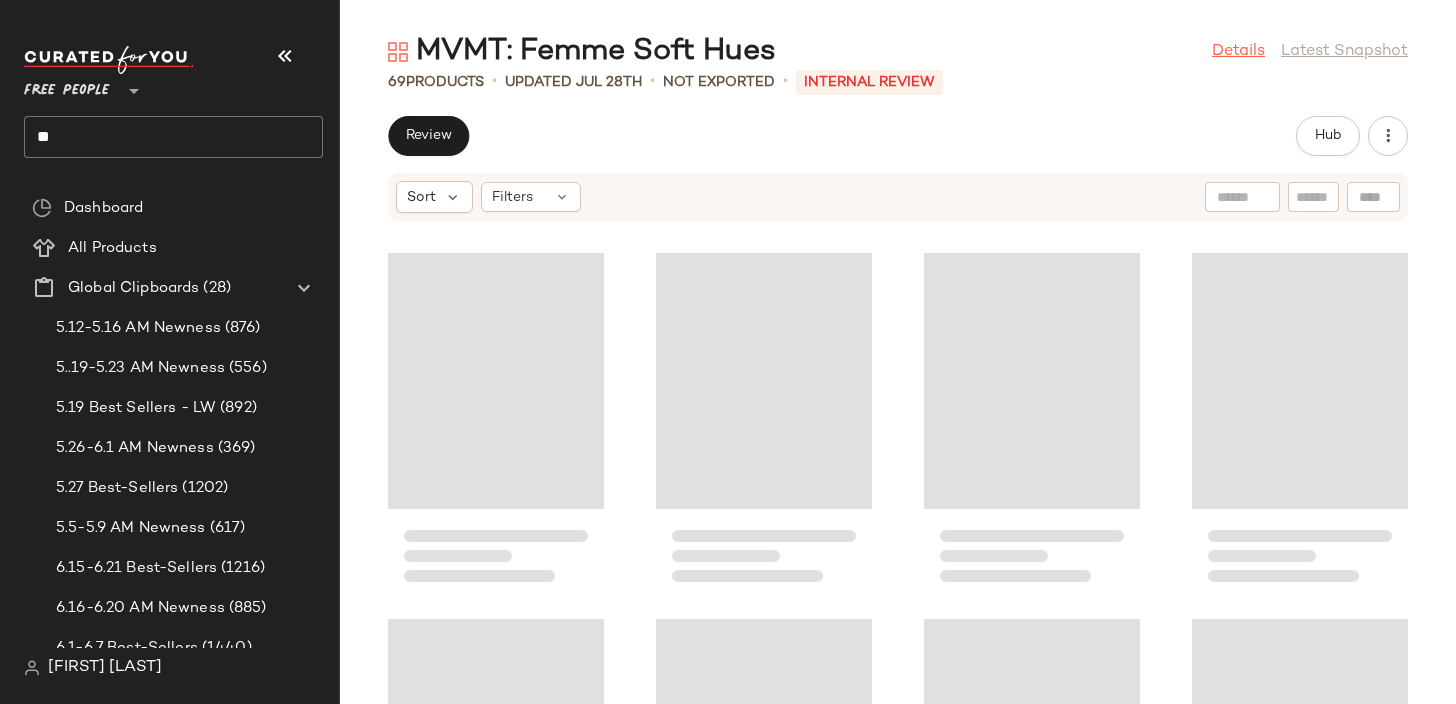 click on "Details" at bounding box center [1238, 52] 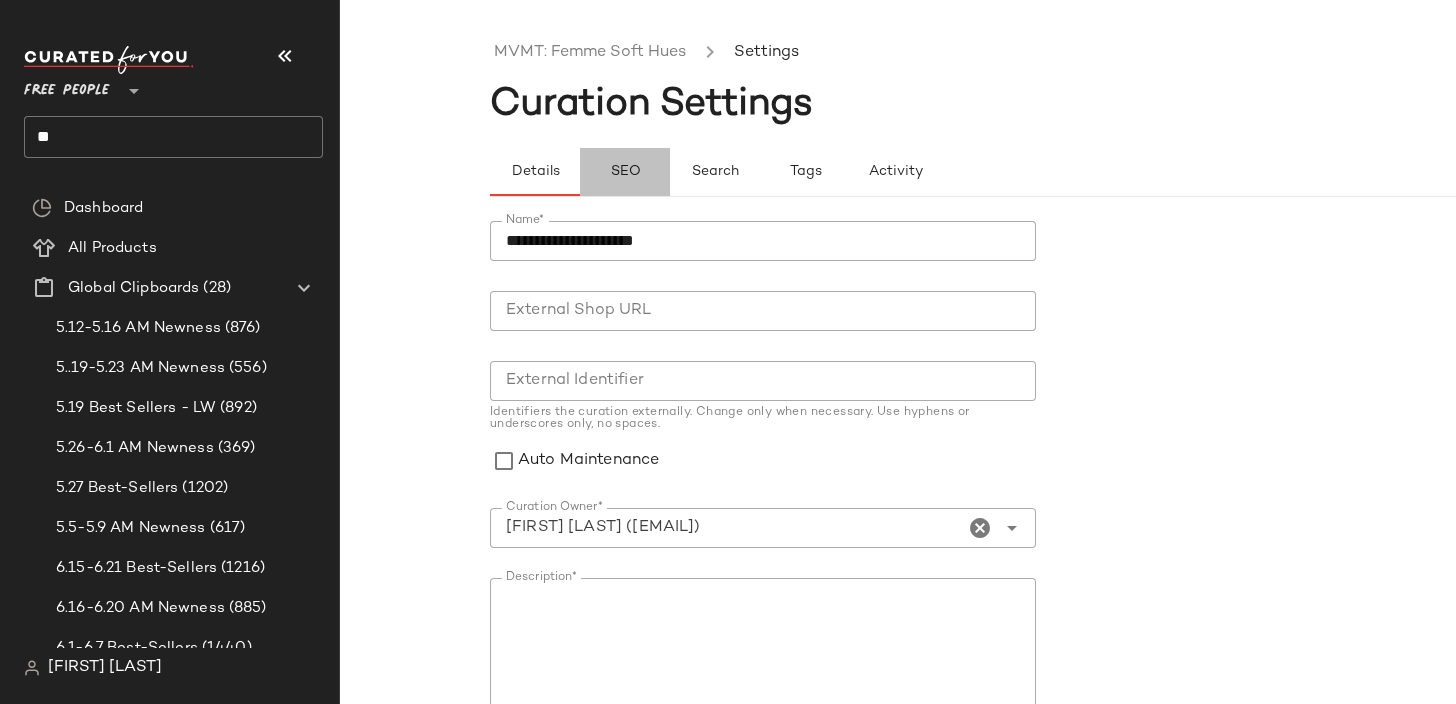 click on "SEO" 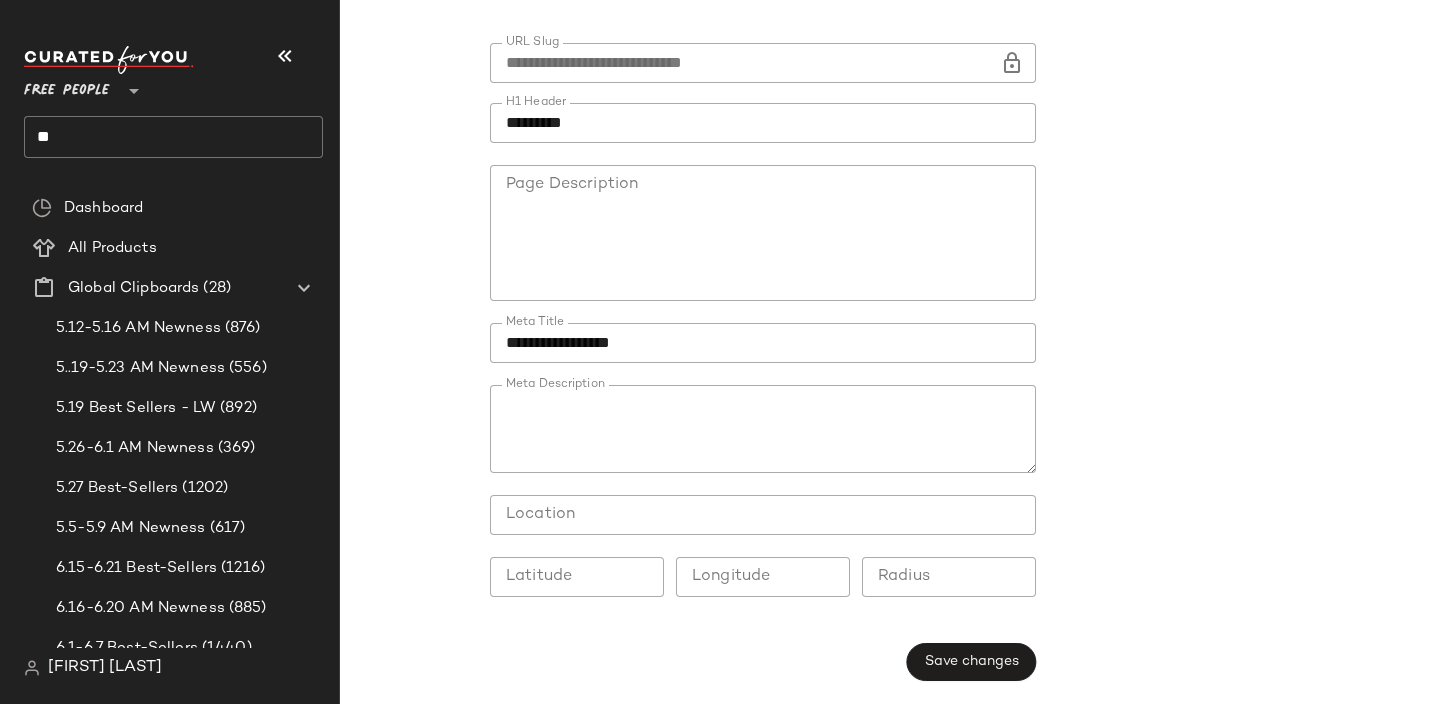 scroll, scrollTop: 0, scrollLeft: 0, axis: both 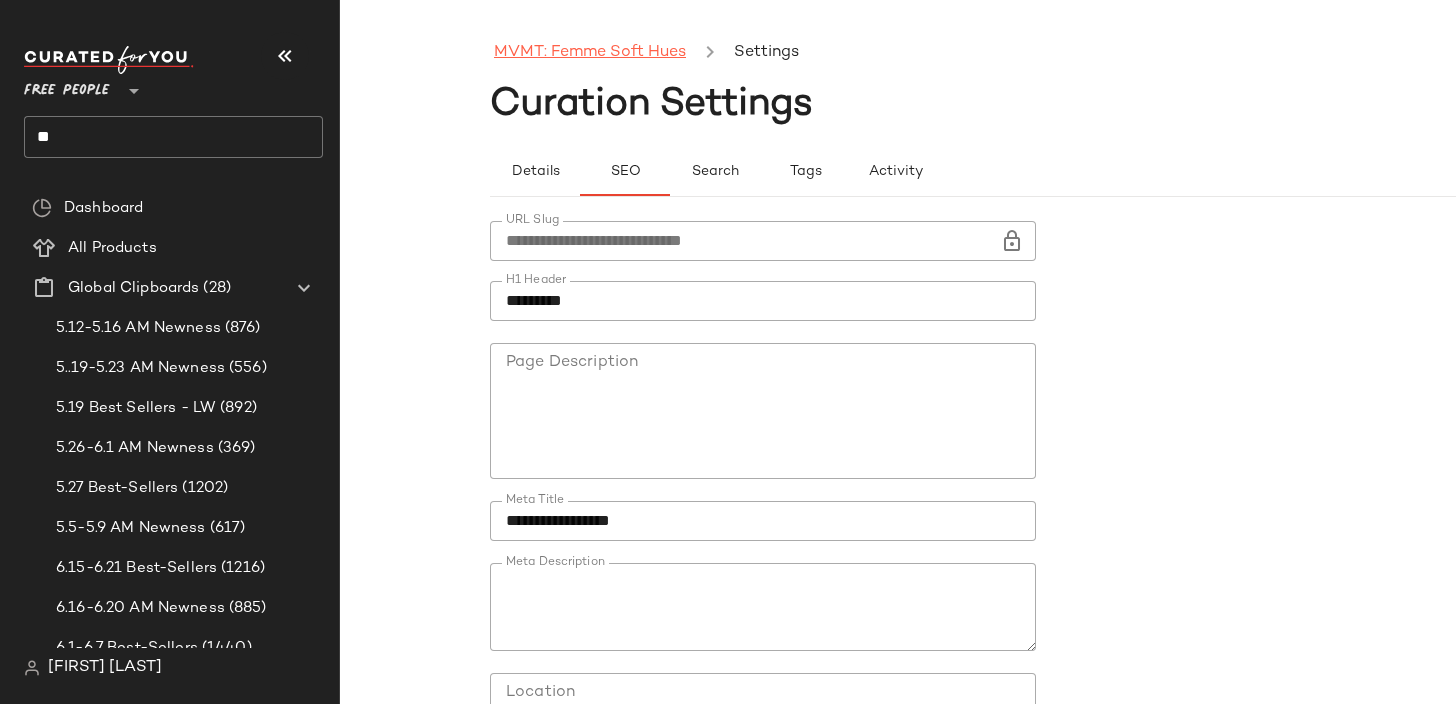 click on "MVMT: Femme Soft Hues" at bounding box center (590, 53) 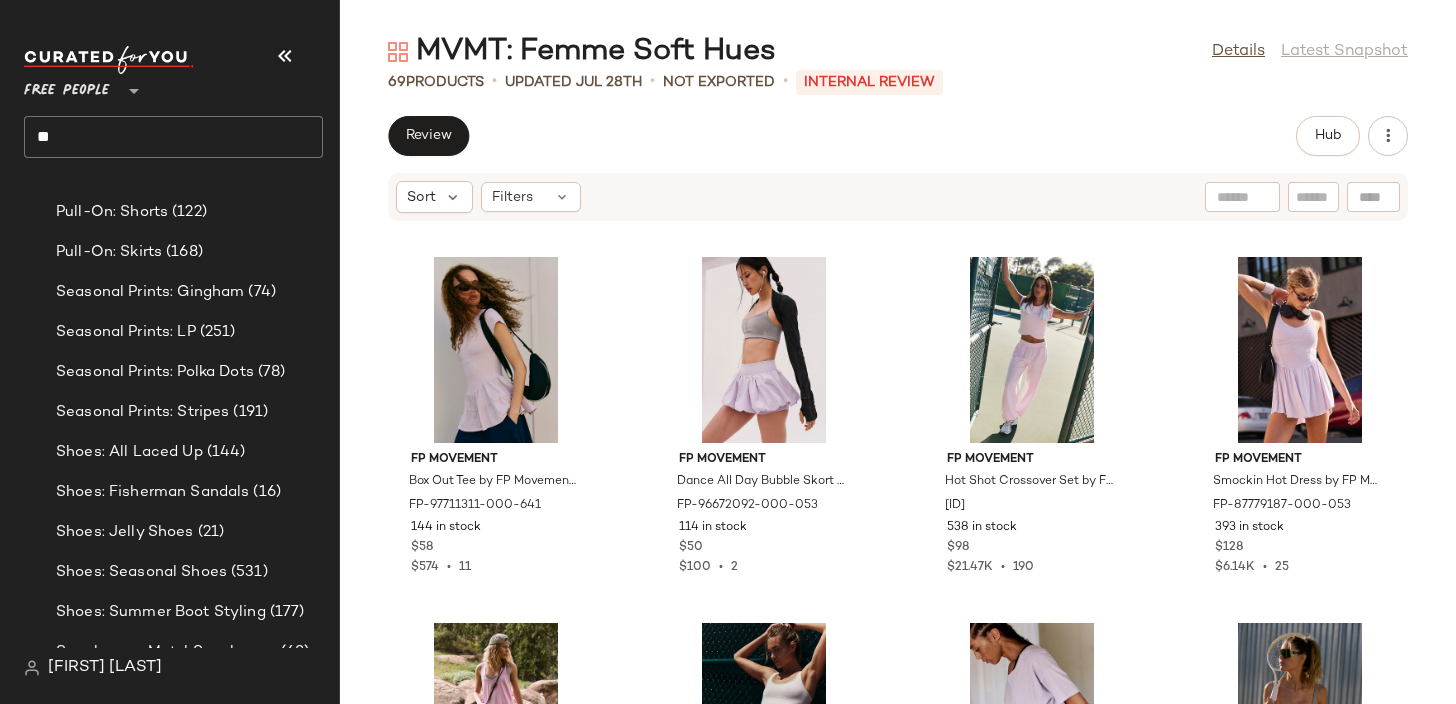scroll, scrollTop: 6865, scrollLeft: 0, axis: vertical 